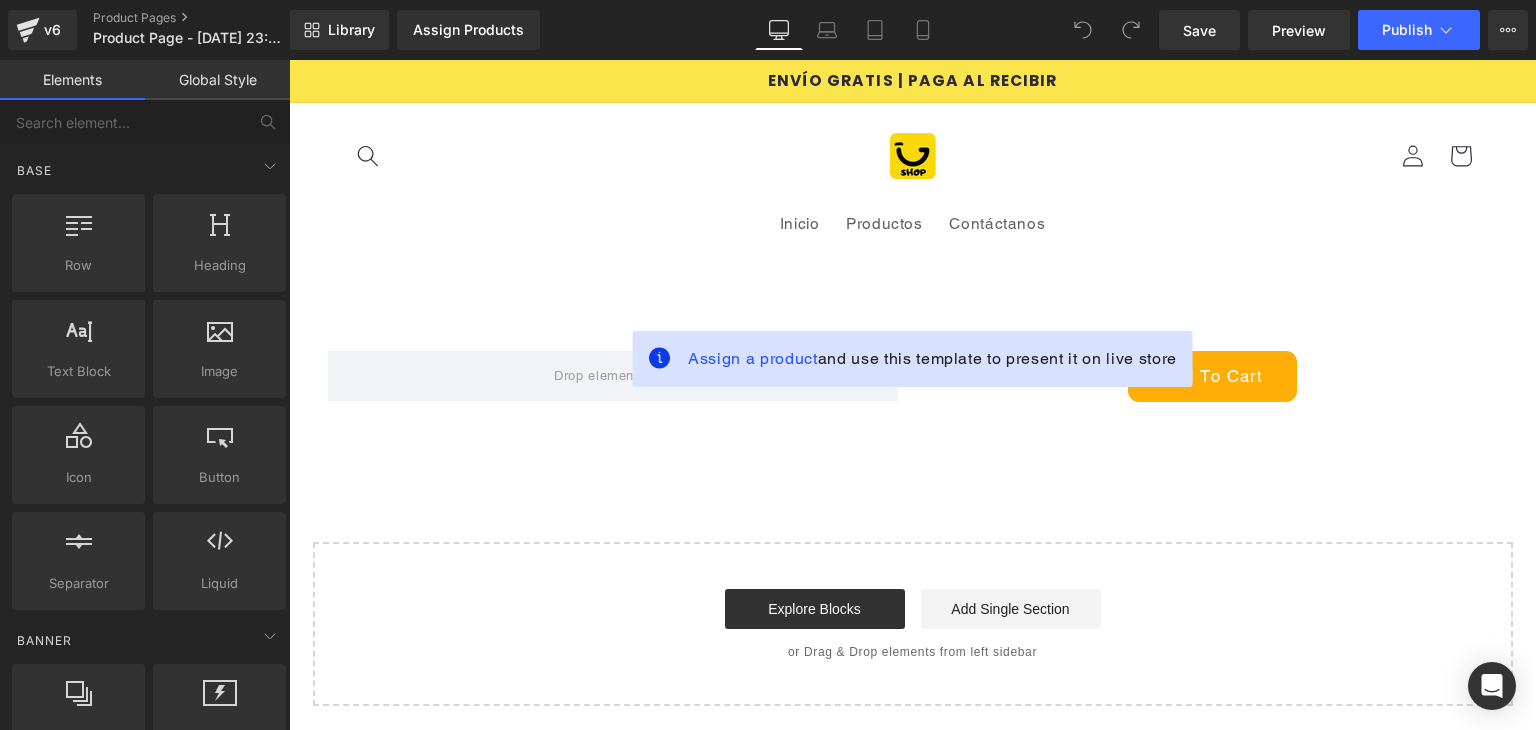 scroll, scrollTop: 0, scrollLeft: 0, axis: both 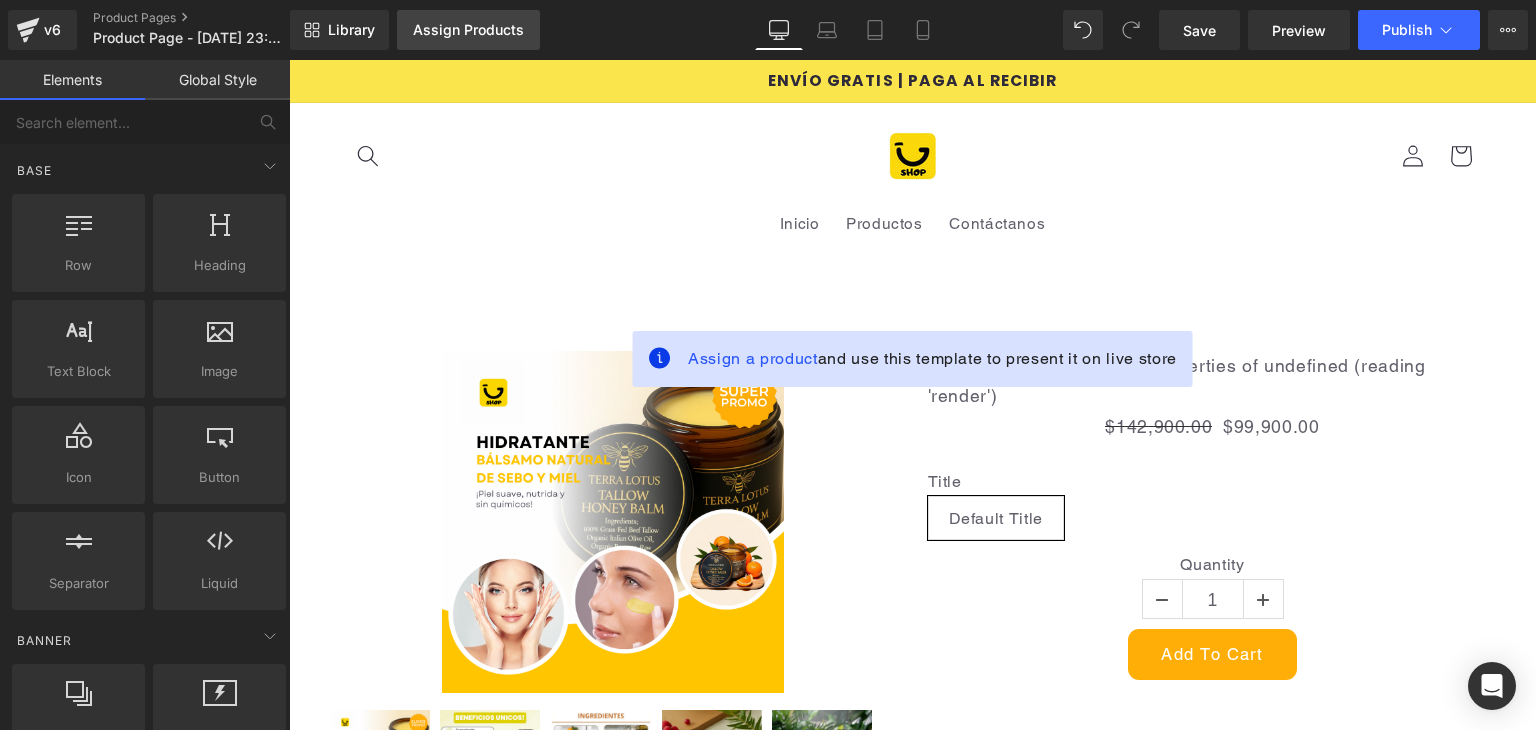 drag, startPoint x: 476, startPoint y: 42, endPoint x: 256, endPoint y: 55, distance: 220.38376 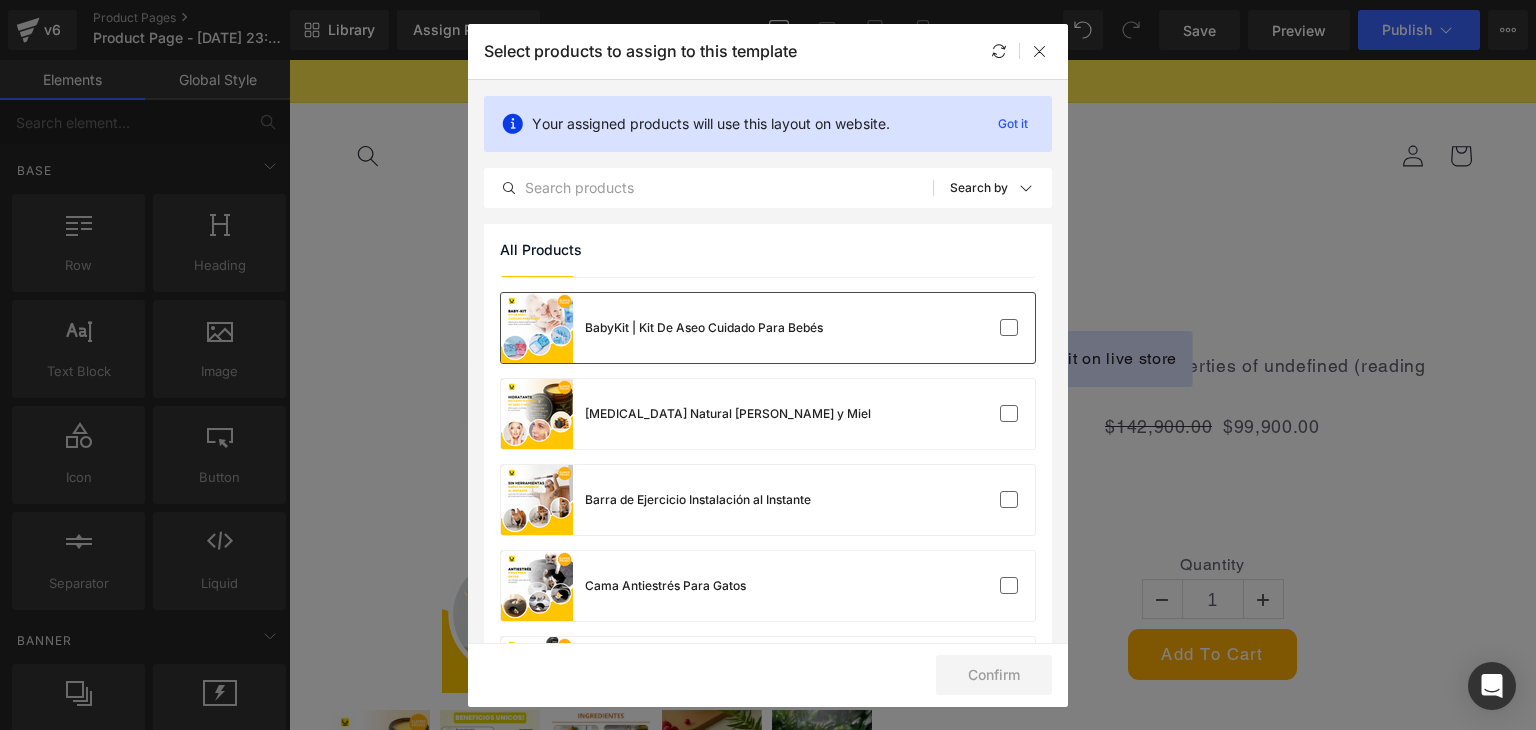scroll, scrollTop: 1000, scrollLeft: 0, axis: vertical 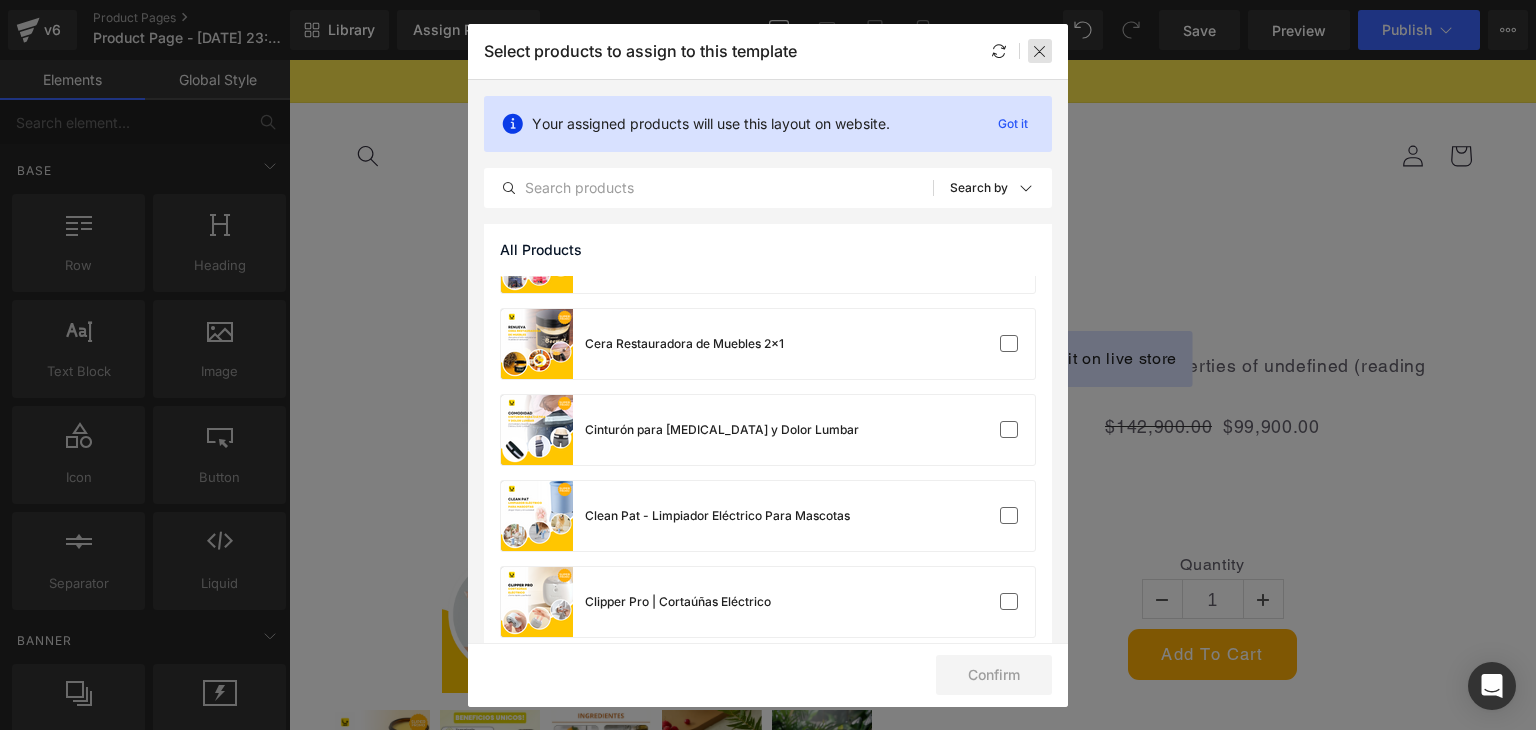 click at bounding box center [1040, 51] 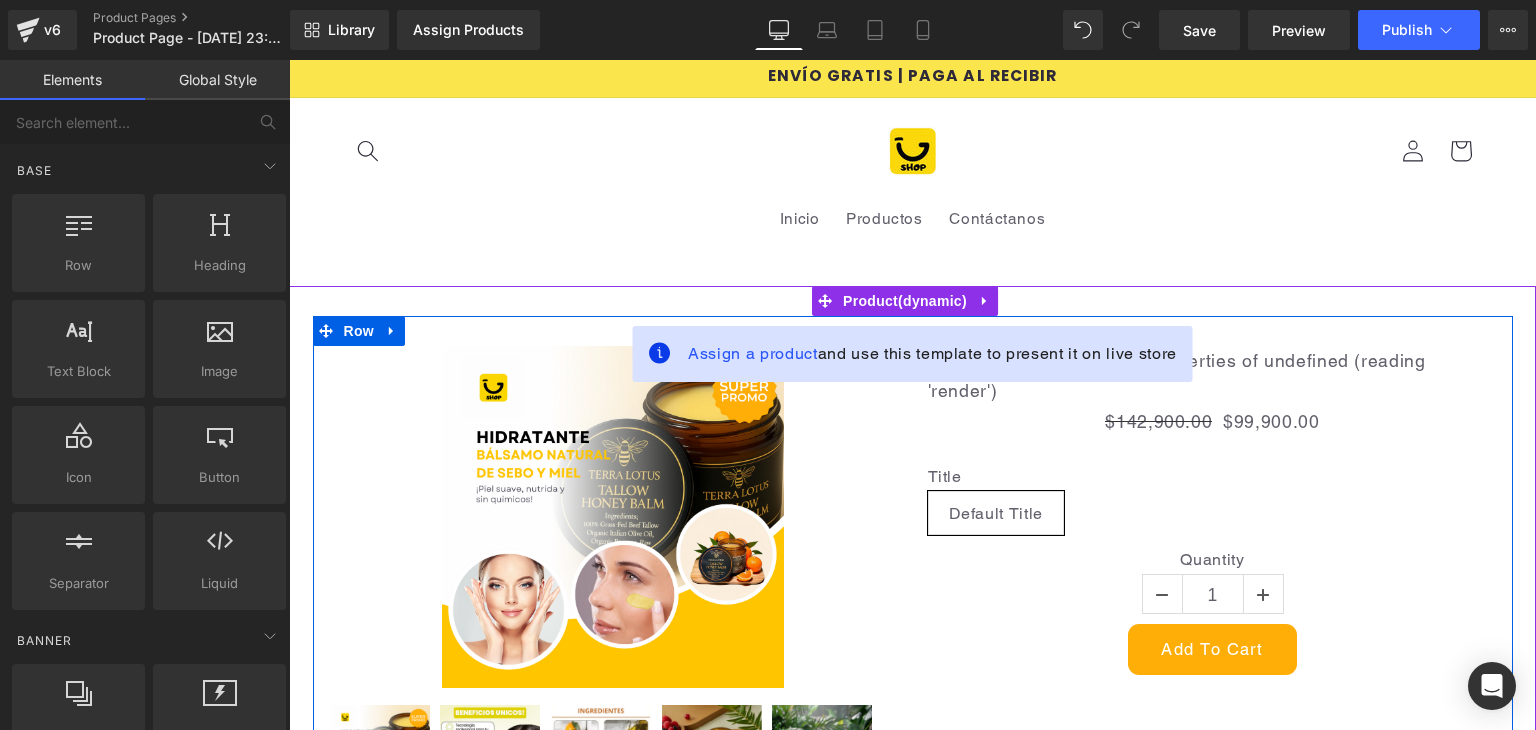 scroll, scrollTop: 0, scrollLeft: 0, axis: both 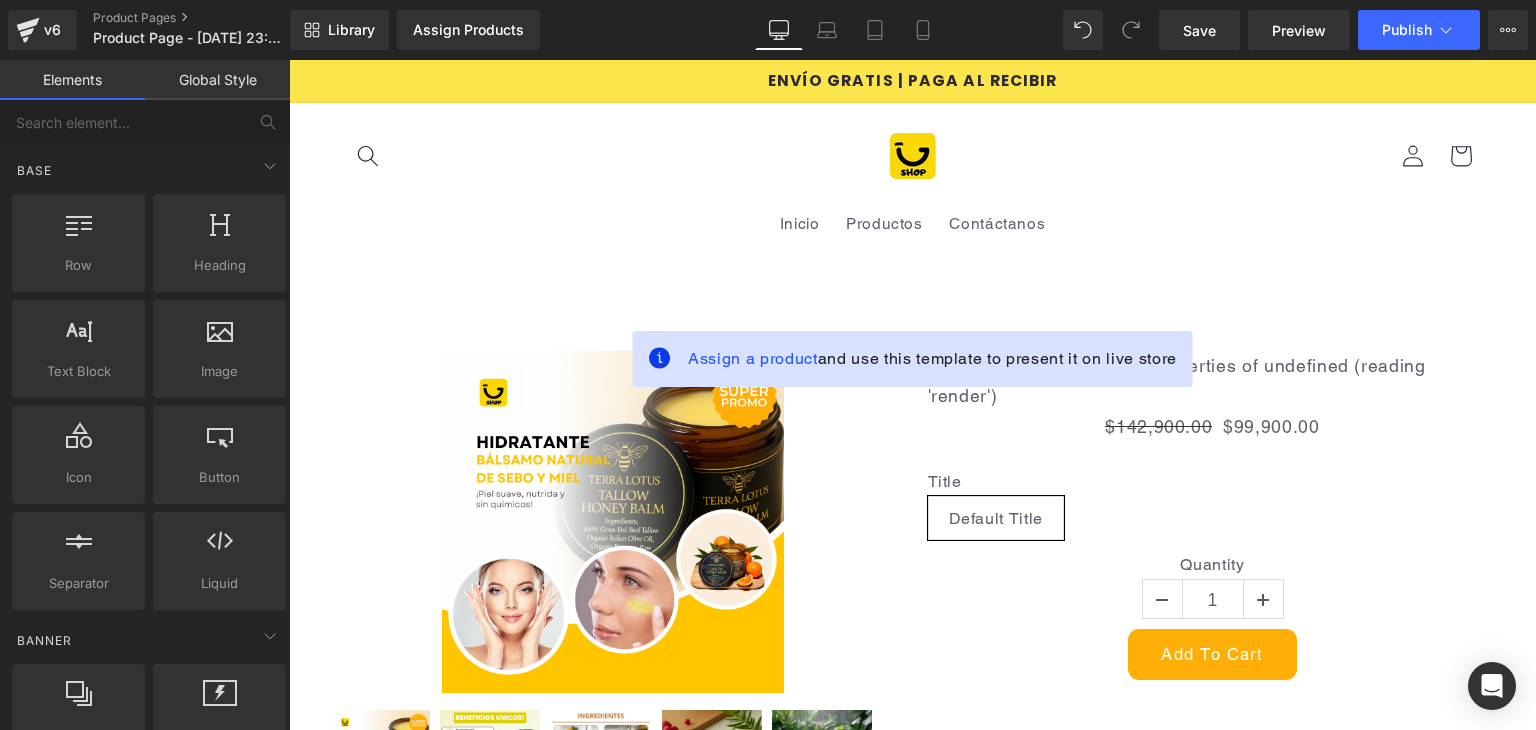 click on "Inicio
Productos
Contáctanos
Iniciar sesión
Facebook
Instagram
TikTok
[GEOGRAPHIC_DATA]" at bounding box center [912, 185] 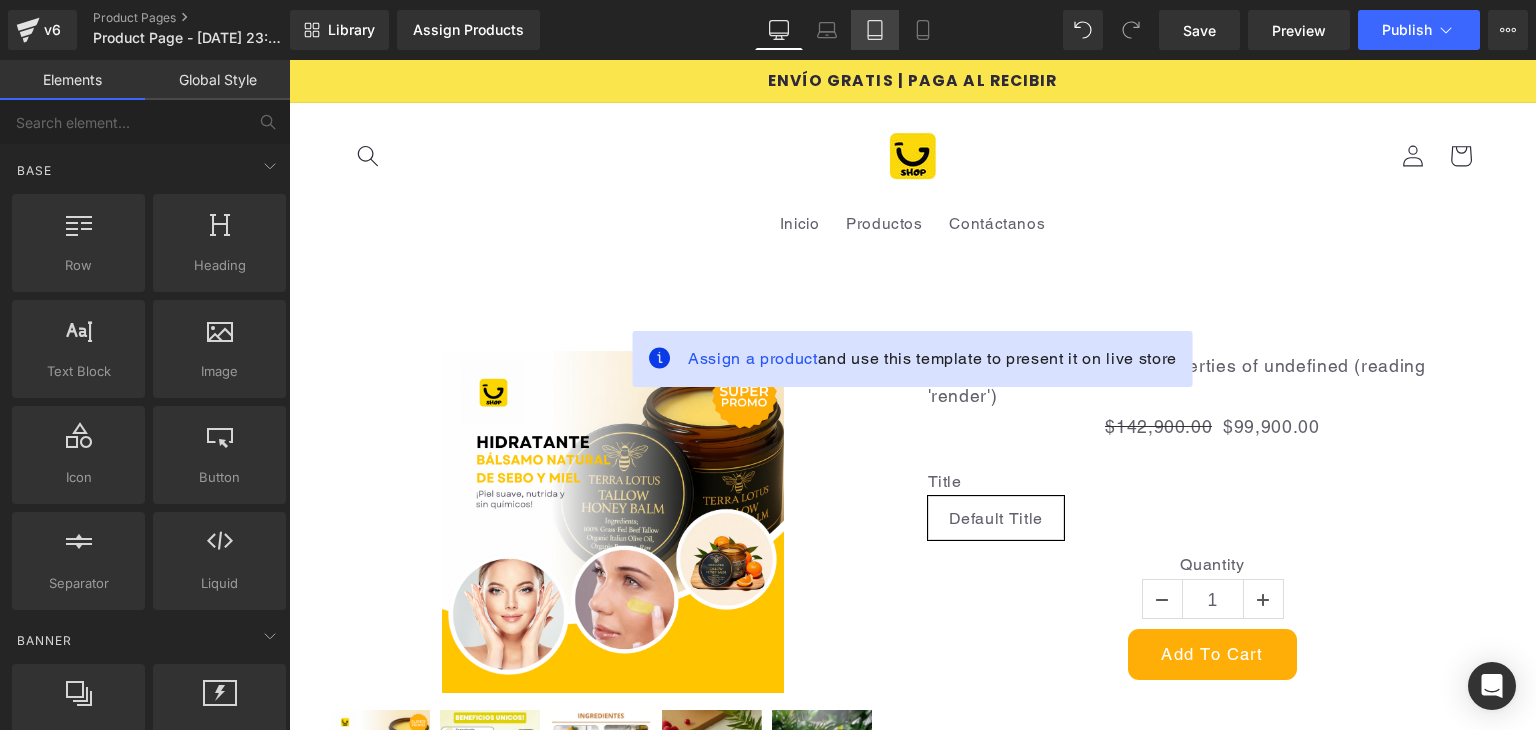 click on "Tablet" at bounding box center [875, 30] 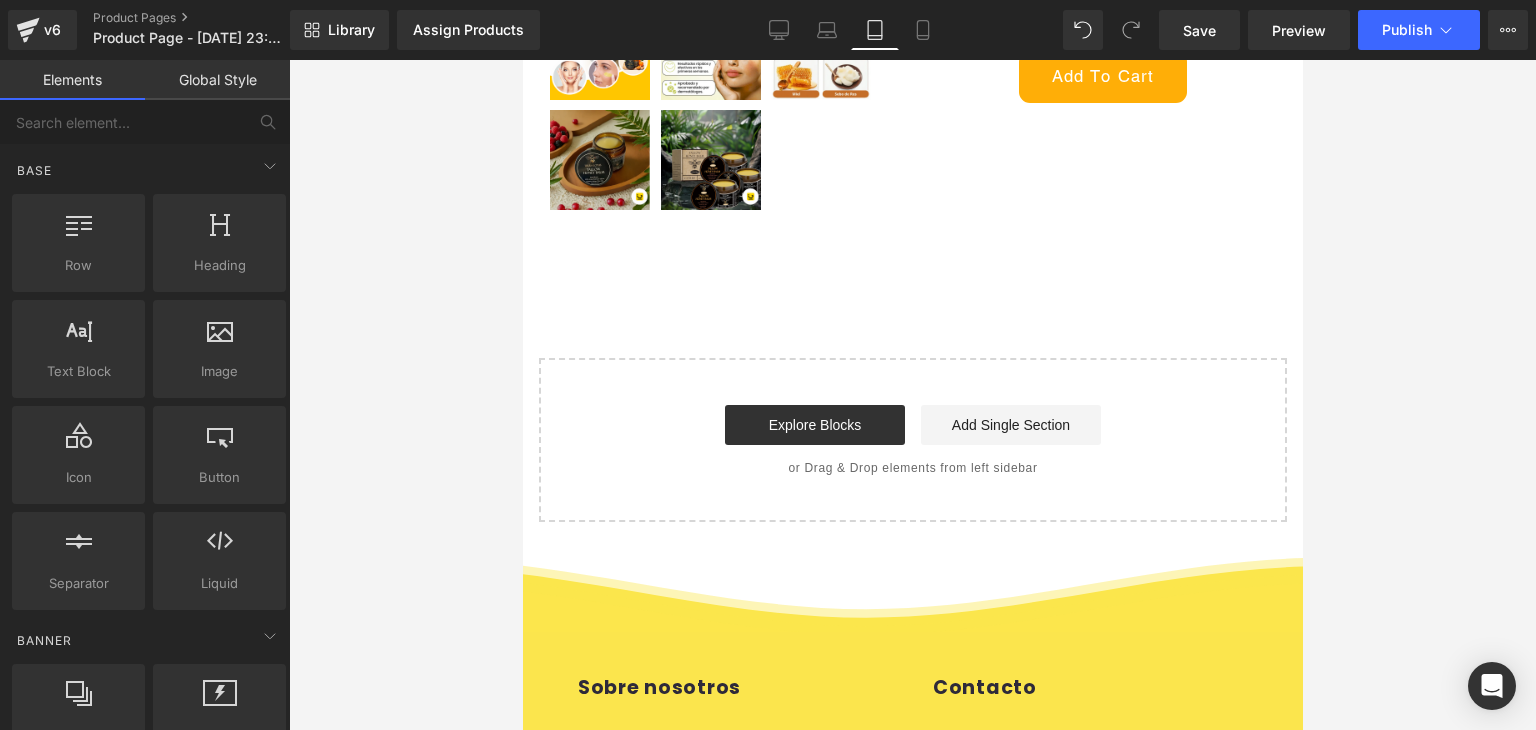 scroll, scrollTop: 918, scrollLeft: 0, axis: vertical 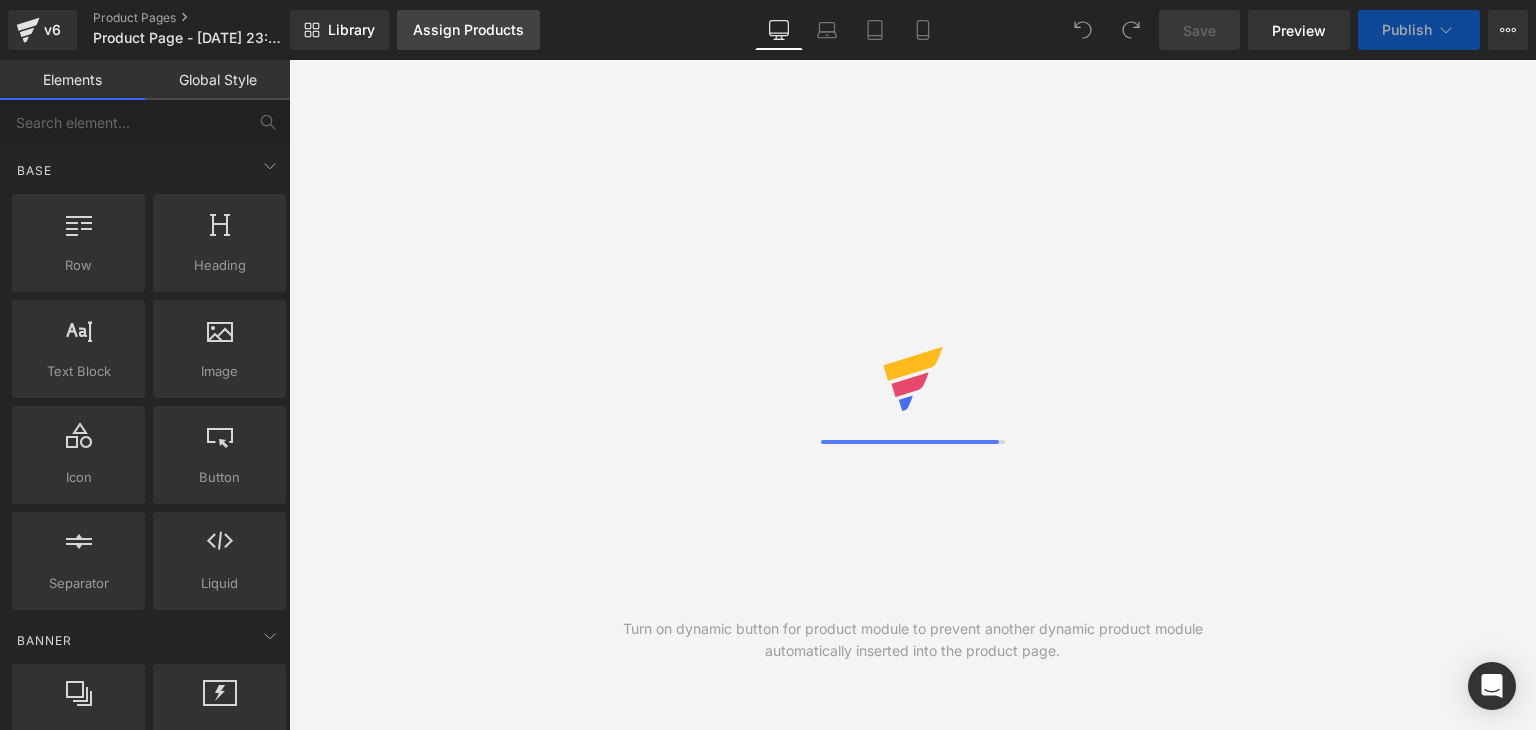 click on "Assign Products" at bounding box center (468, 30) 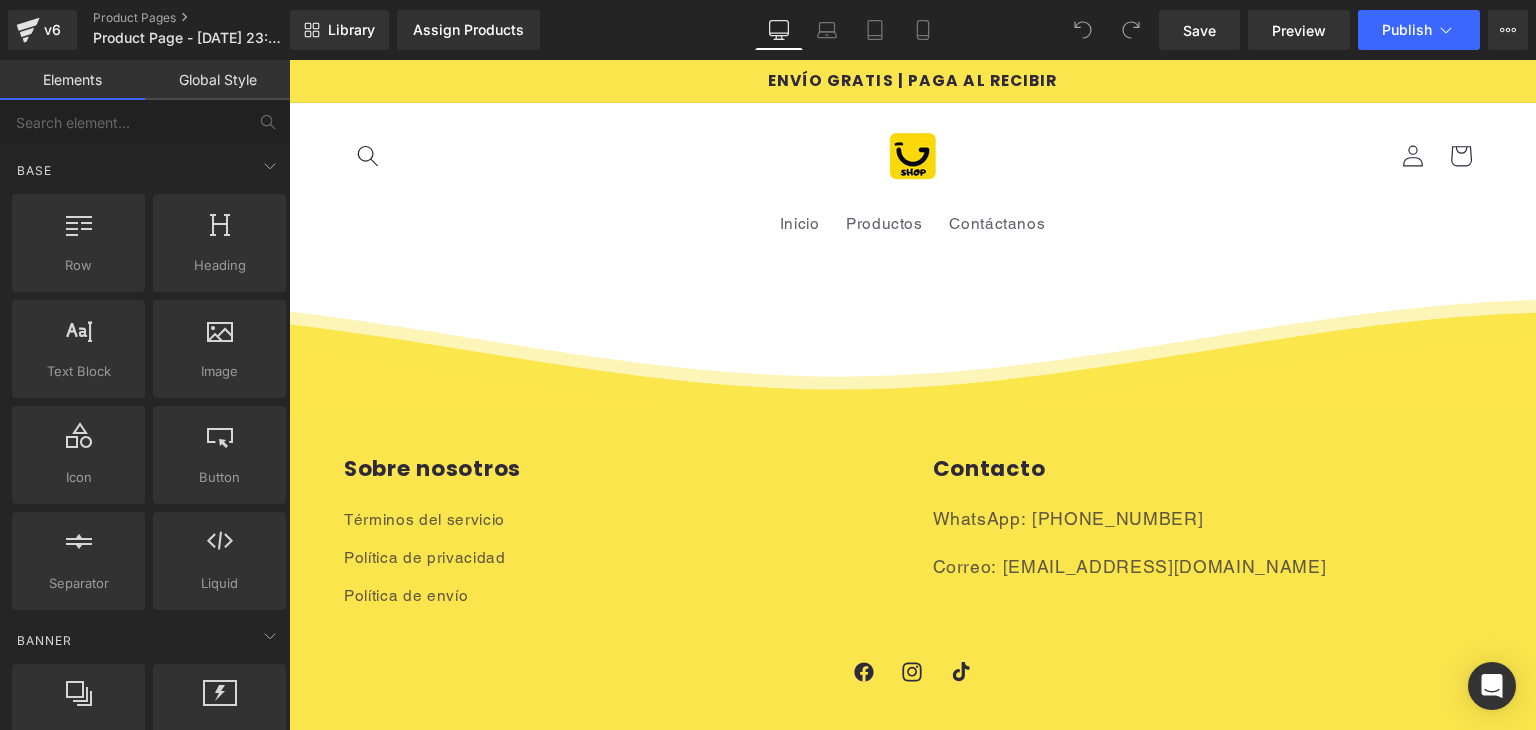 scroll, scrollTop: 0, scrollLeft: 0, axis: both 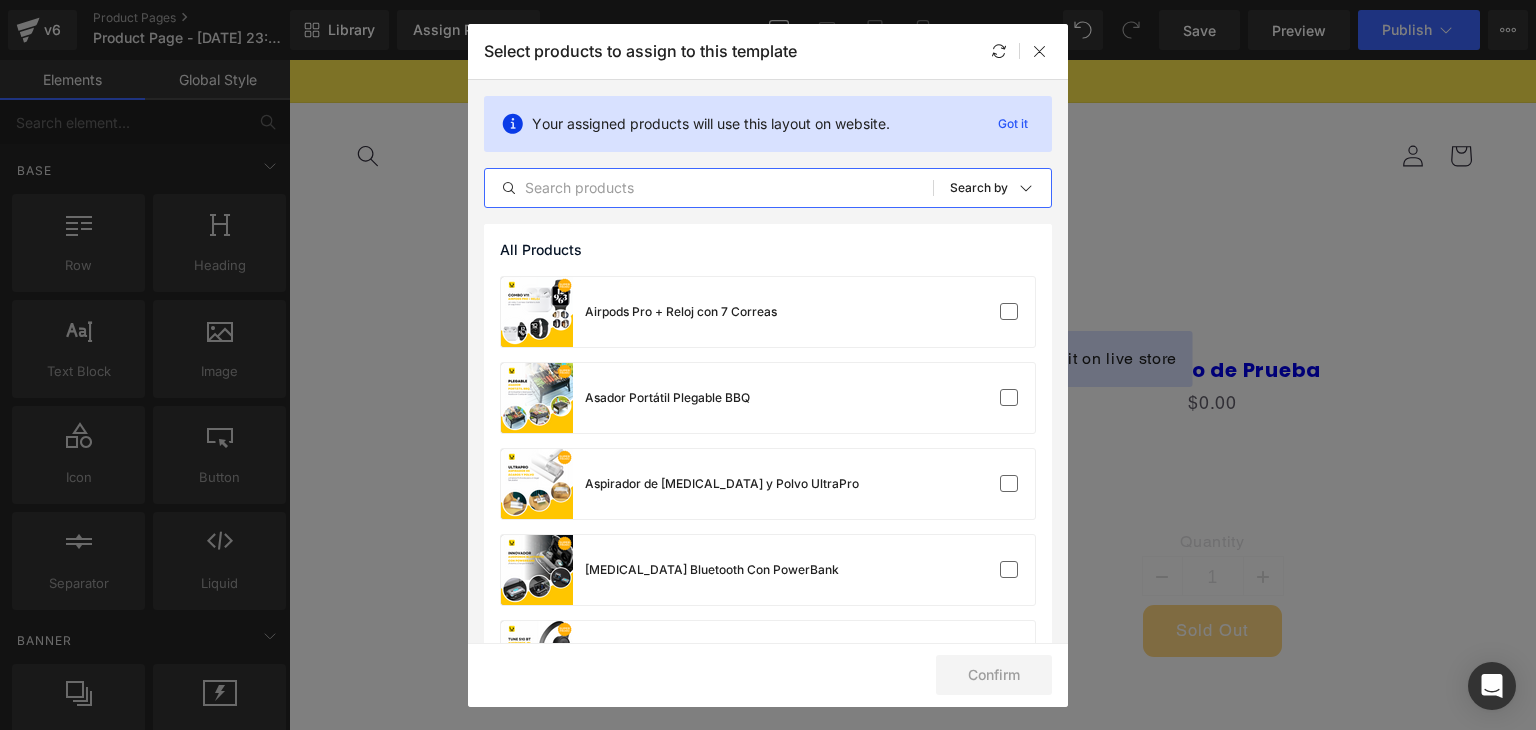 click at bounding box center [709, 188] 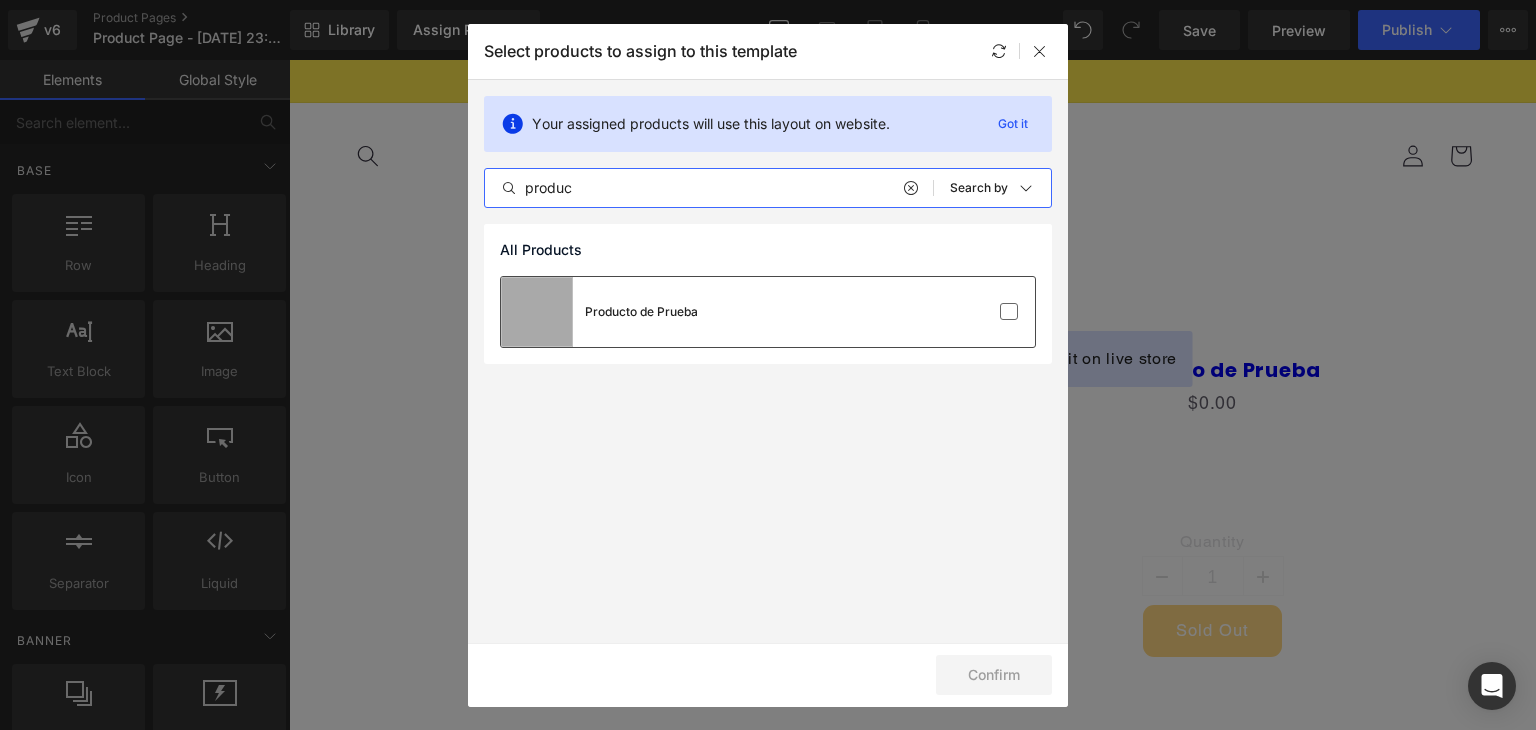 type on "produc" 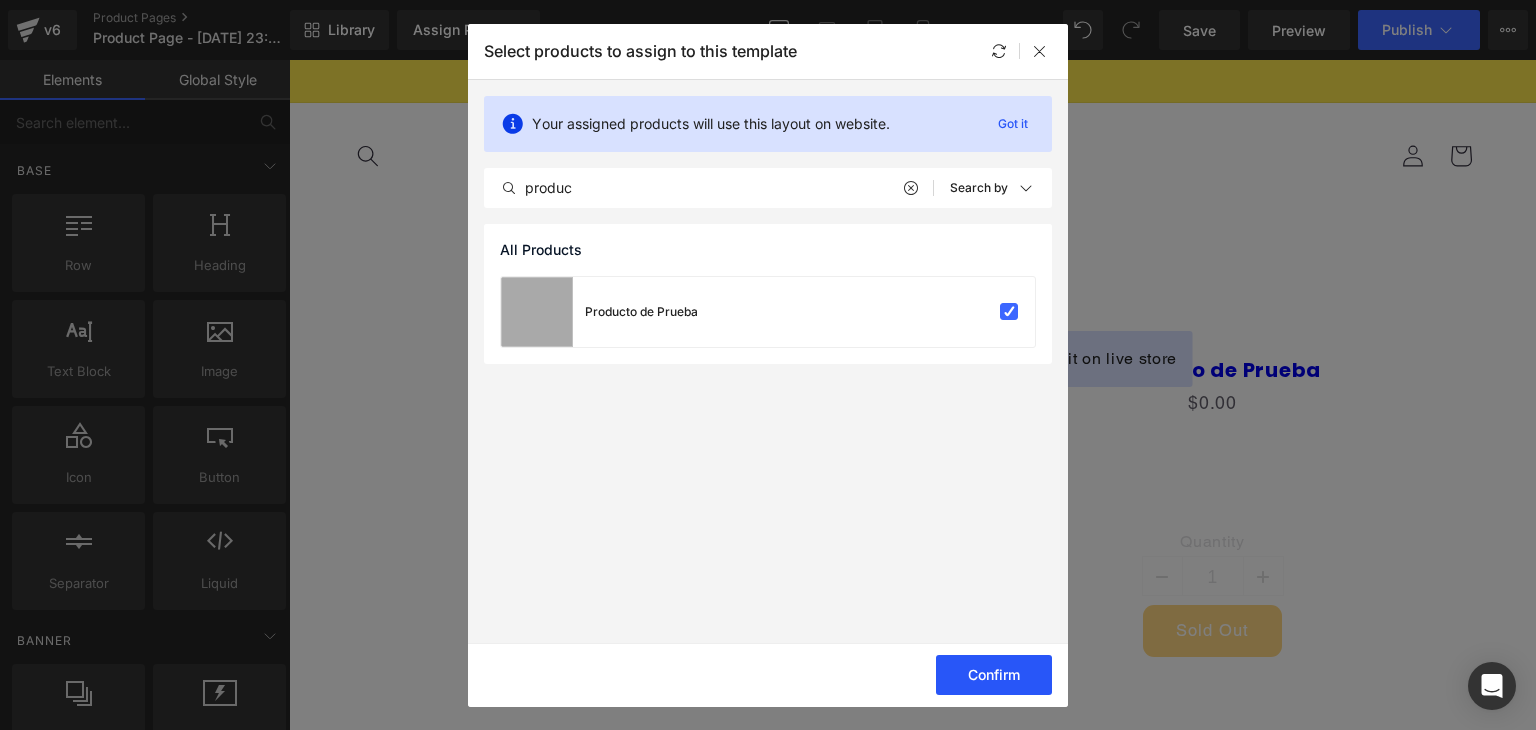 click on "Confirm" at bounding box center (994, 675) 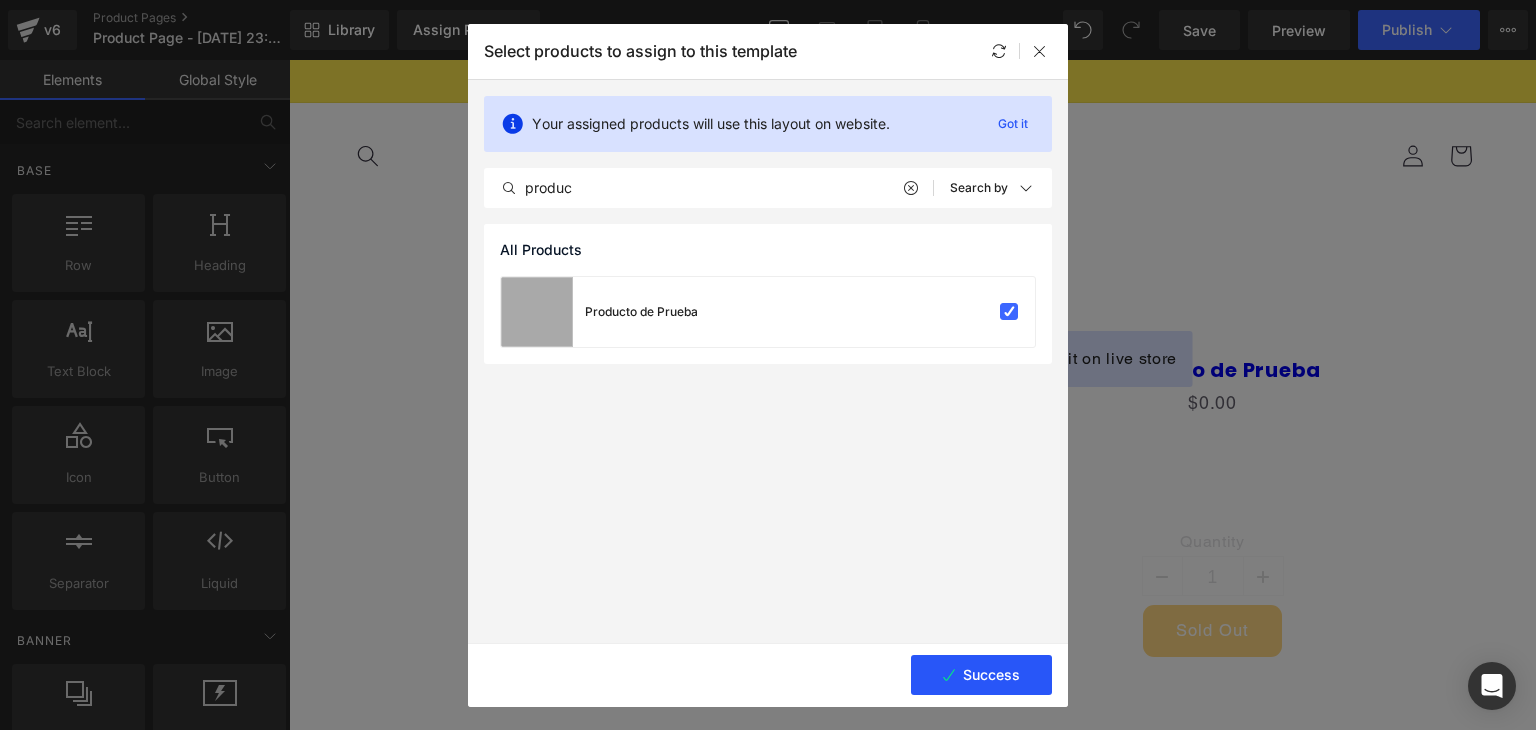 click on "Success" at bounding box center (981, 675) 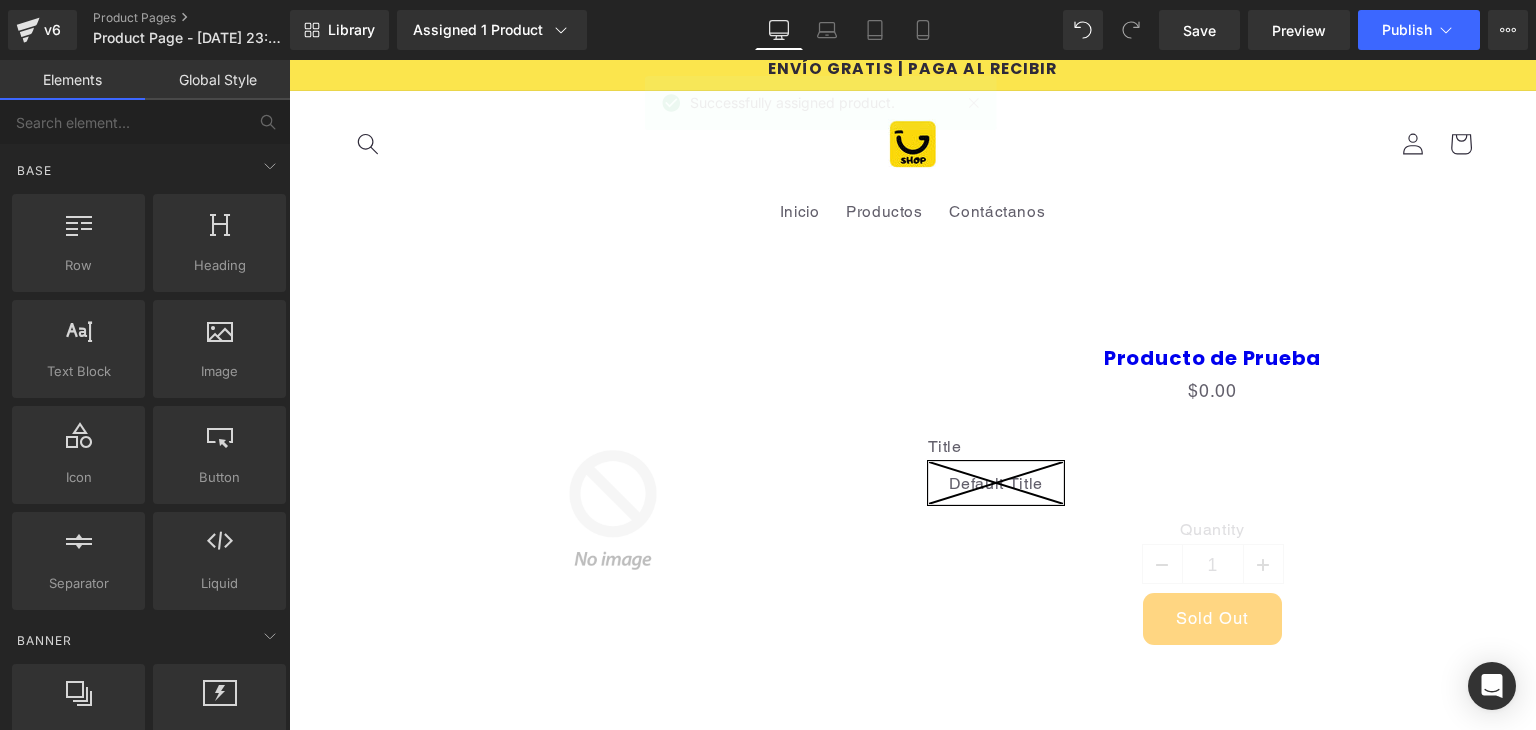 scroll, scrollTop: 0, scrollLeft: 0, axis: both 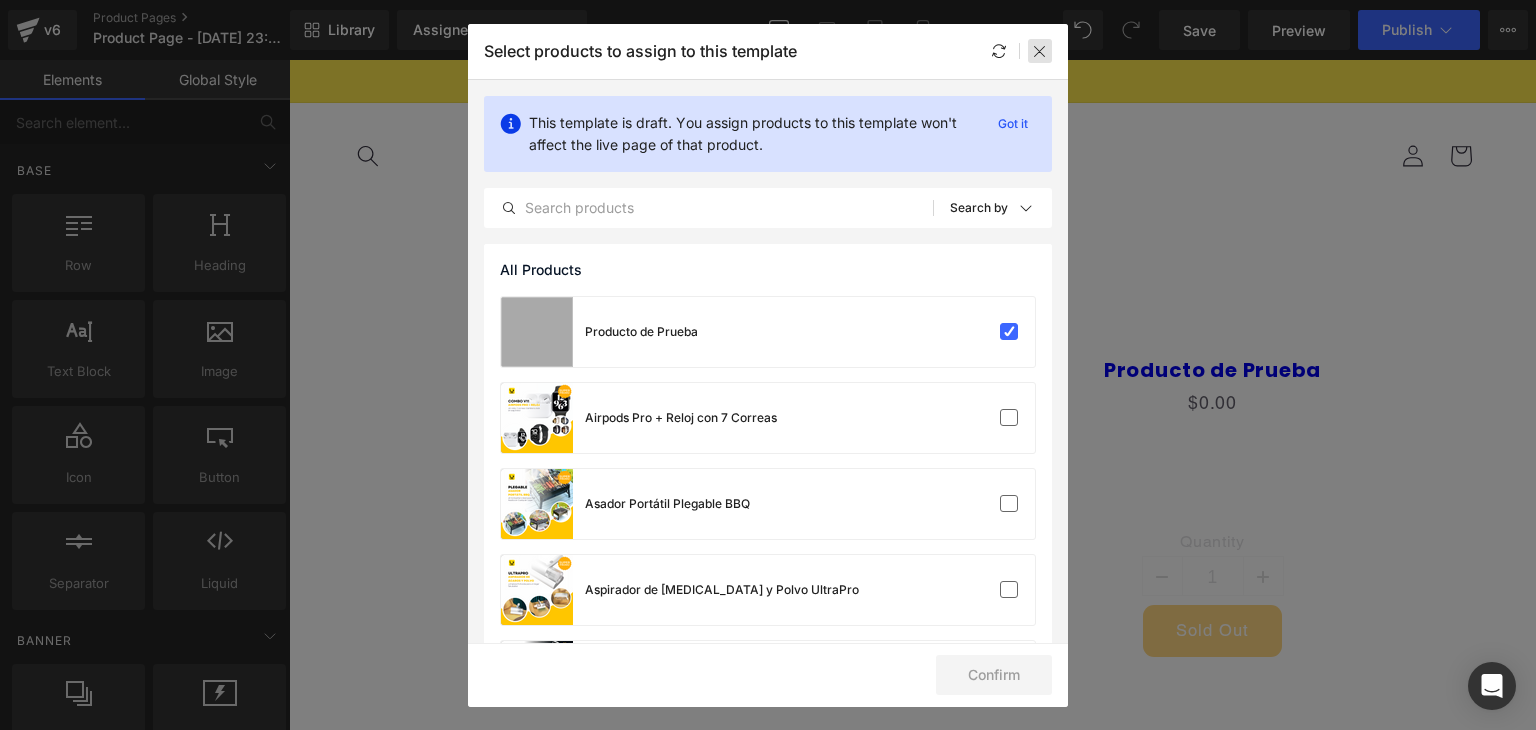 click at bounding box center [1040, 51] 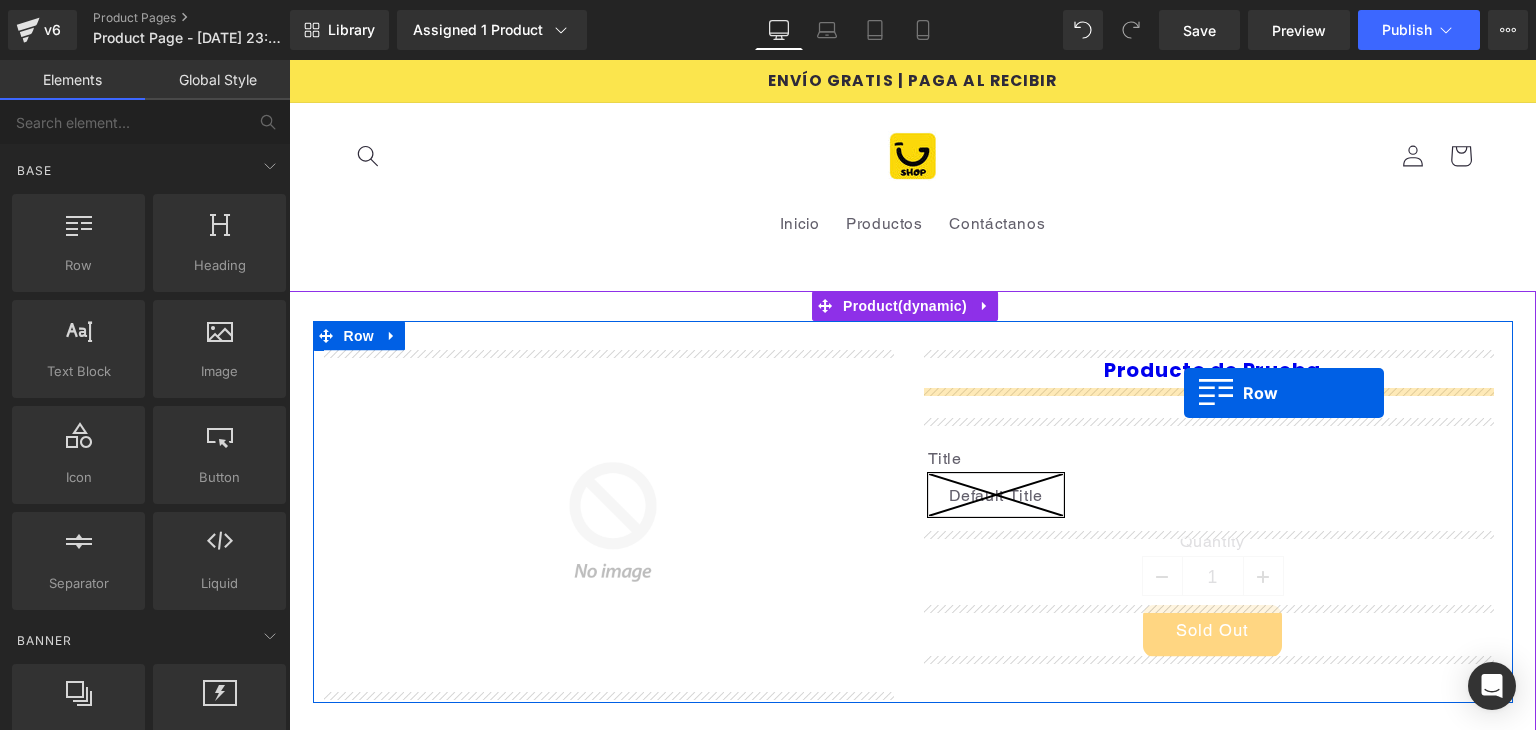 drag, startPoint x: 805, startPoint y: 369, endPoint x: 1184, endPoint y: 393, distance: 379.75912 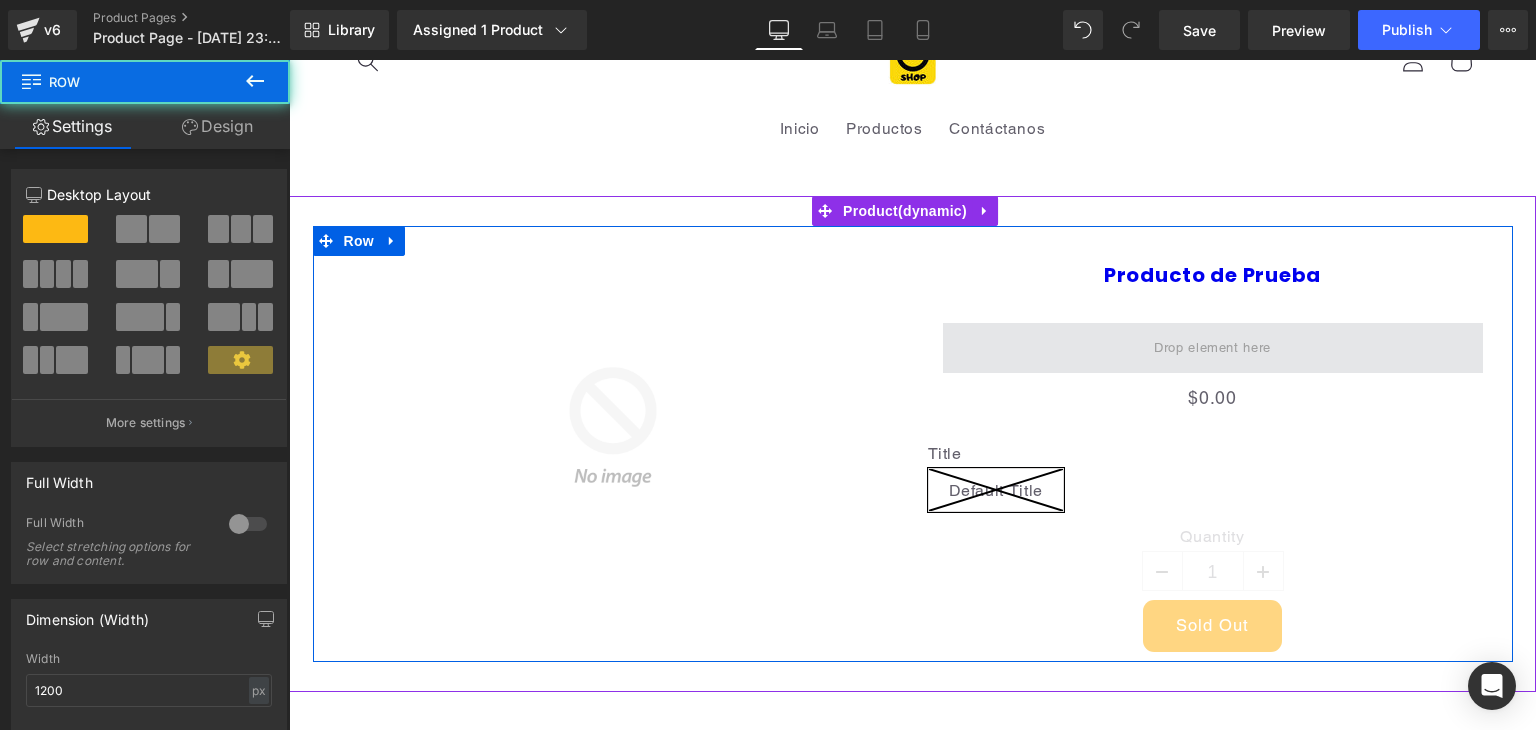 scroll, scrollTop: 100, scrollLeft: 0, axis: vertical 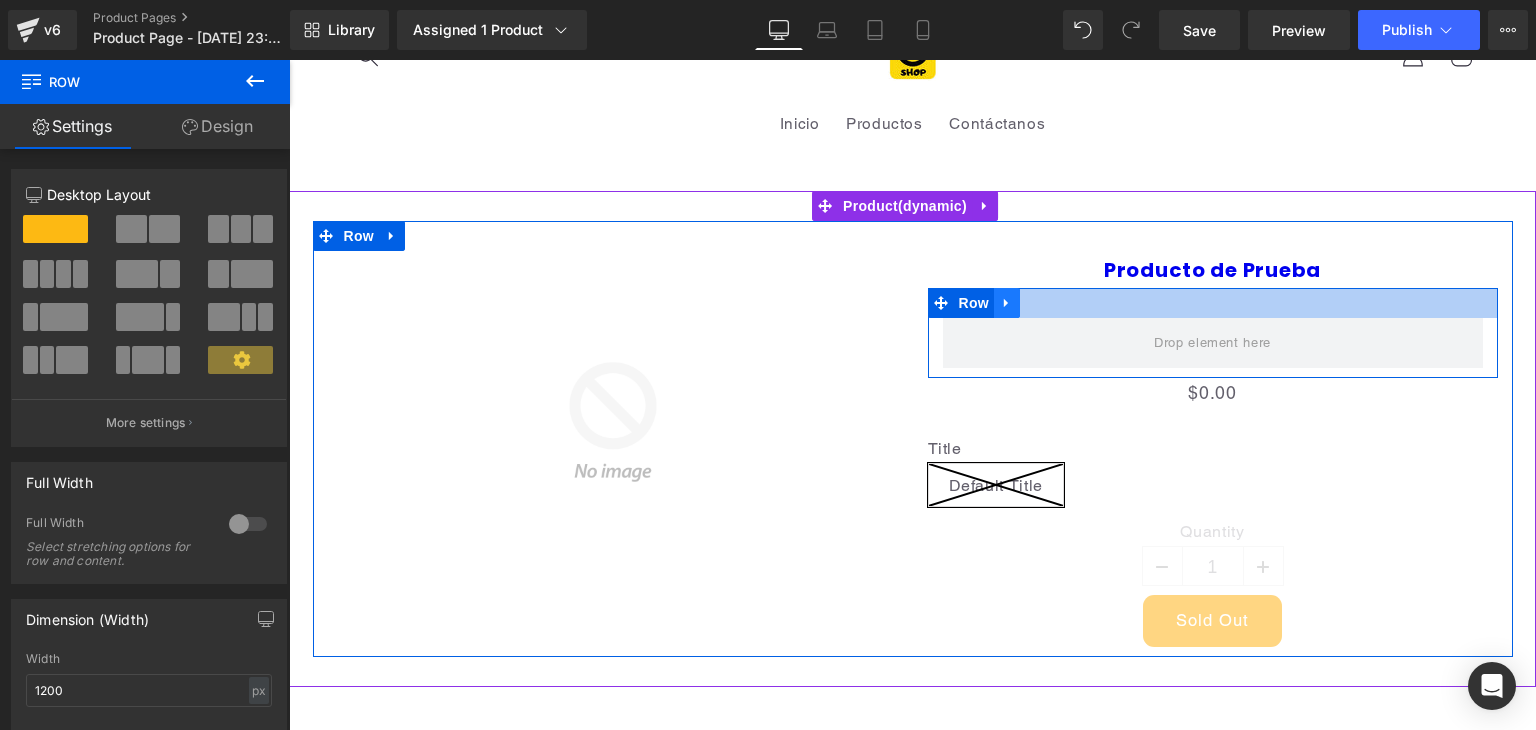 drag, startPoint x: 1052, startPoint y: 299, endPoint x: 1012, endPoint y: 304, distance: 40.311287 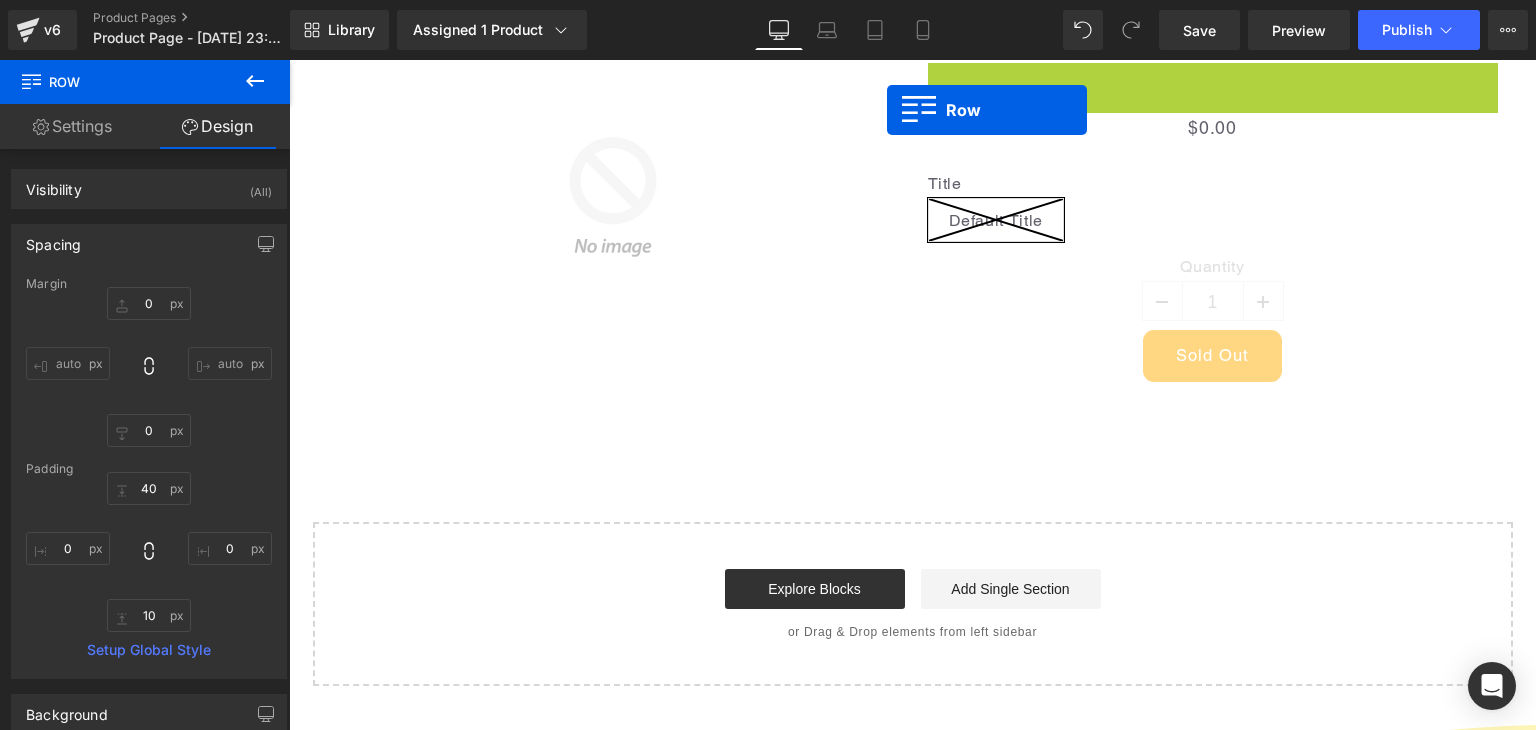 scroll, scrollTop: 225, scrollLeft: 0, axis: vertical 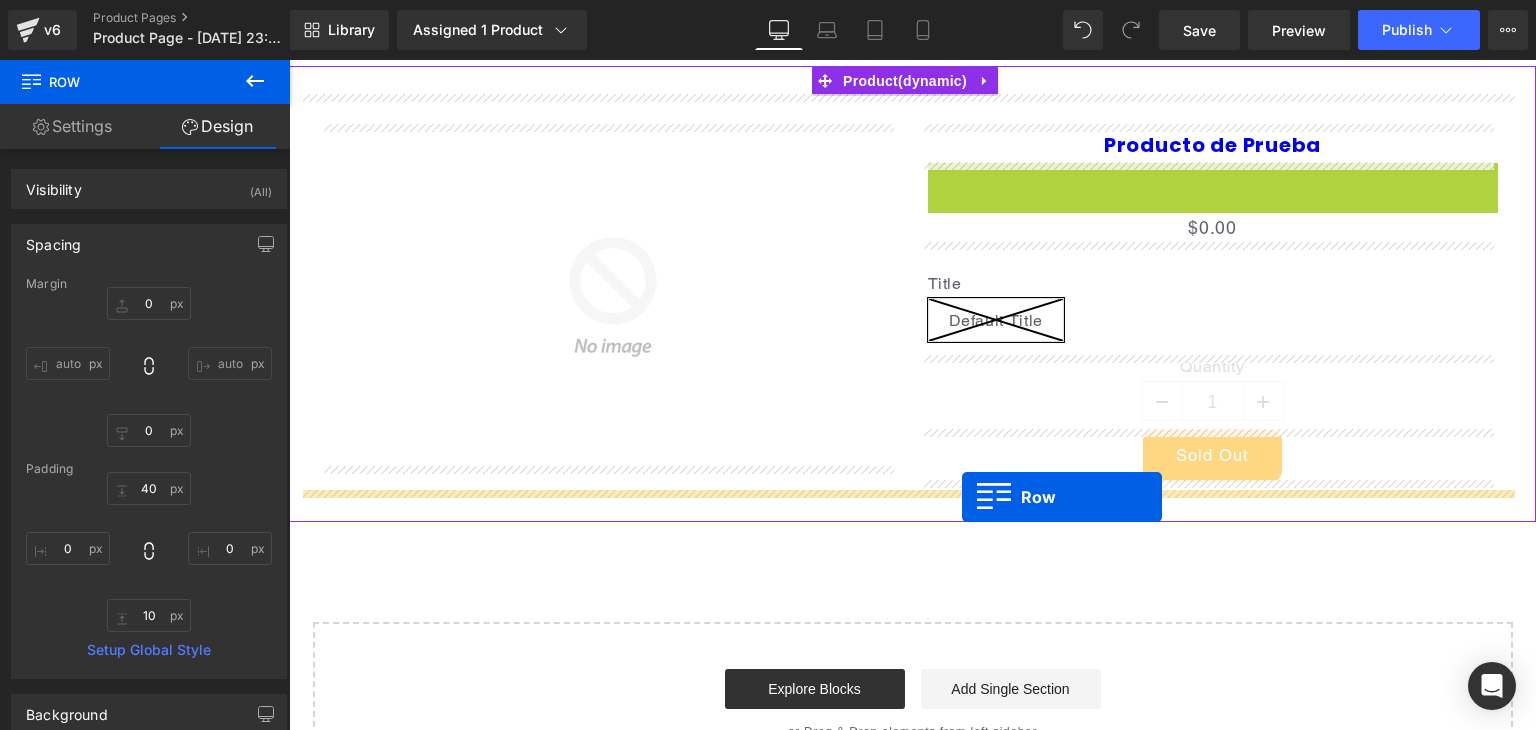 drag, startPoint x: 933, startPoint y: 300, endPoint x: 962, endPoint y: 497, distance: 199.12308 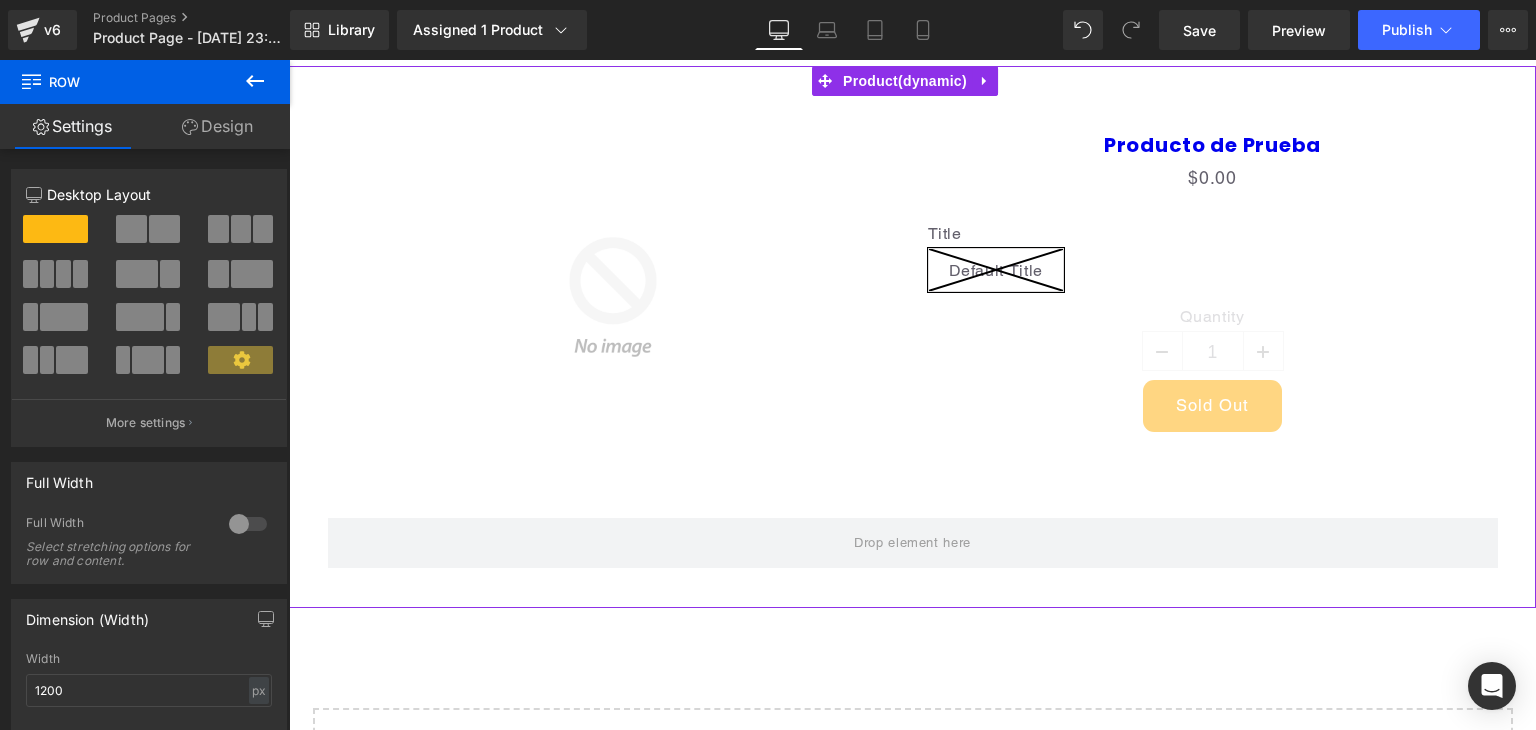 click on "40px" at bounding box center [289, 60] 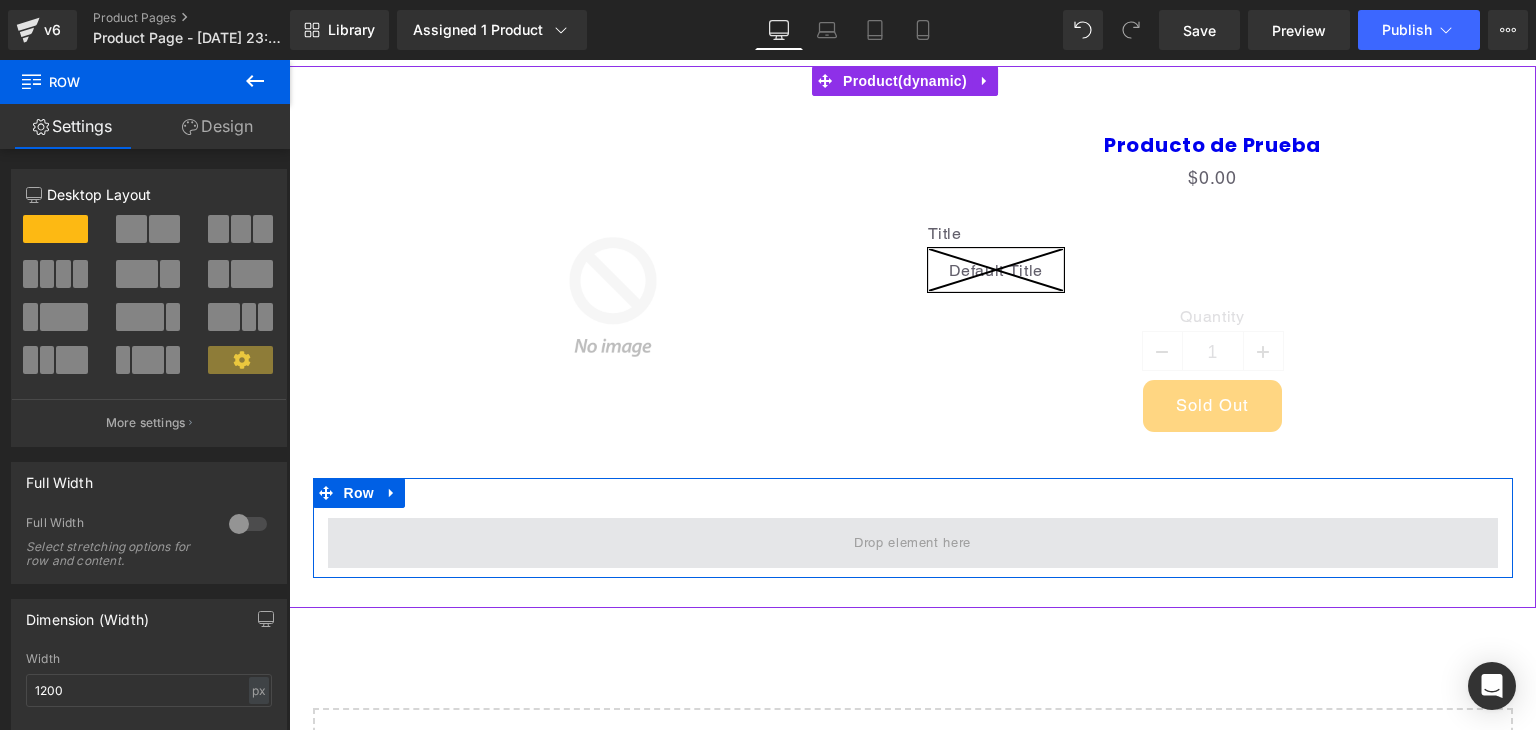 click at bounding box center [912, 543] 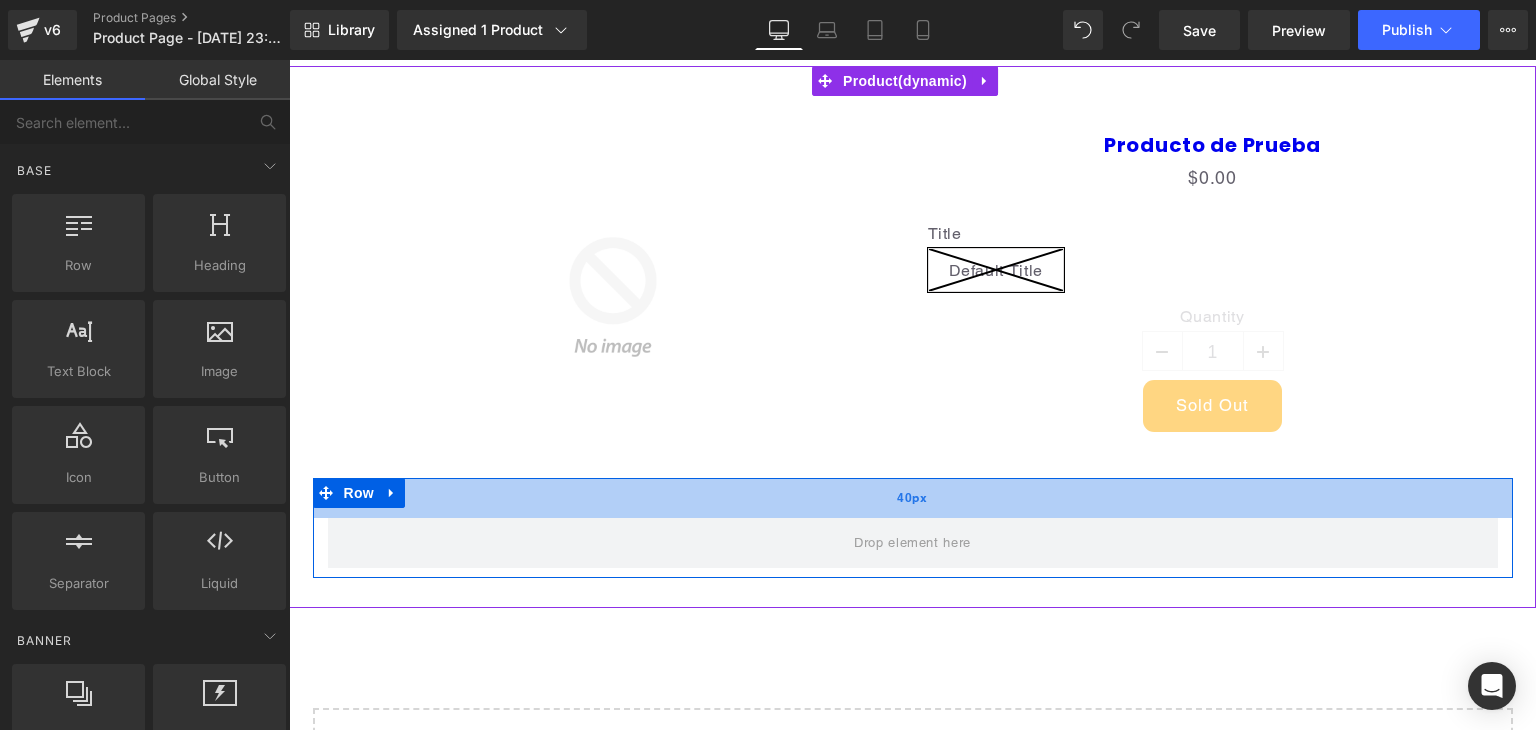 click on "40px" at bounding box center [913, 498] 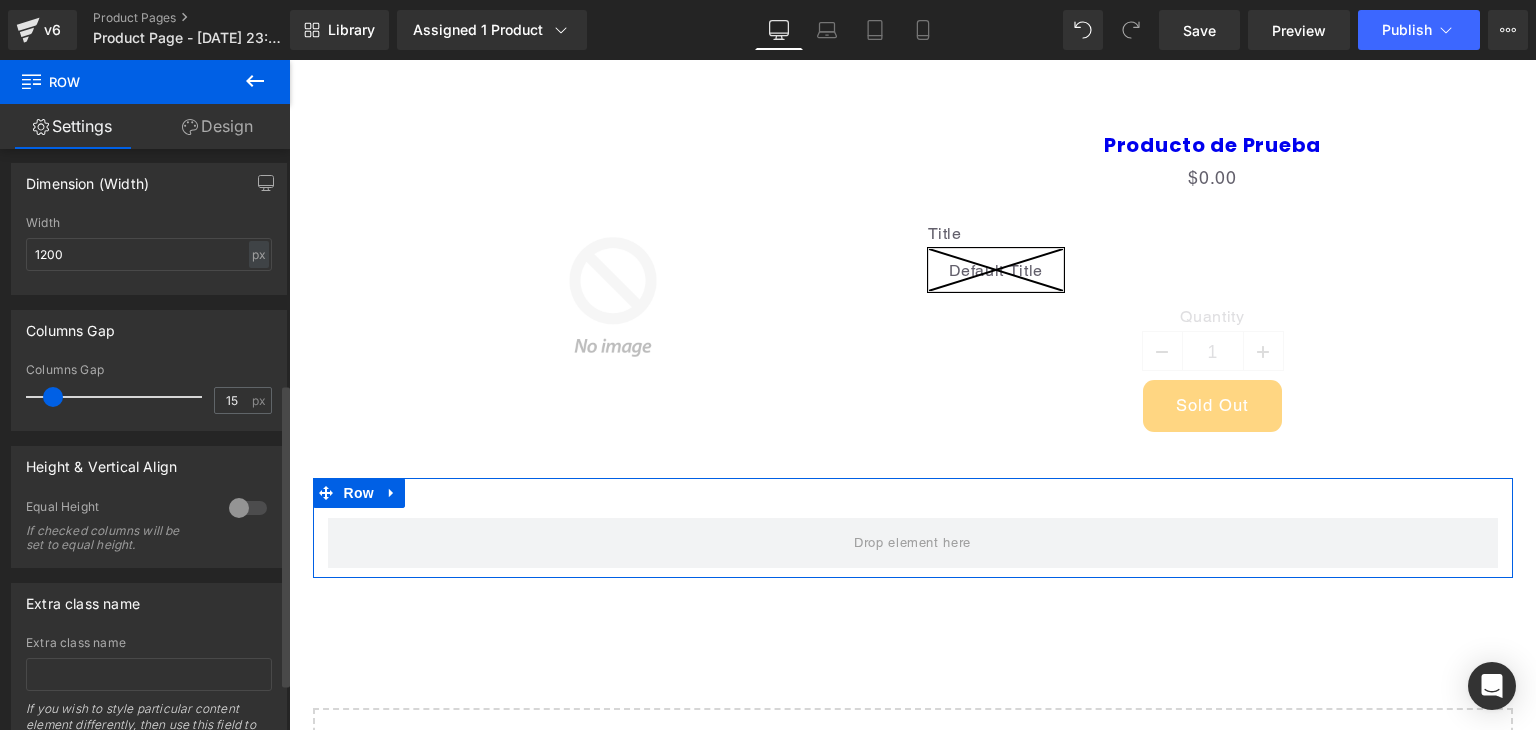 scroll, scrollTop: 500, scrollLeft: 0, axis: vertical 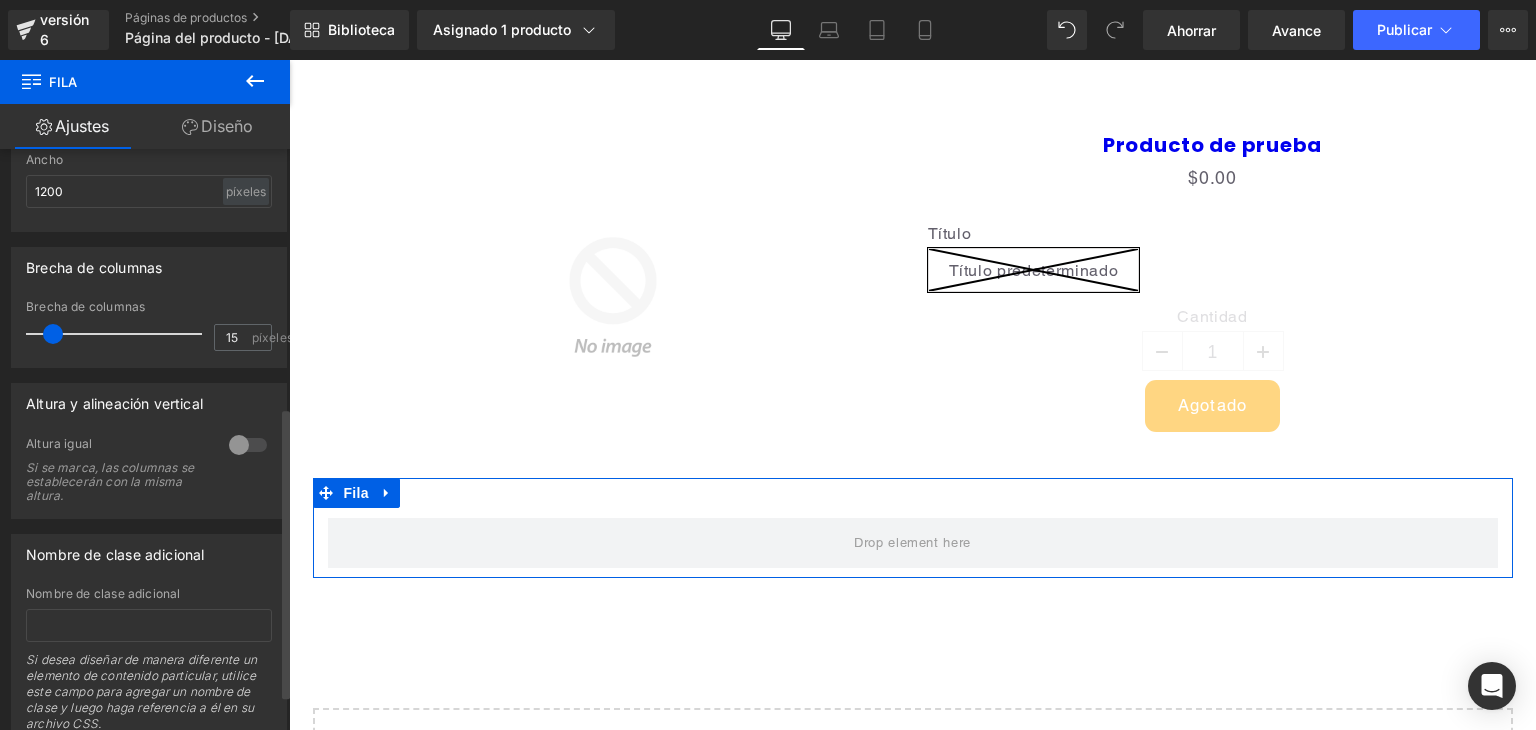 click at bounding box center [248, 445] 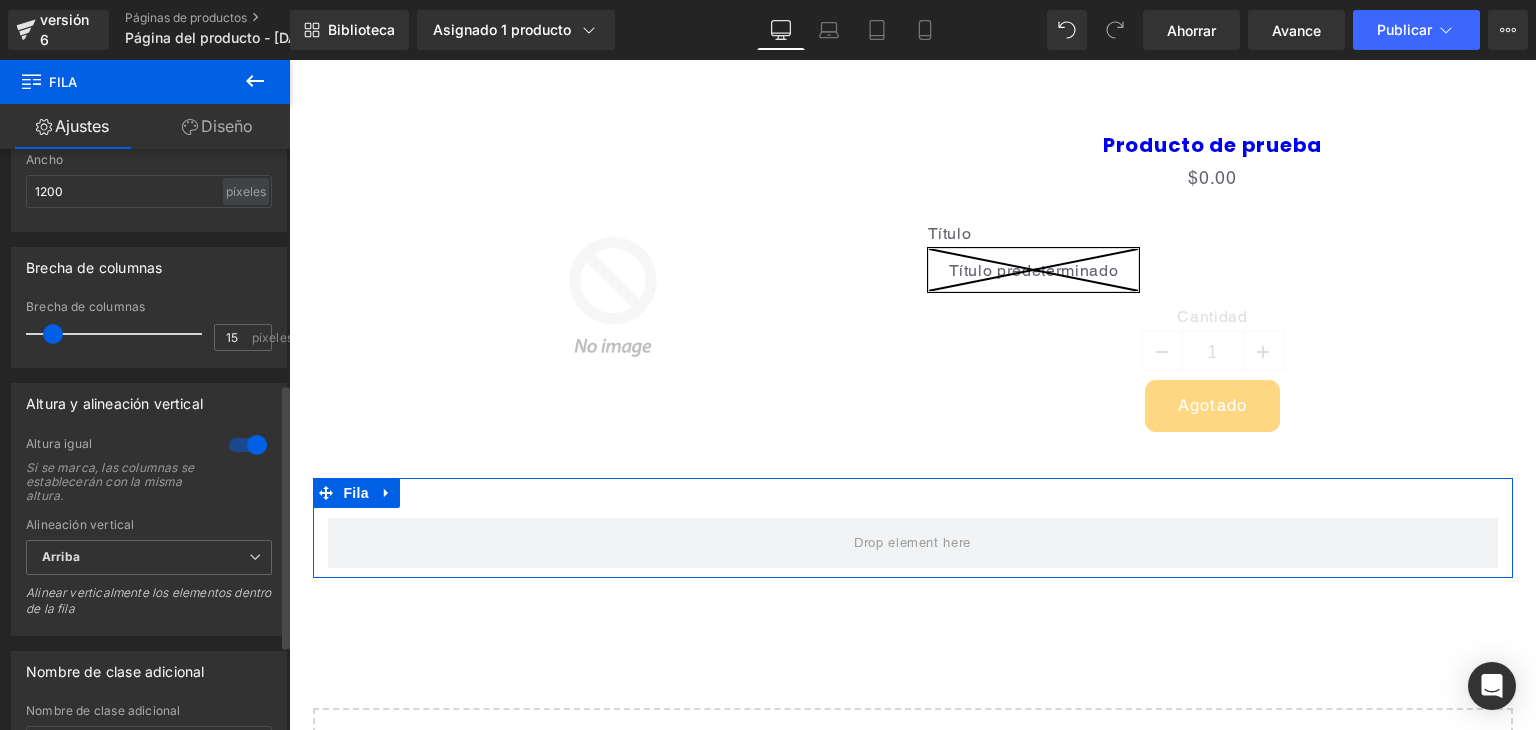 click at bounding box center [248, 445] 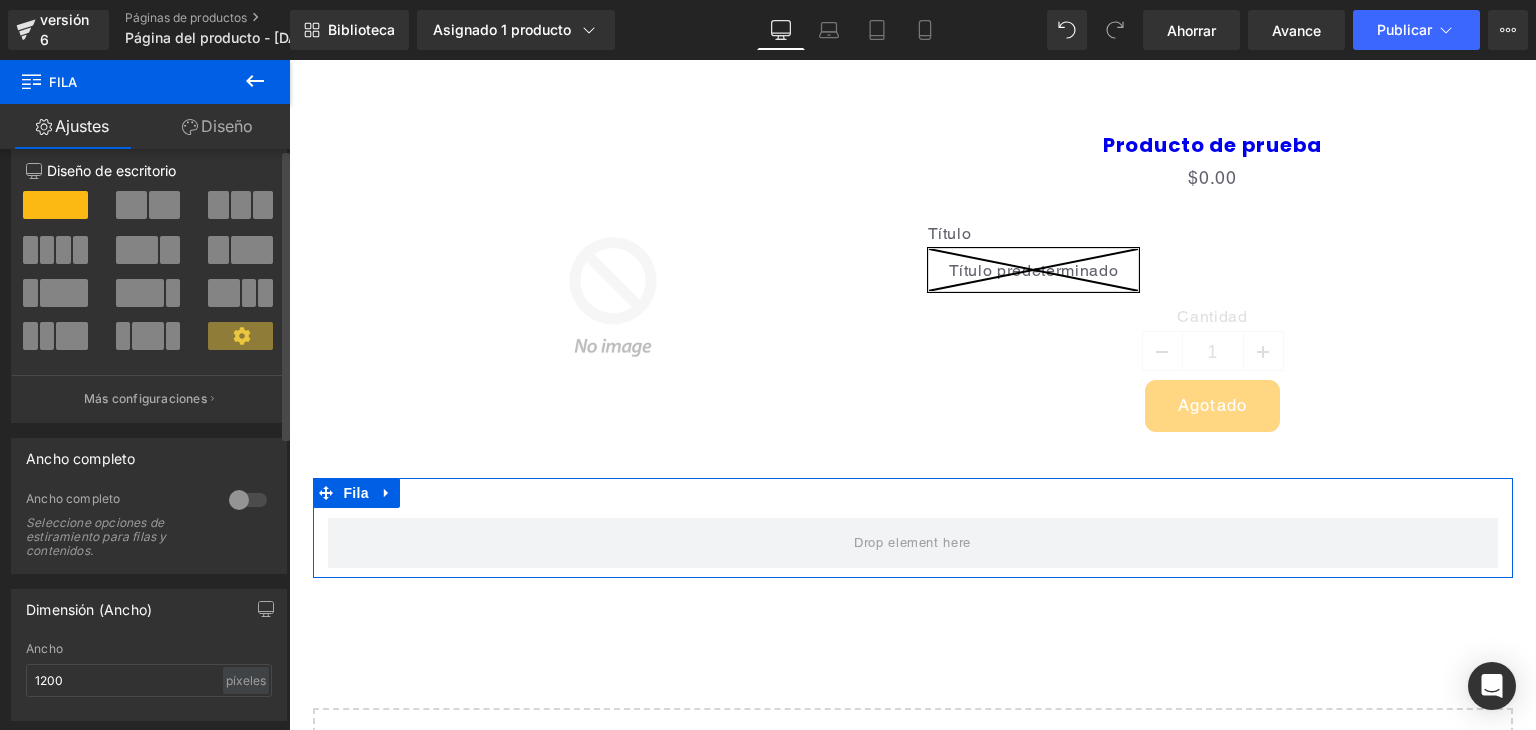 scroll, scrollTop: 0, scrollLeft: 0, axis: both 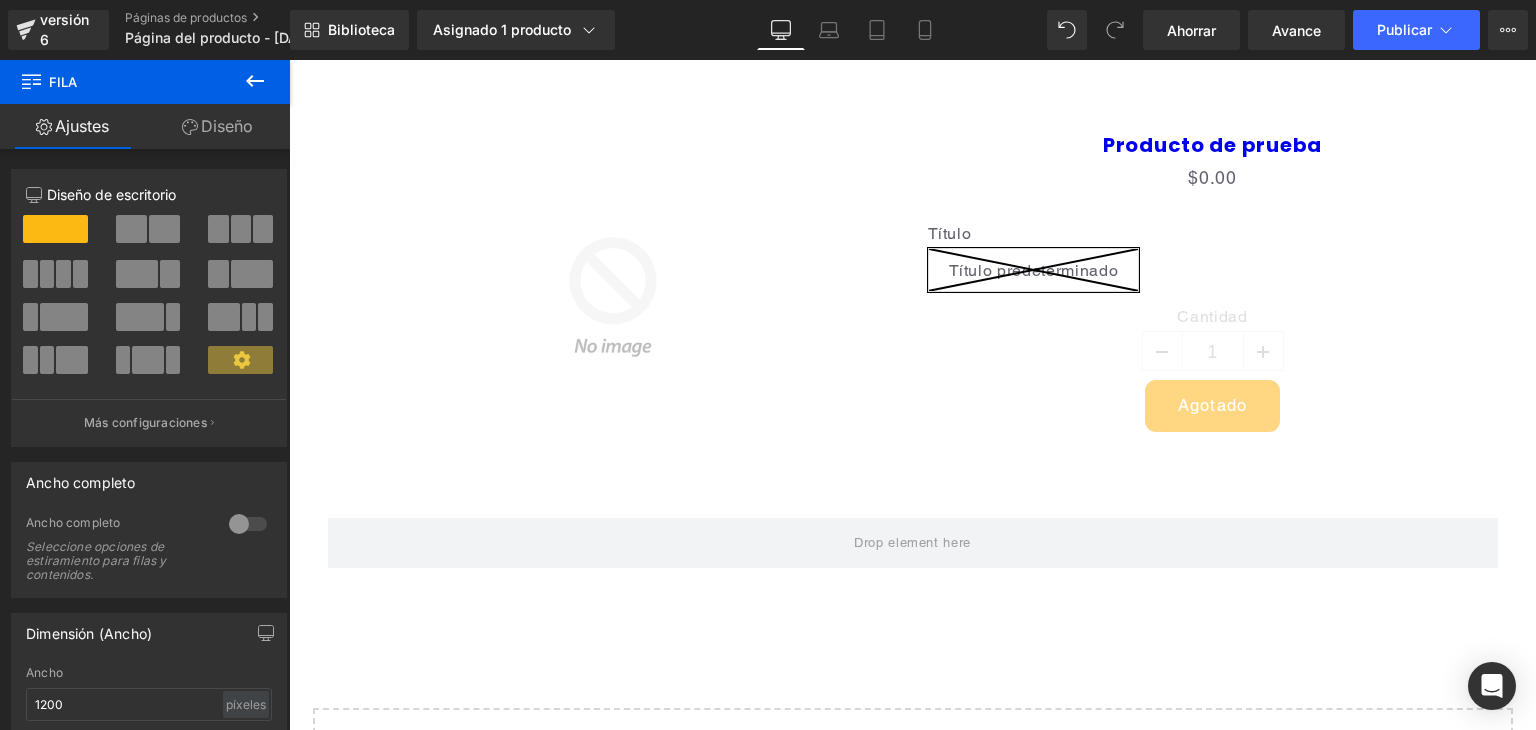 click on "Biblioteca Asignado 1 producto Vista previa del producto
Producto de prueba Administrar productos asignados De oficina De oficina Computadora portátil Tableta Móvil Ahorrar Avance Publicar Programado Plan de actualización Ver página en vivo Ver con plantilla actual Guardar plantilla en la biblioteca Programar publicación Optimizar Configuración de publicación Atajos Tu página no se puede publicar Has alcanzado el número máximo de páginas publicadas en tu plan  (0/1).  Necesitas mejorar tu plan o cancelar la publicación de todas tus páginas para obtener un espacio de publicación. Anular la publicación de páginas Plan de actualización" at bounding box center (913, 30) 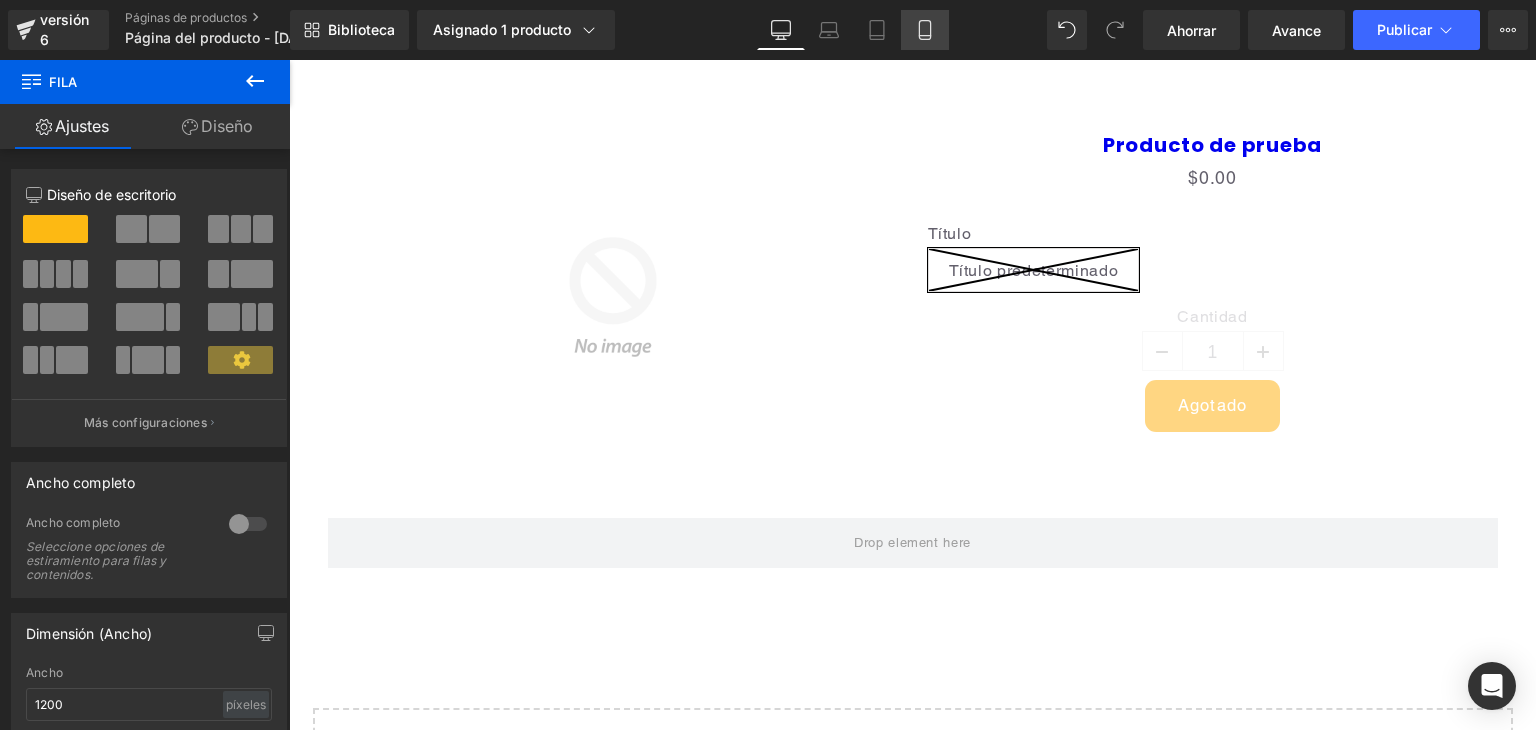 click on "Móvil" at bounding box center [925, 30] 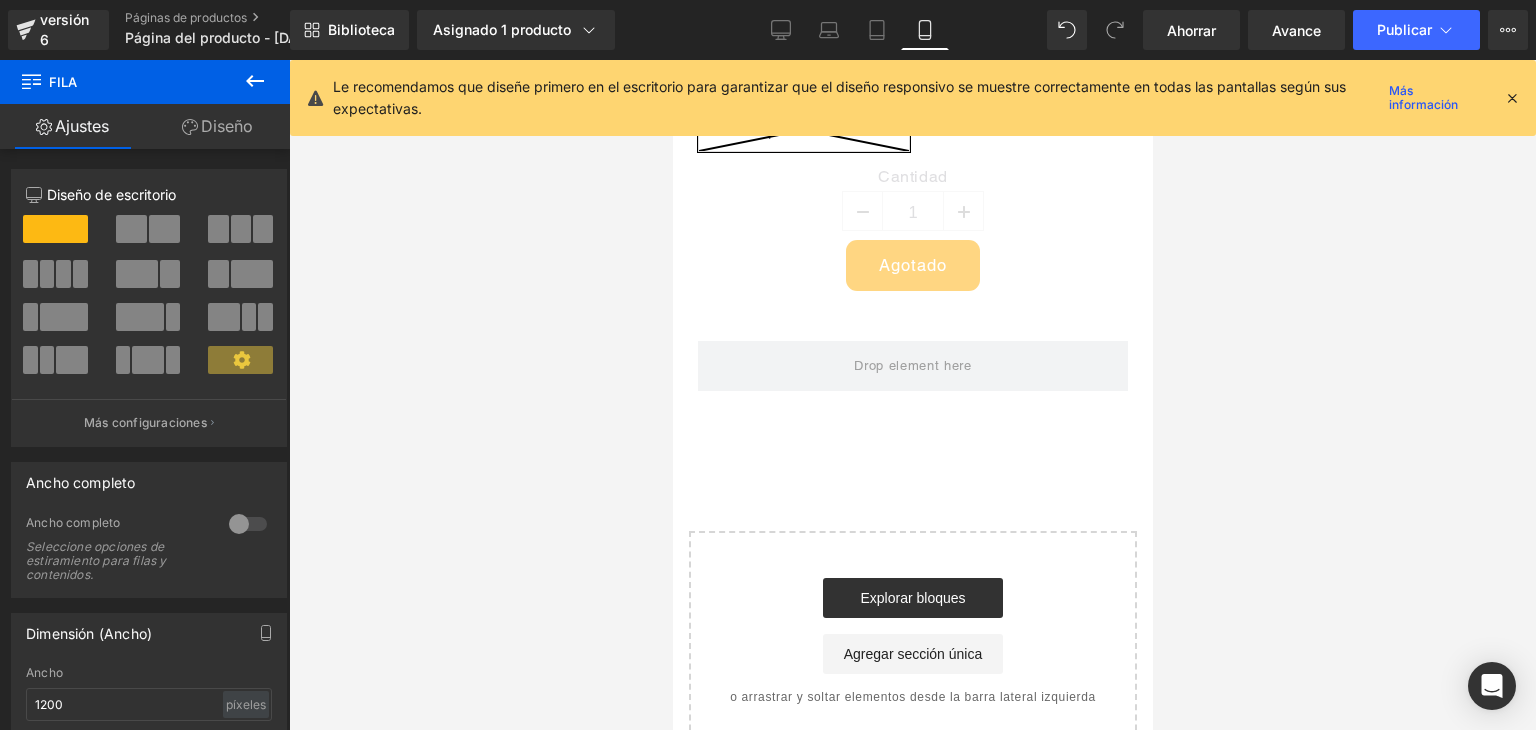 scroll, scrollTop: 400, scrollLeft: 0, axis: vertical 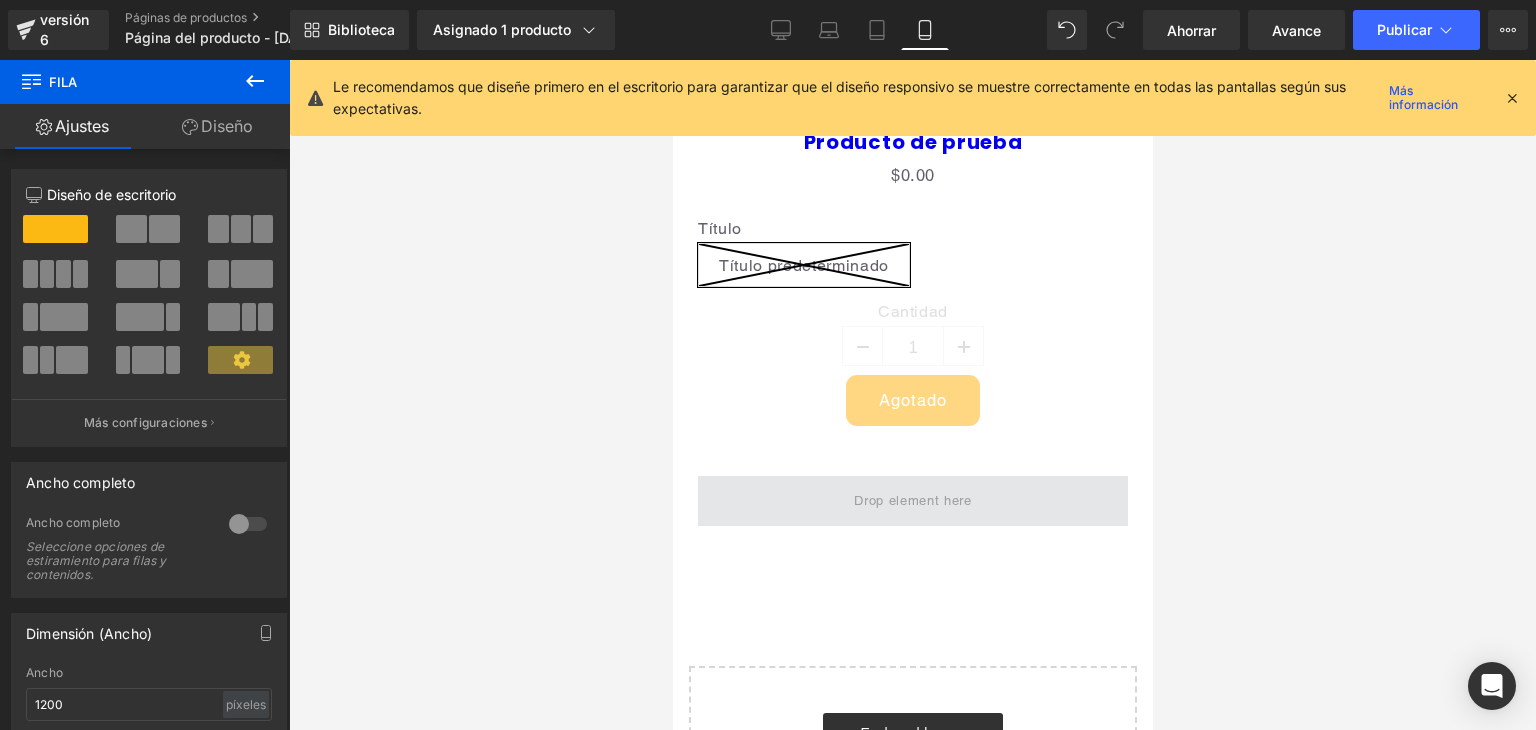 click at bounding box center [911, 501] 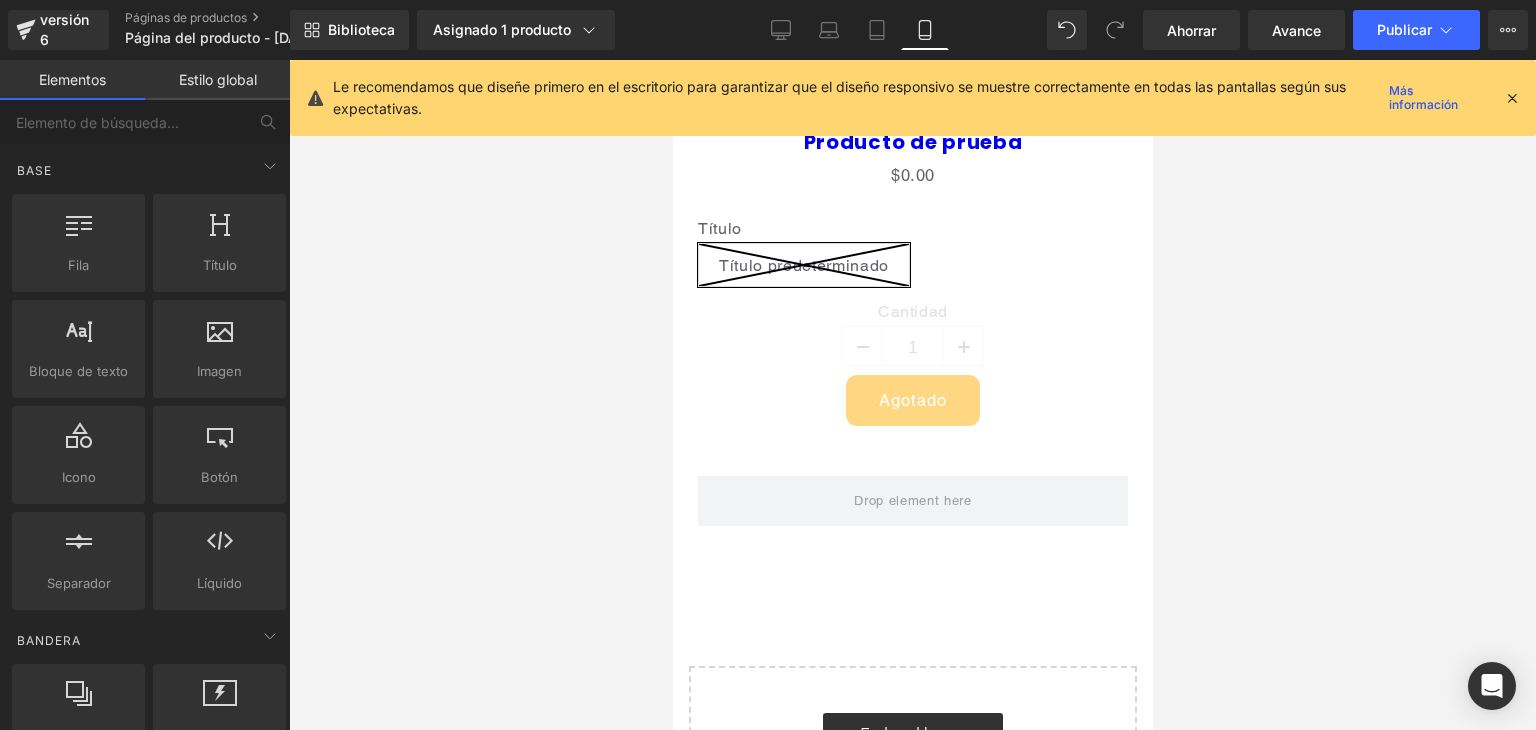 click on "Fila   40 píxeles" at bounding box center (912, 486) 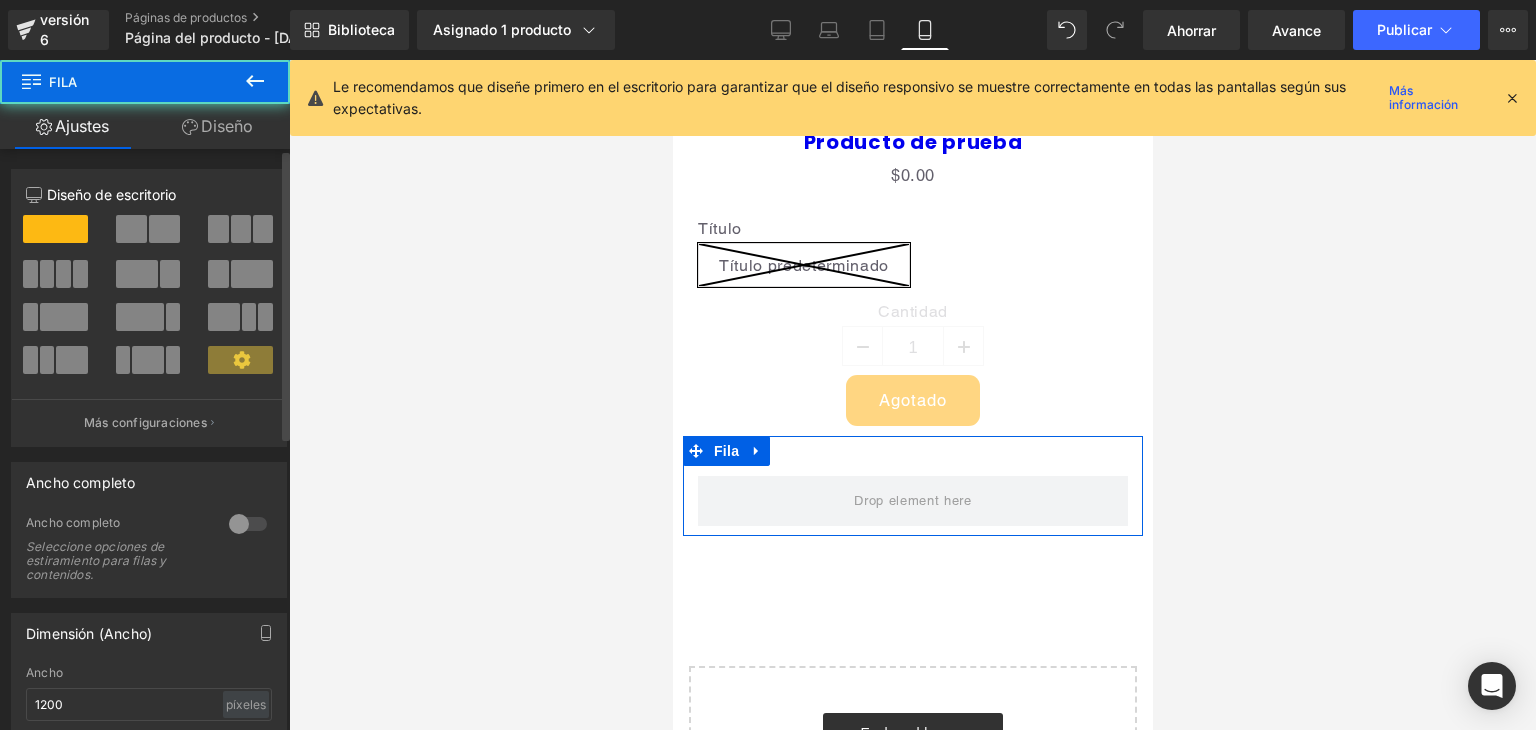 click at bounding box center [164, 229] 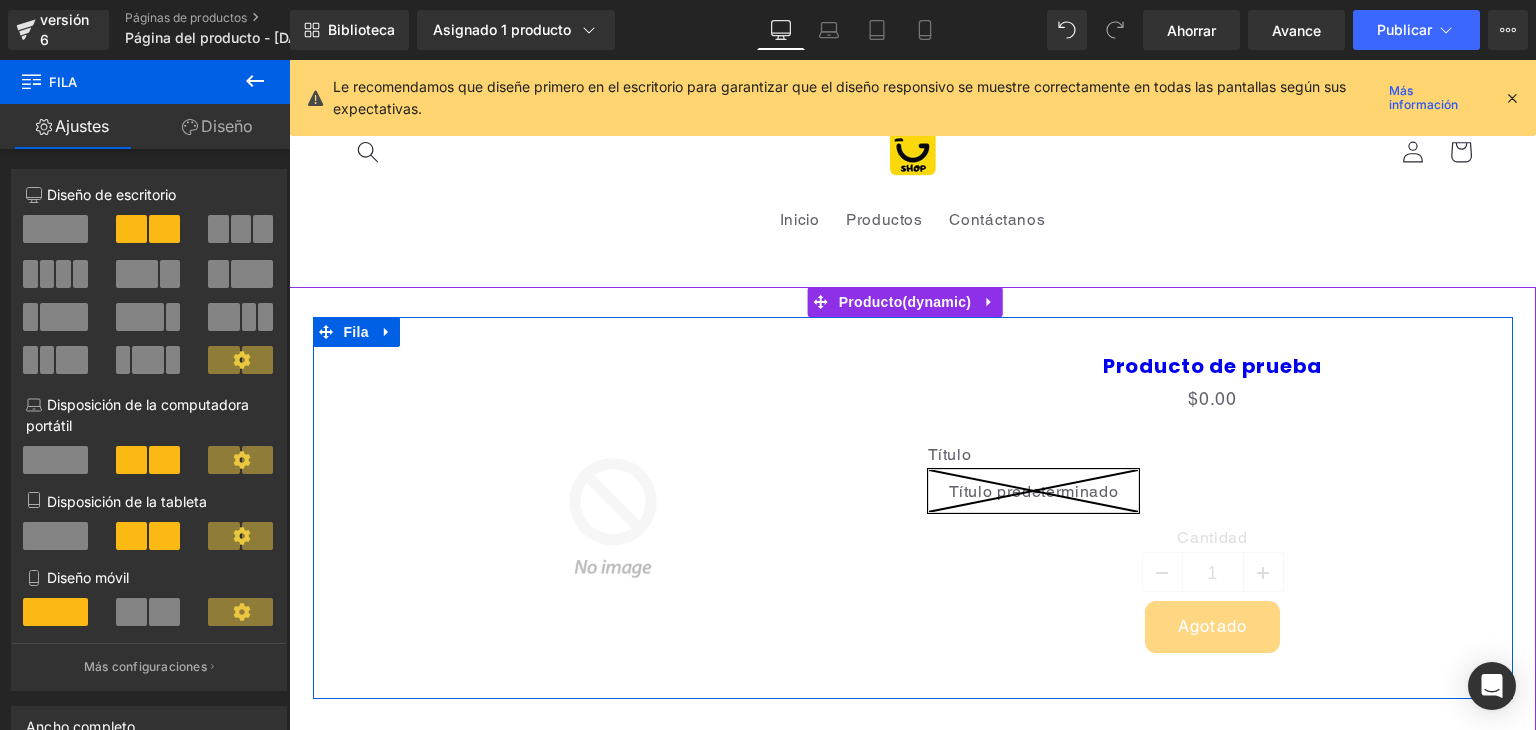 scroll, scrollTop: 0, scrollLeft: 0, axis: both 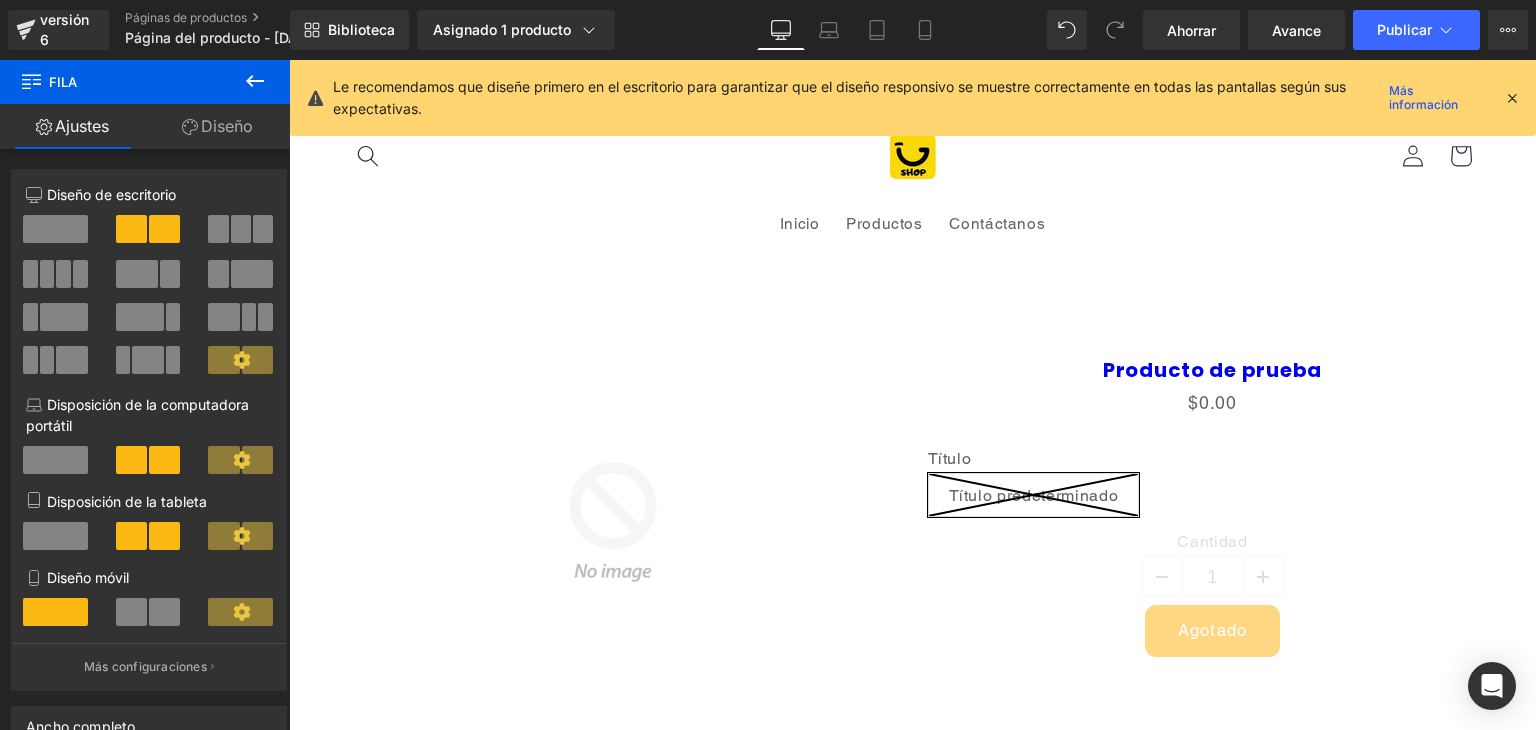 drag, startPoint x: 1509, startPoint y: 91, endPoint x: 964, endPoint y: 1, distance: 552.3812 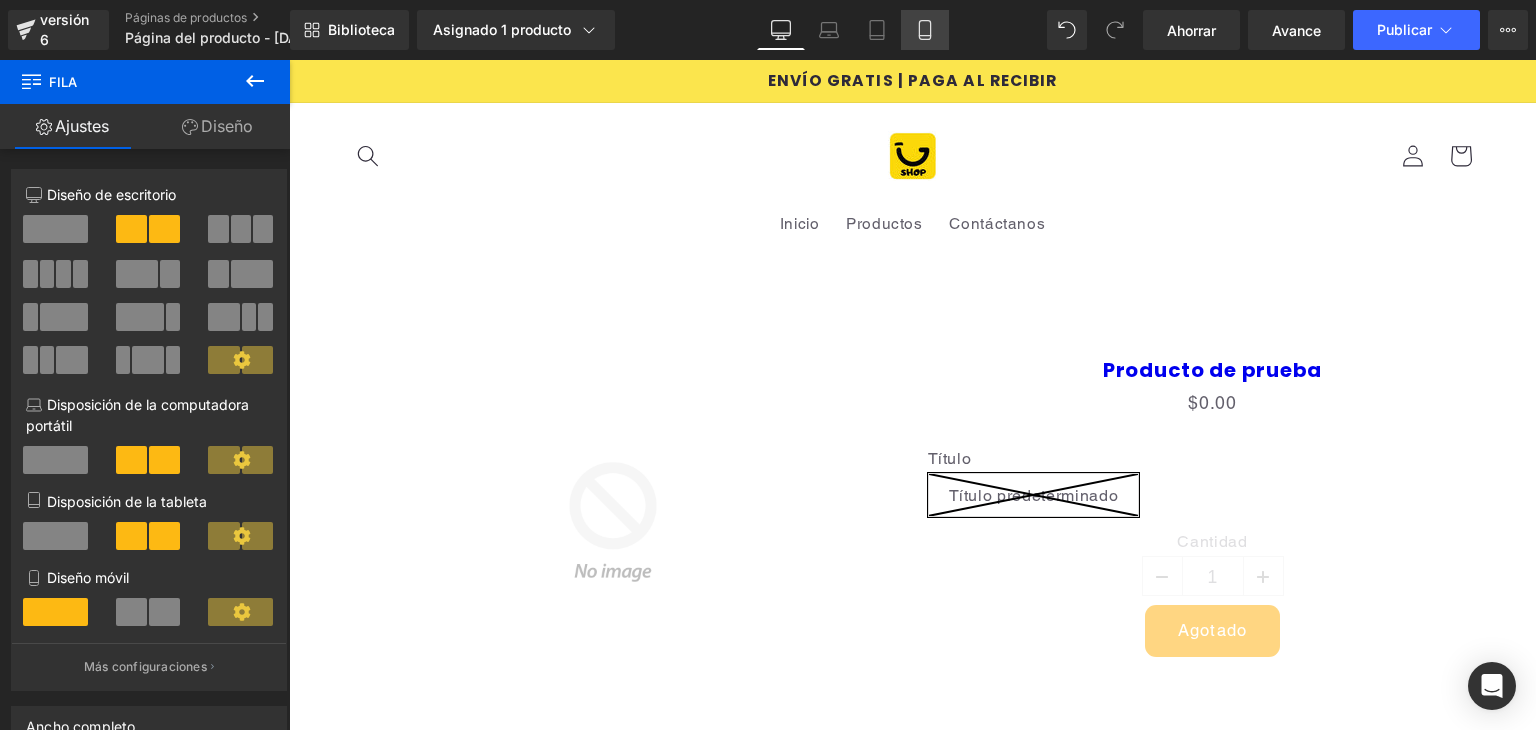 drag, startPoint x: 921, startPoint y: 34, endPoint x: 274, endPoint y: 77, distance: 648.4273 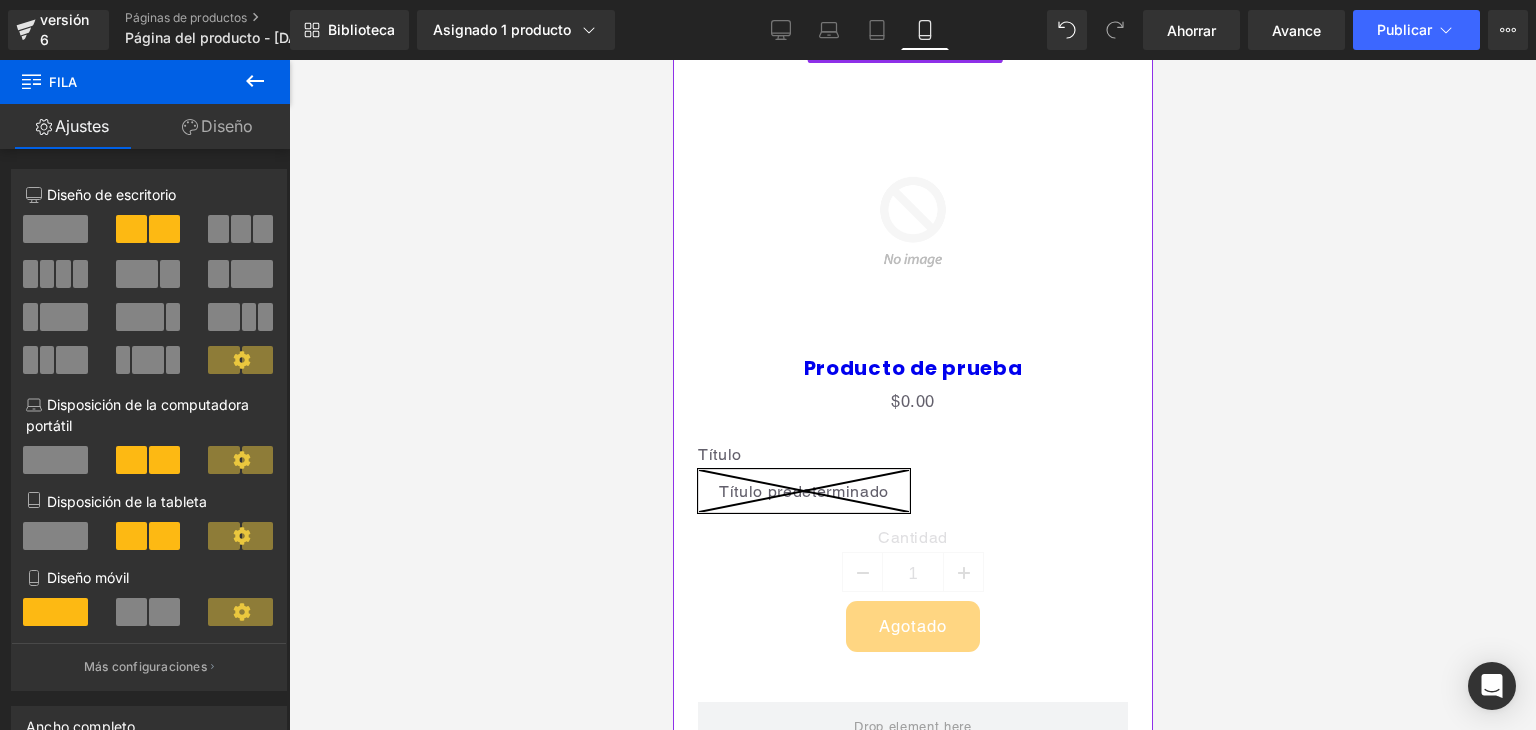 scroll, scrollTop: 0, scrollLeft: 0, axis: both 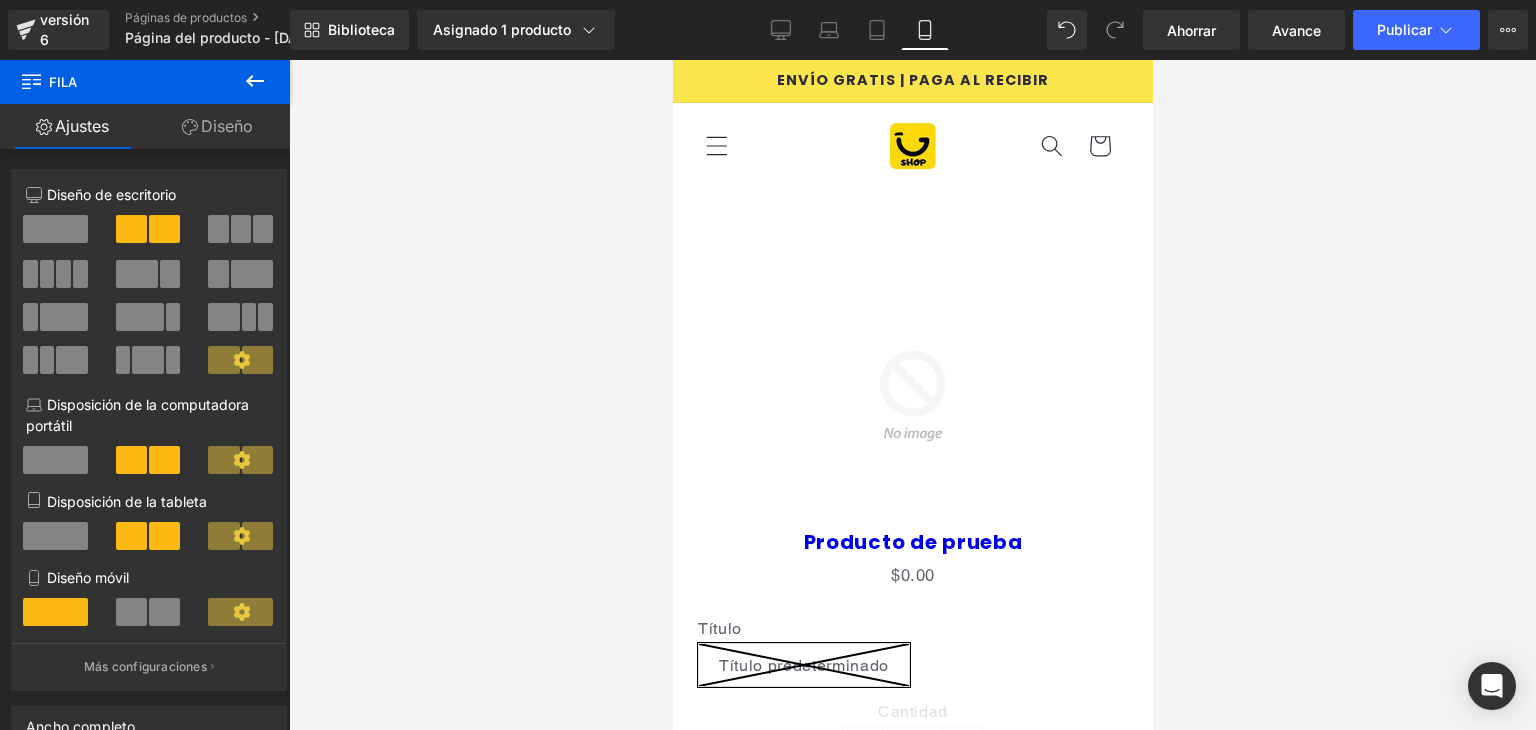 click at bounding box center [912, 146] 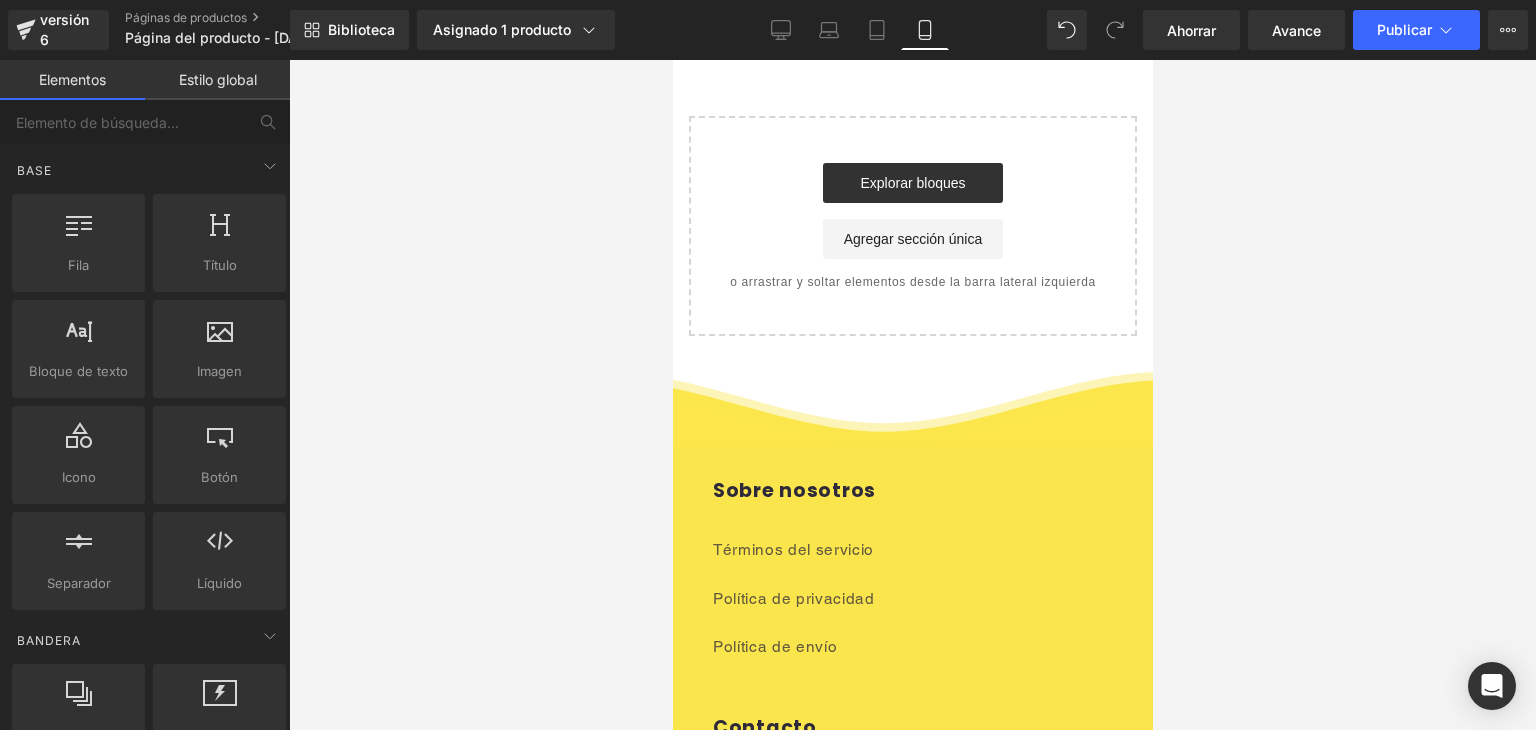 scroll, scrollTop: 1388, scrollLeft: 0, axis: vertical 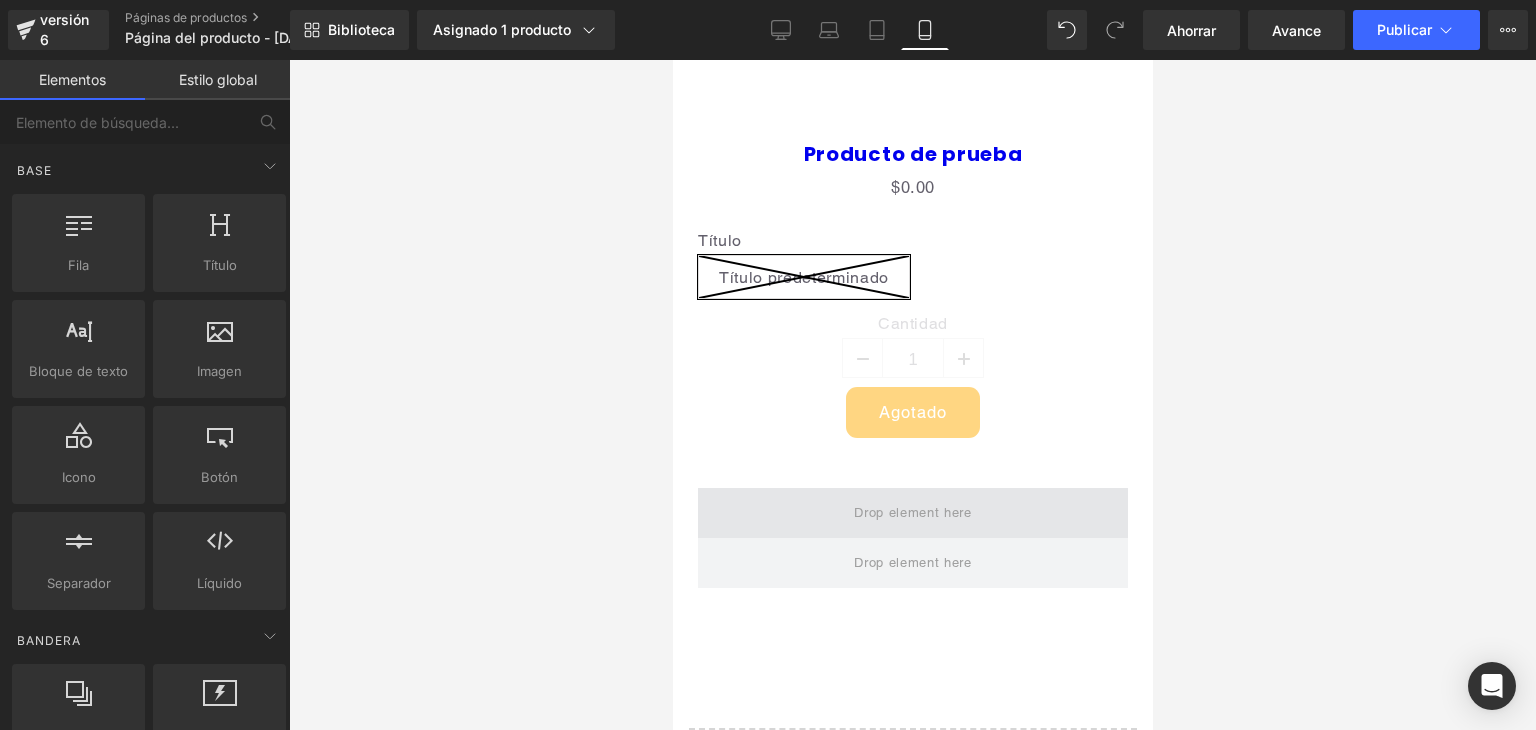 click at bounding box center [911, 513] 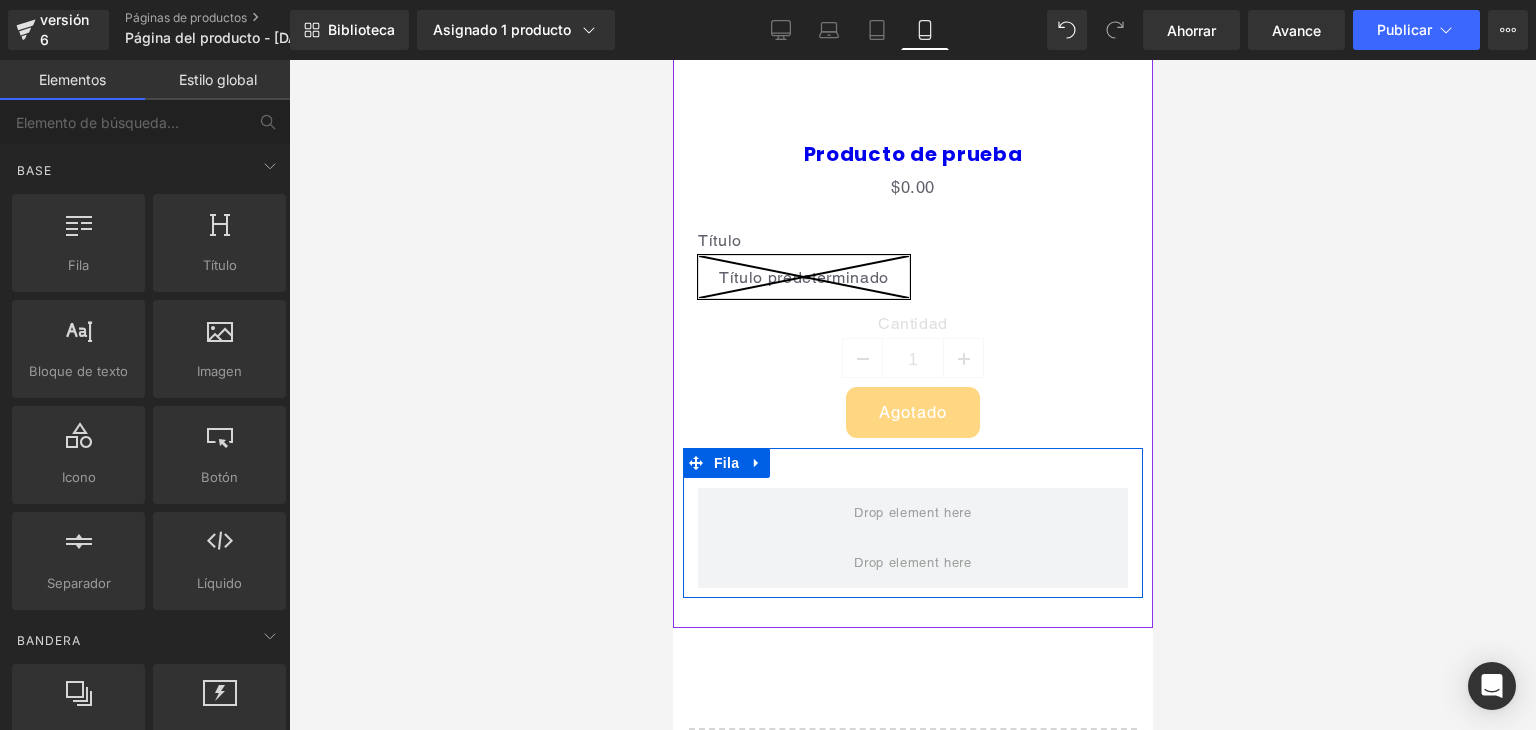 click at bounding box center [912, 563] 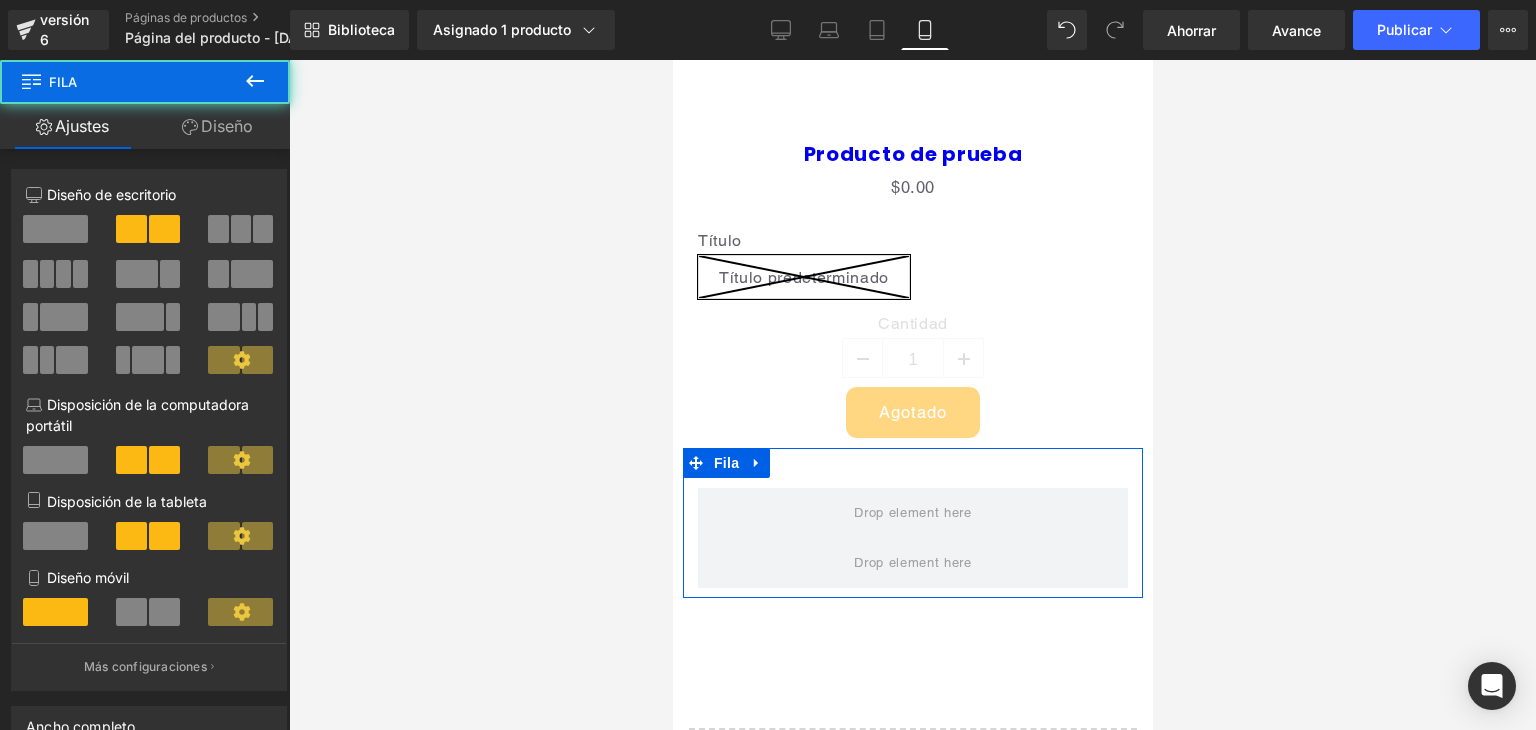 click on "Diseño" at bounding box center [227, 126] 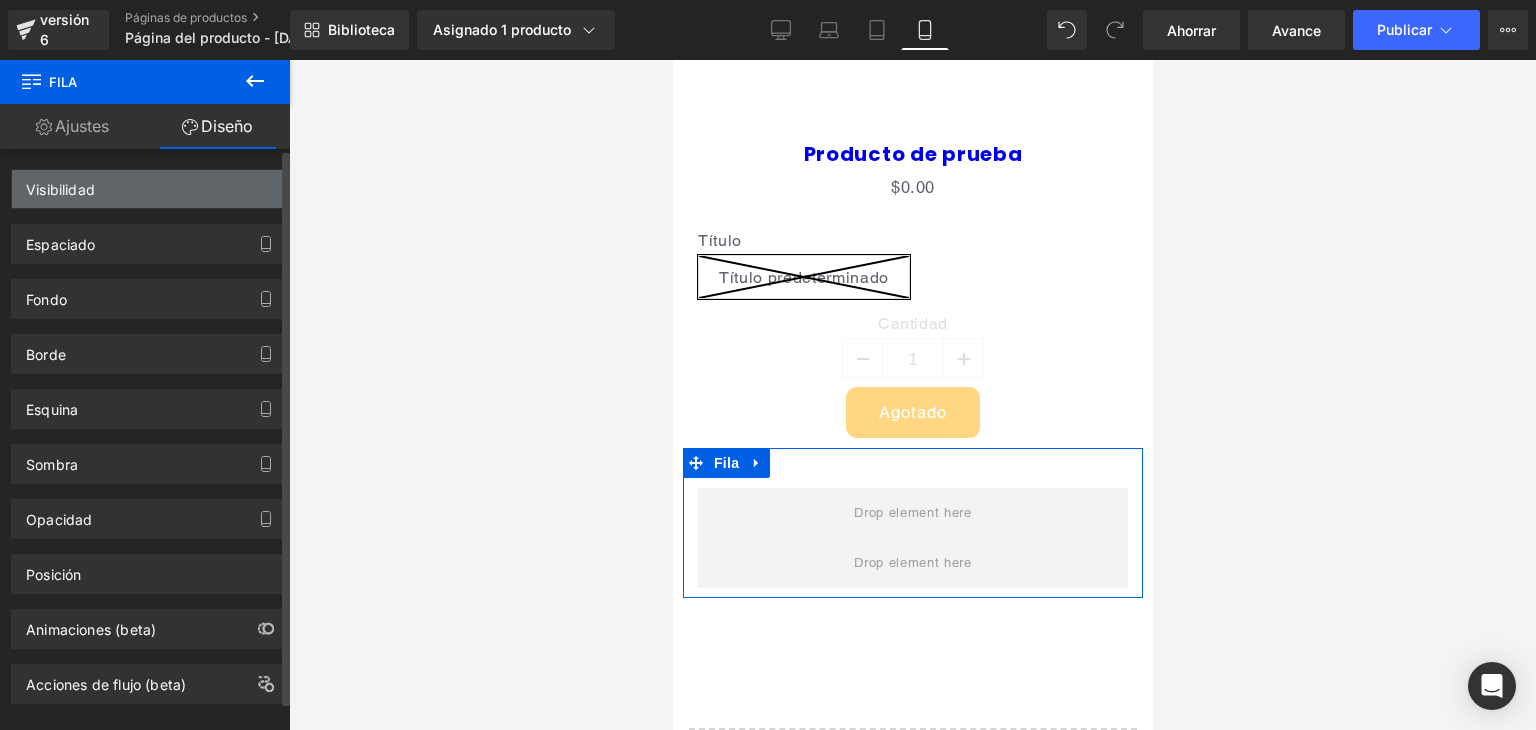 click on "Visibilidad" at bounding box center (149, 189) 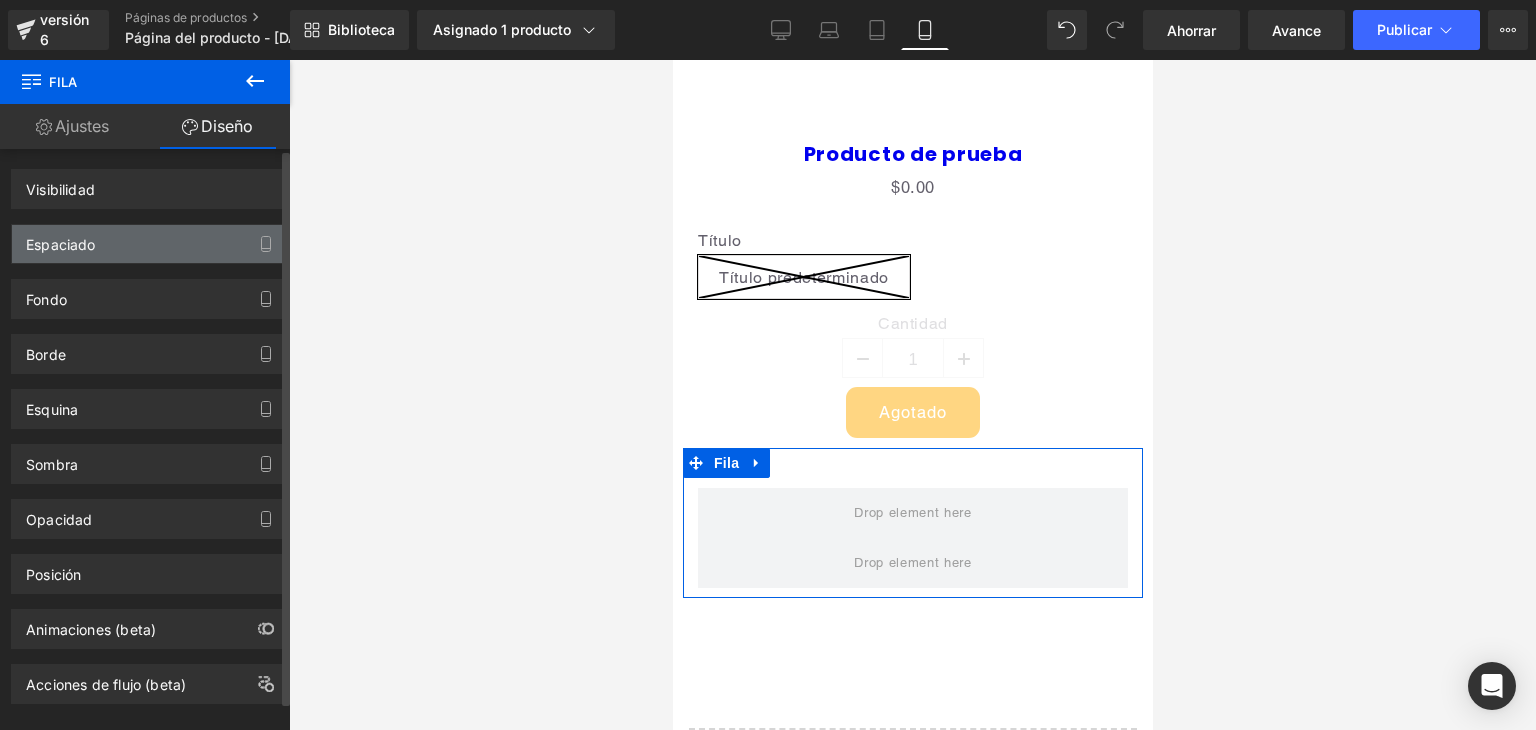 click on "Espaciado" at bounding box center (149, 244) 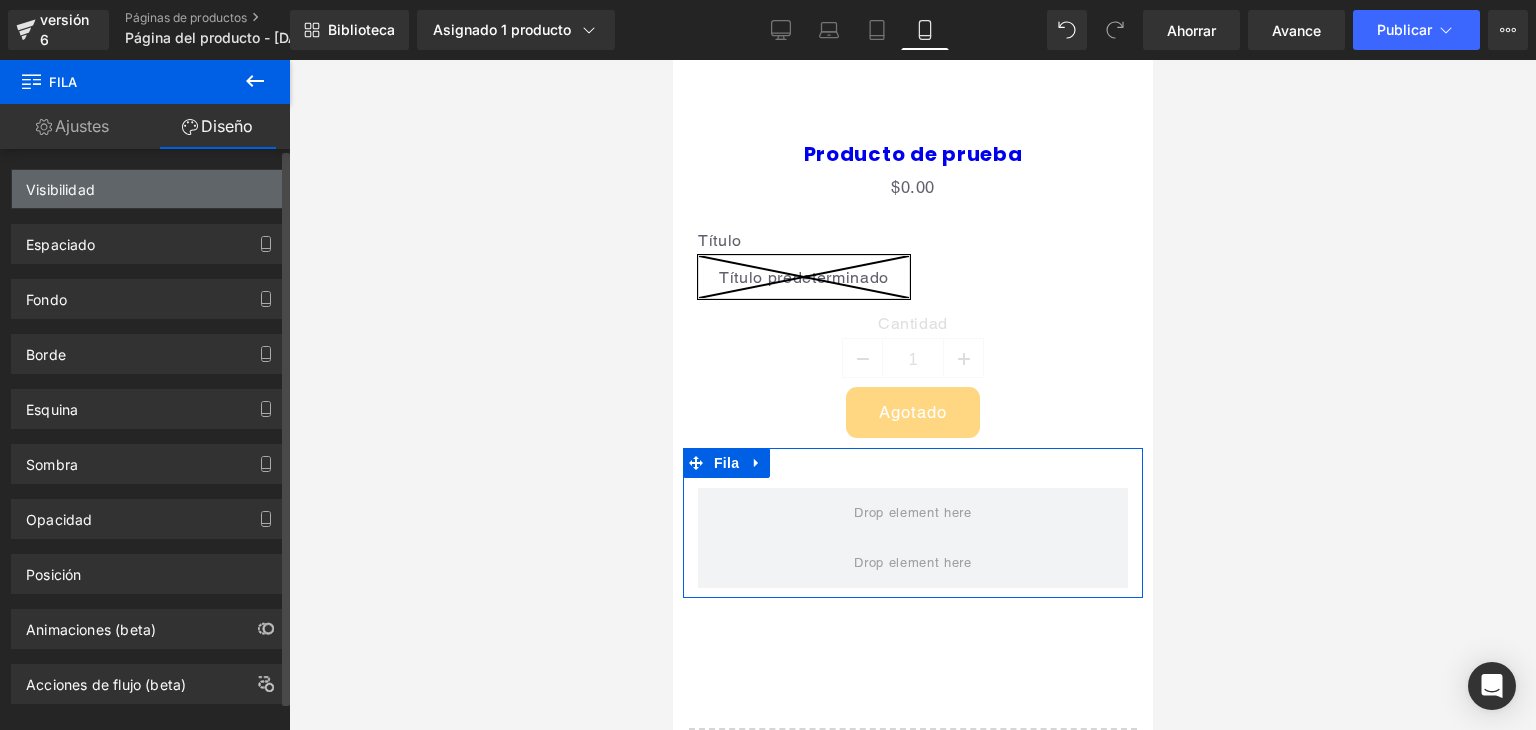 click on "Visibilidad" at bounding box center [149, 189] 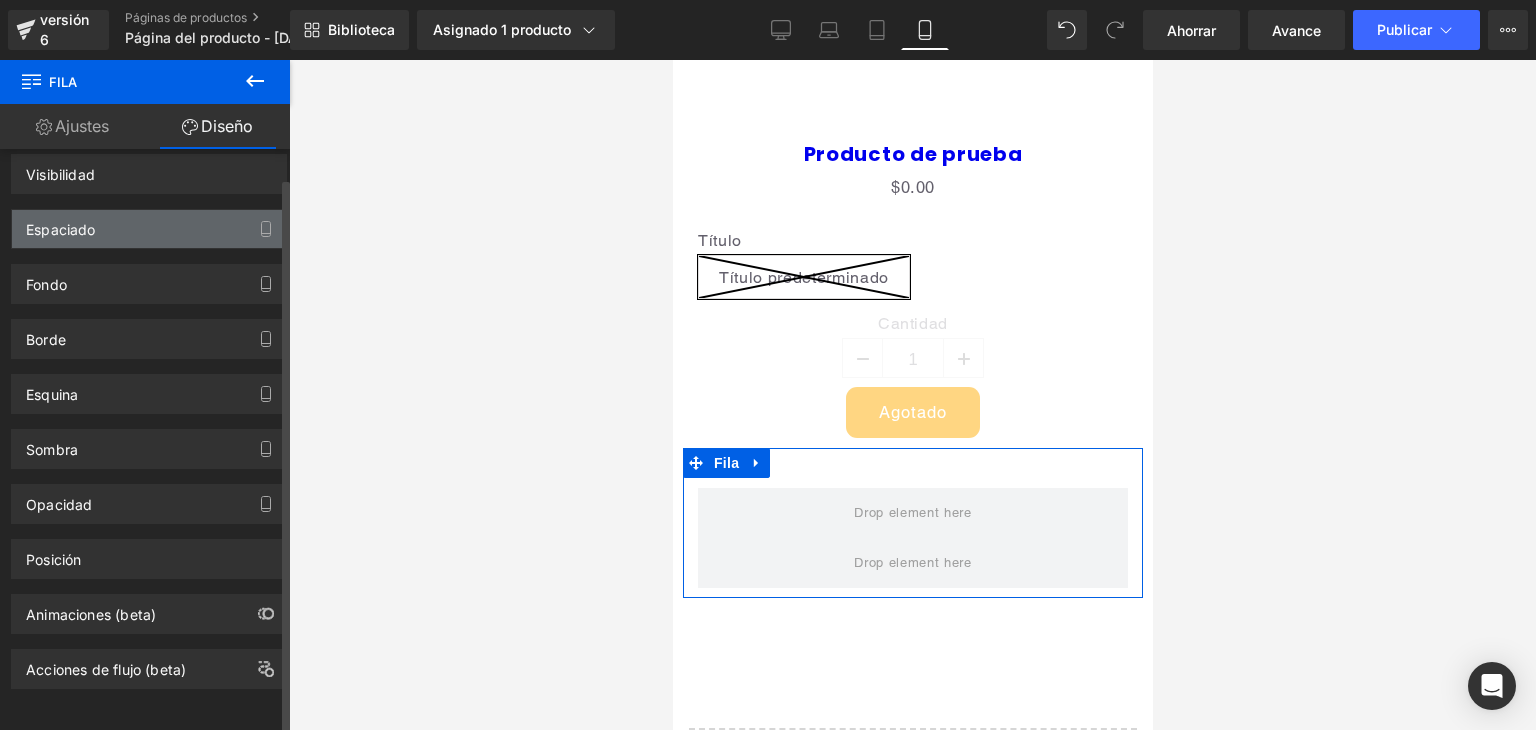 scroll, scrollTop: 0, scrollLeft: 0, axis: both 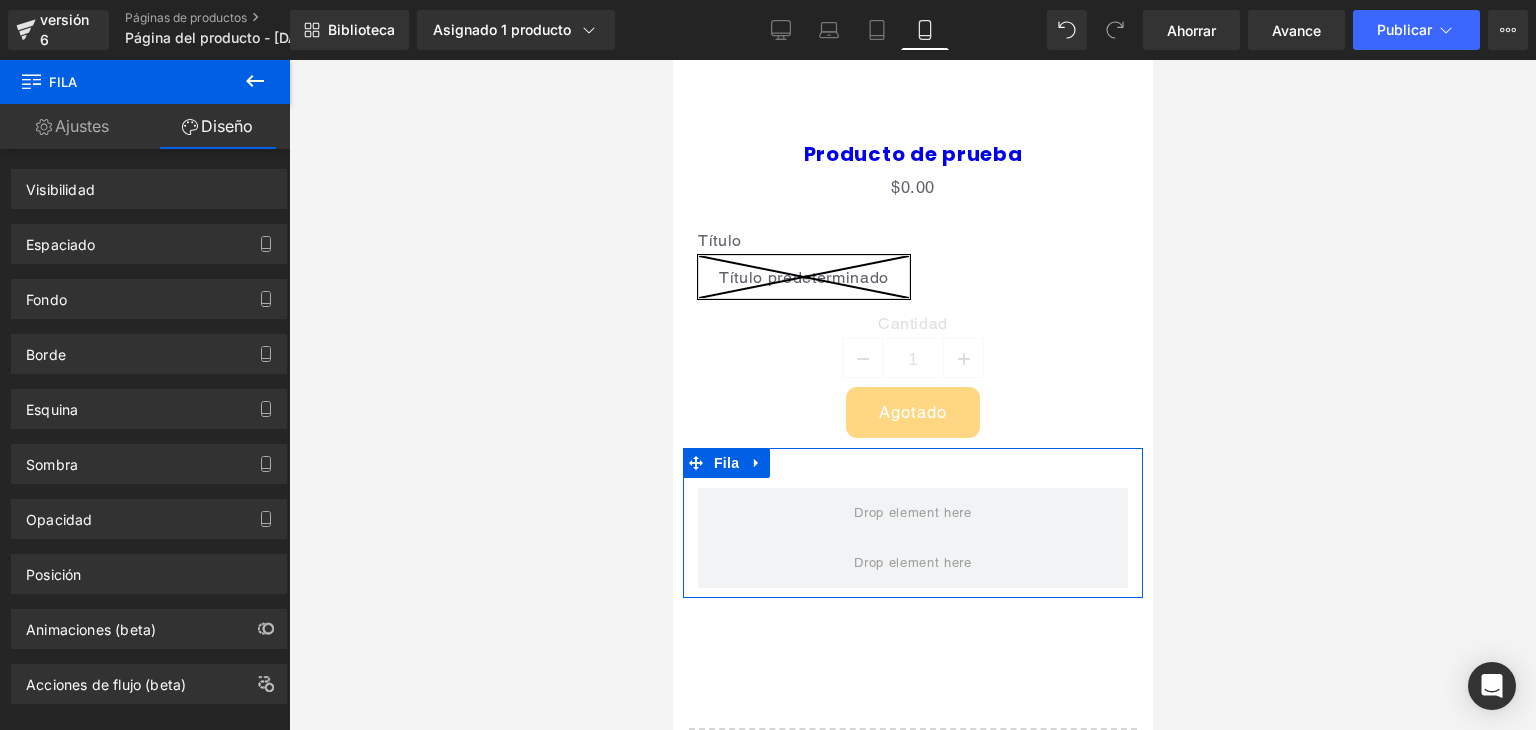 click on "Ajustes" at bounding box center (72, 126) 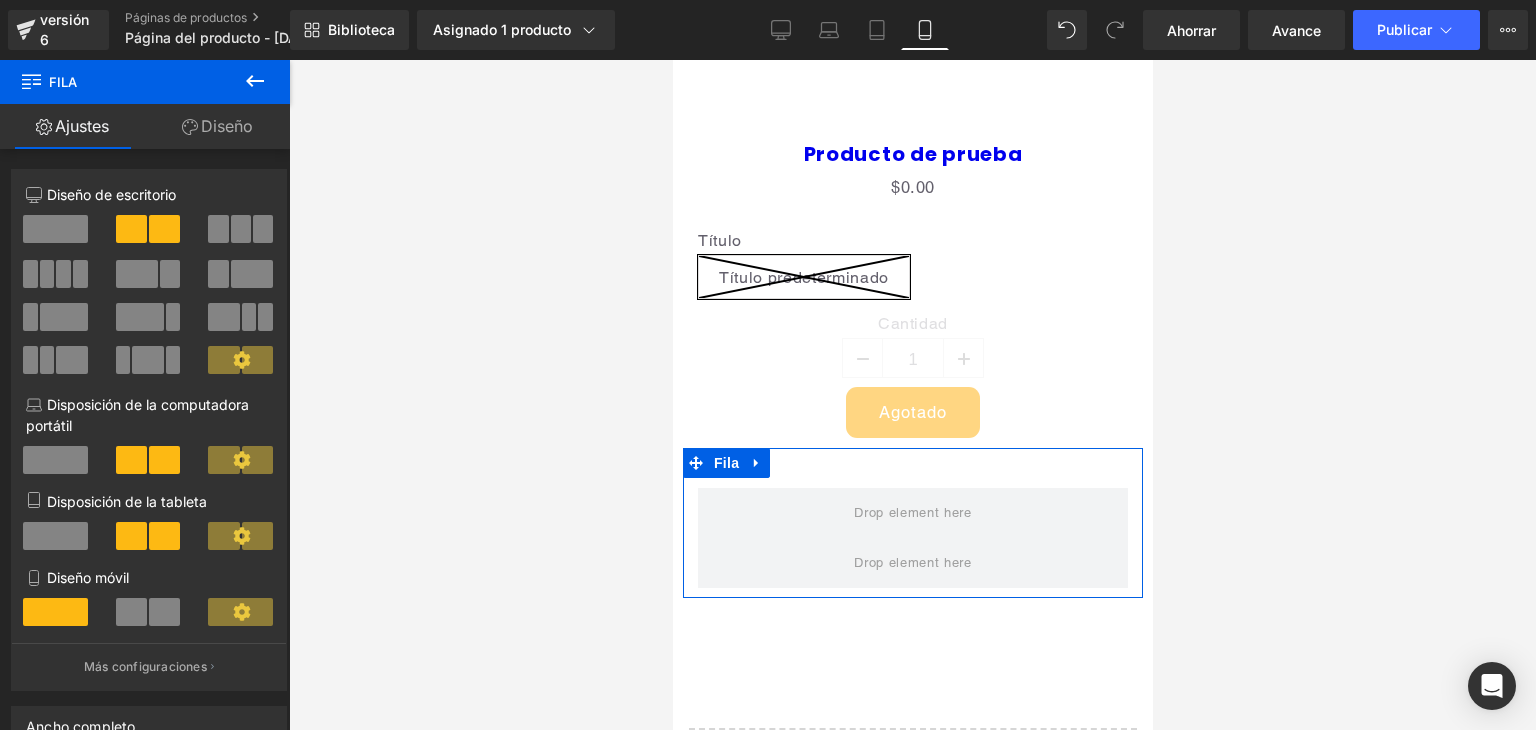 click on "Diseño" at bounding box center [227, 126] 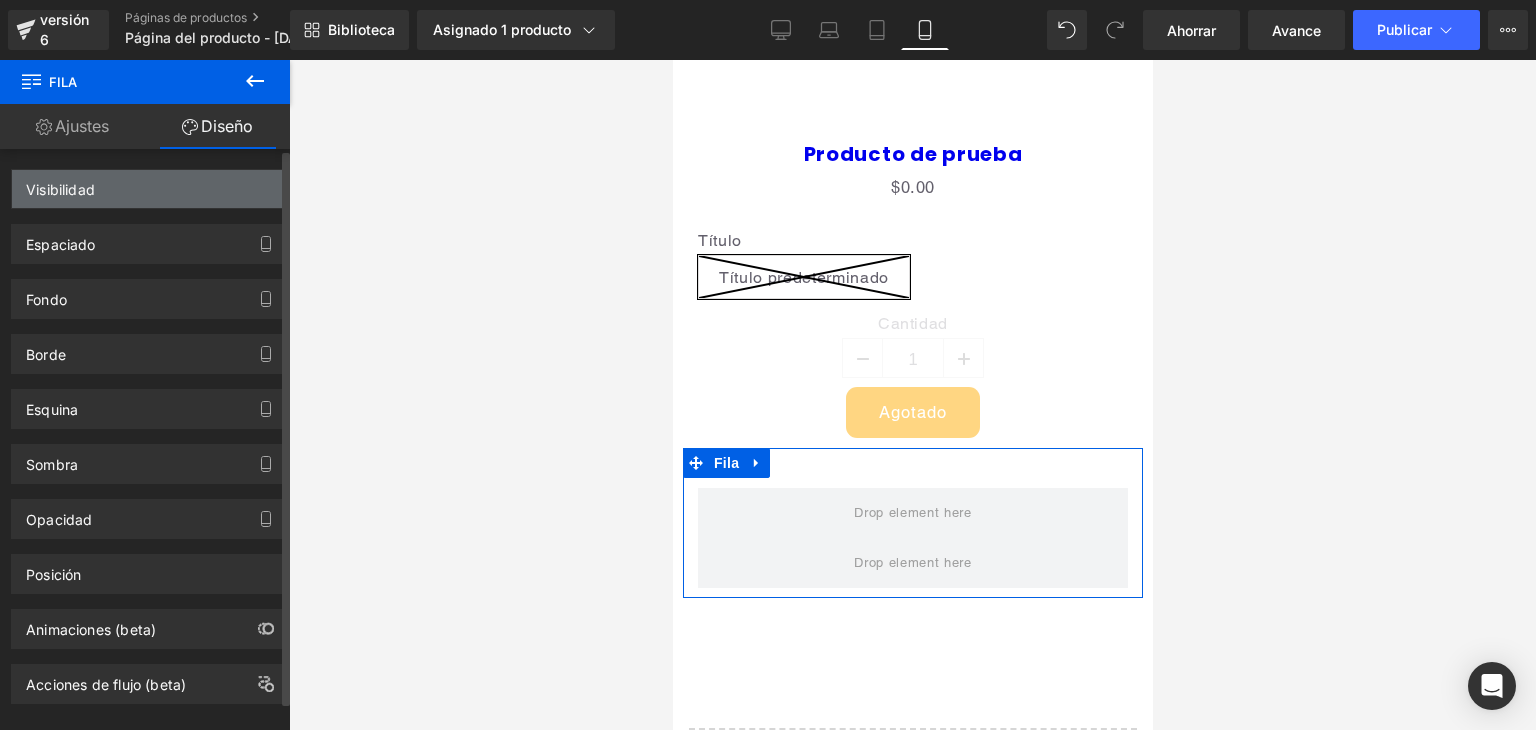 click on "Visibilidad" at bounding box center (149, 189) 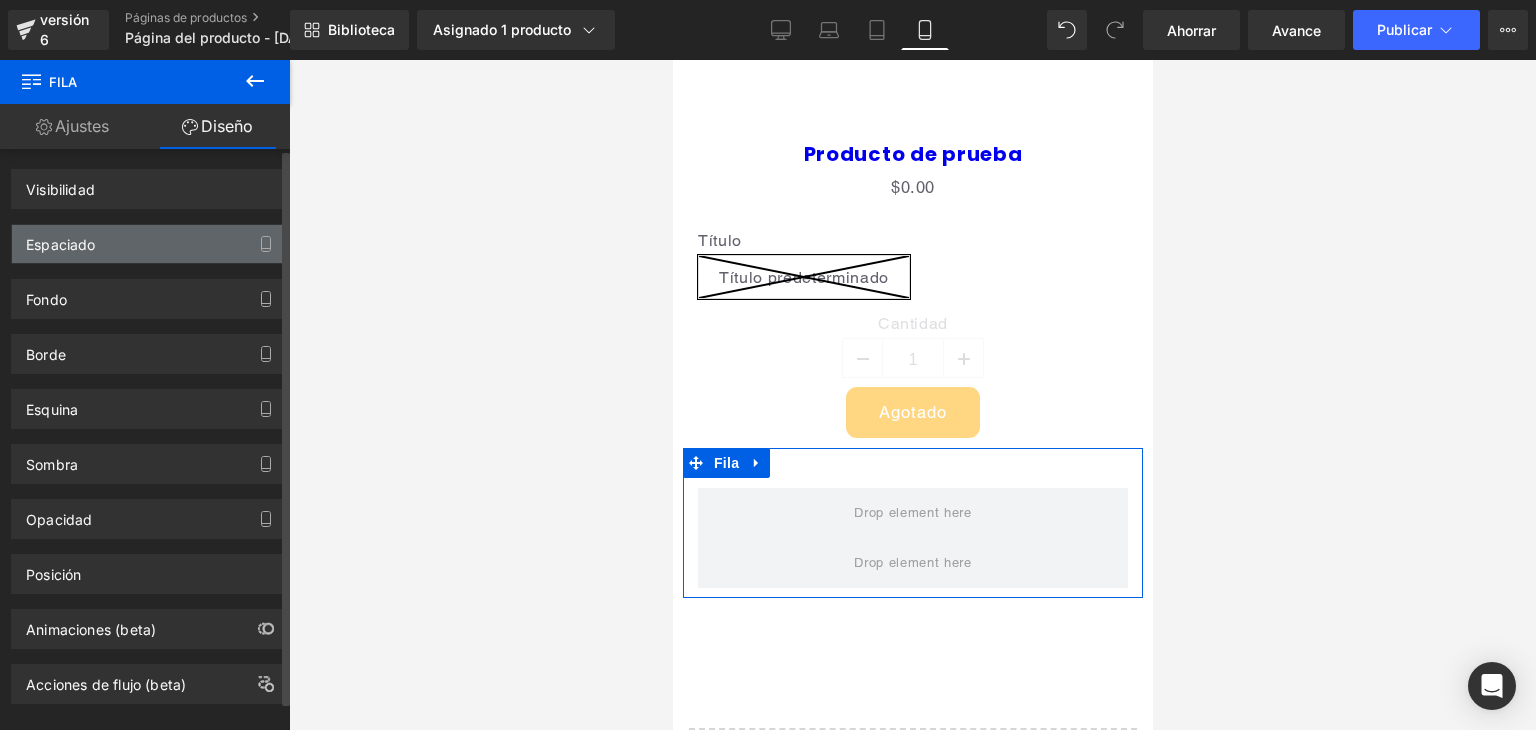 click on "Espaciado" at bounding box center [149, 244] 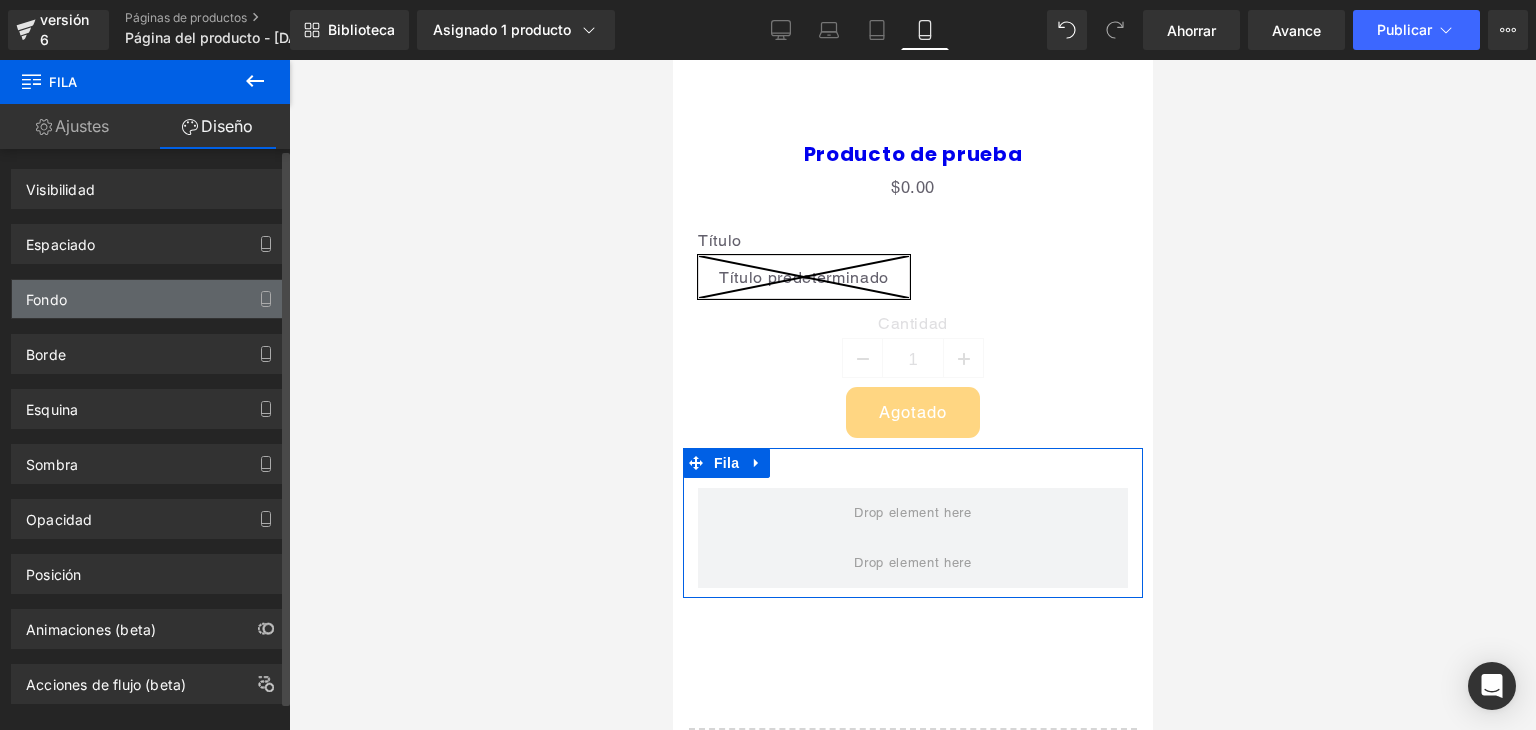 click on "Fondo" at bounding box center (149, 299) 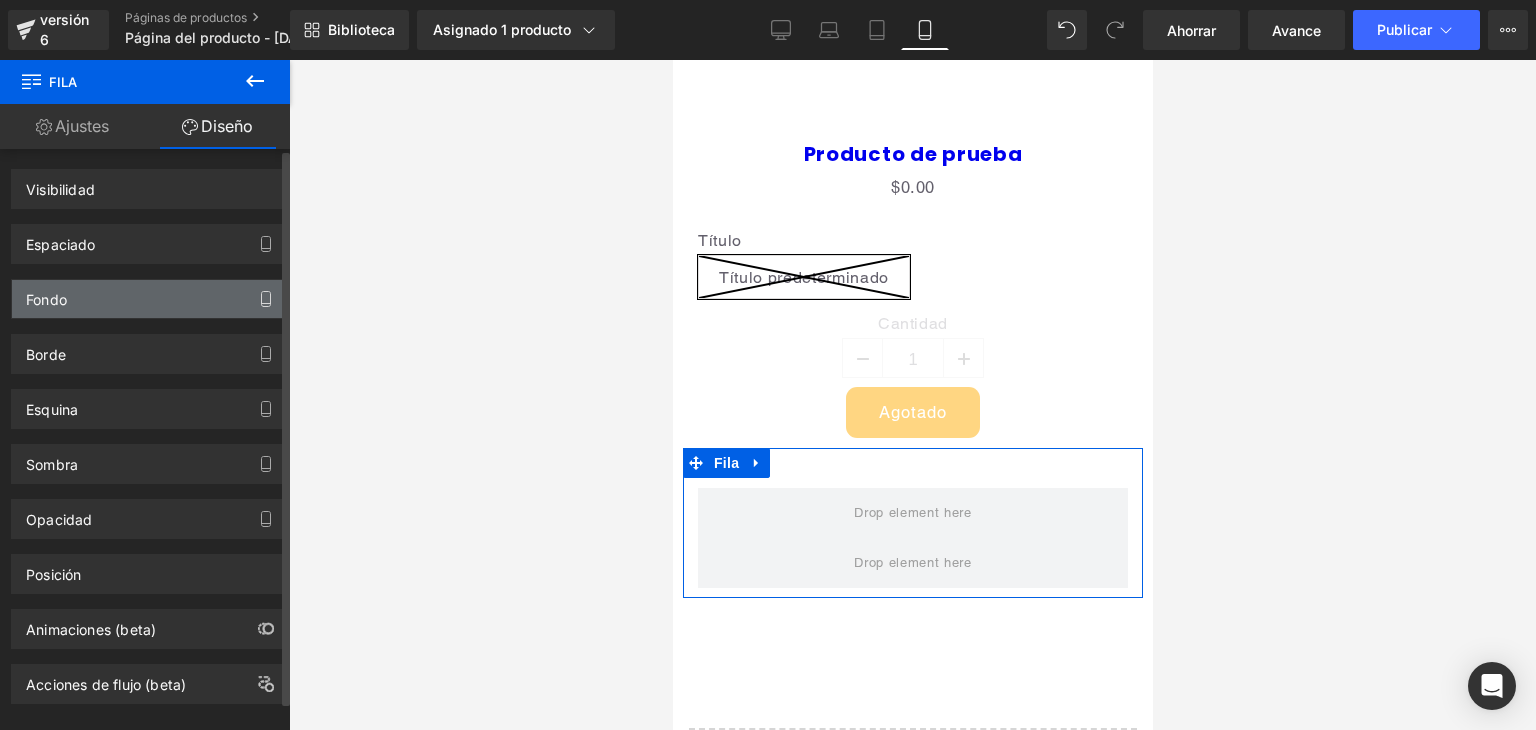 drag, startPoint x: 230, startPoint y: 296, endPoint x: 258, endPoint y: 292, distance: 28.284271 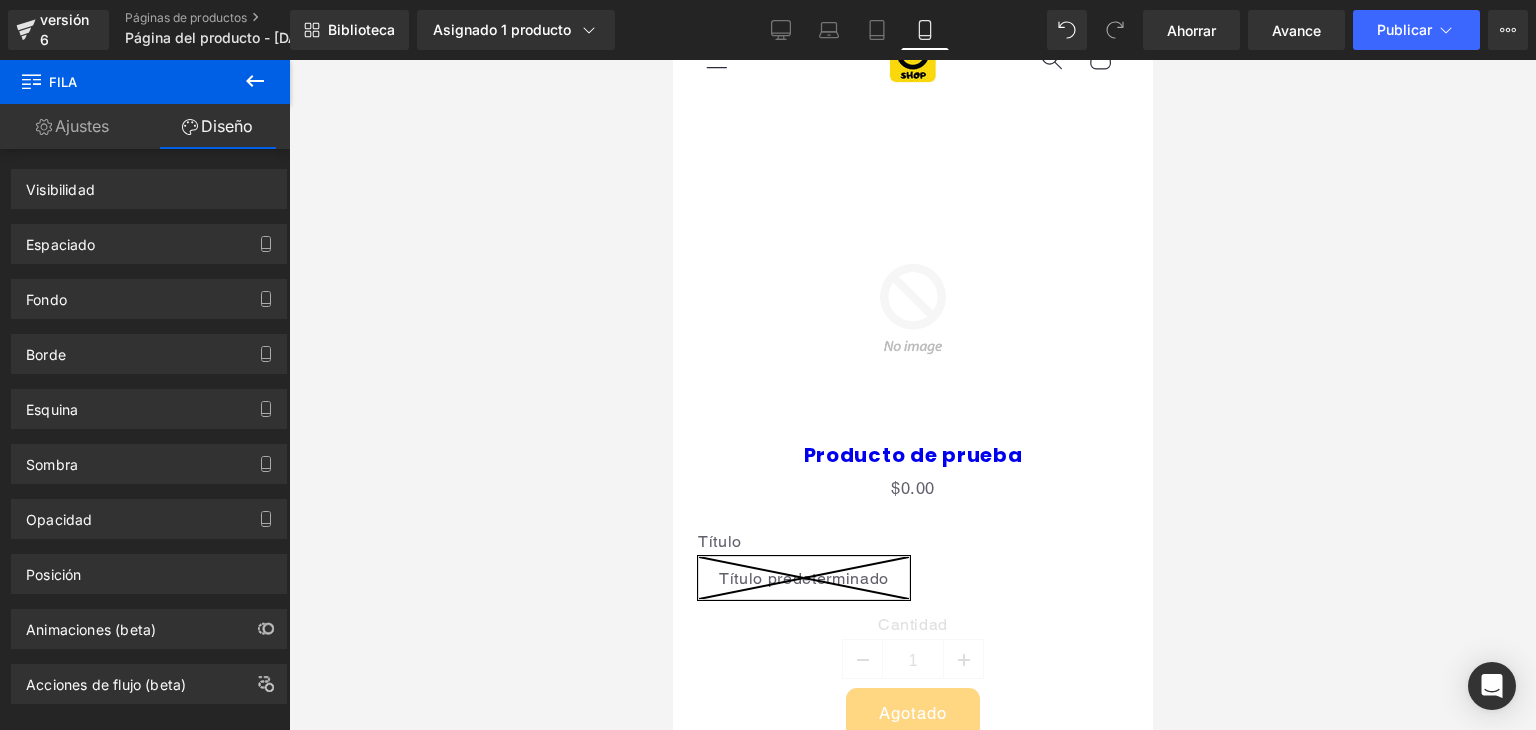 scroll, scrollTop: 0, scrollLeft: 0, axis: both 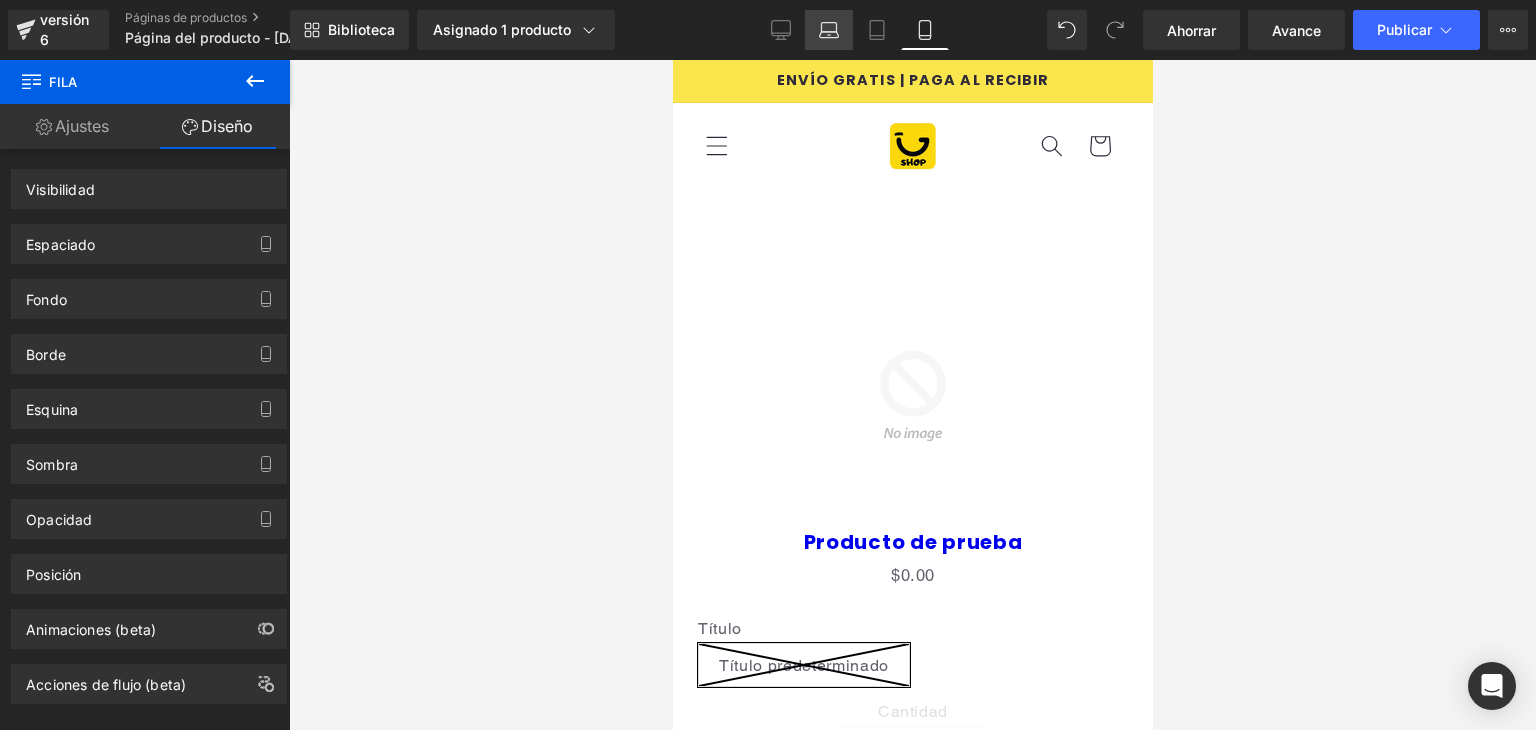 click on "Computadora portátil" at bounding box center (829, 30) 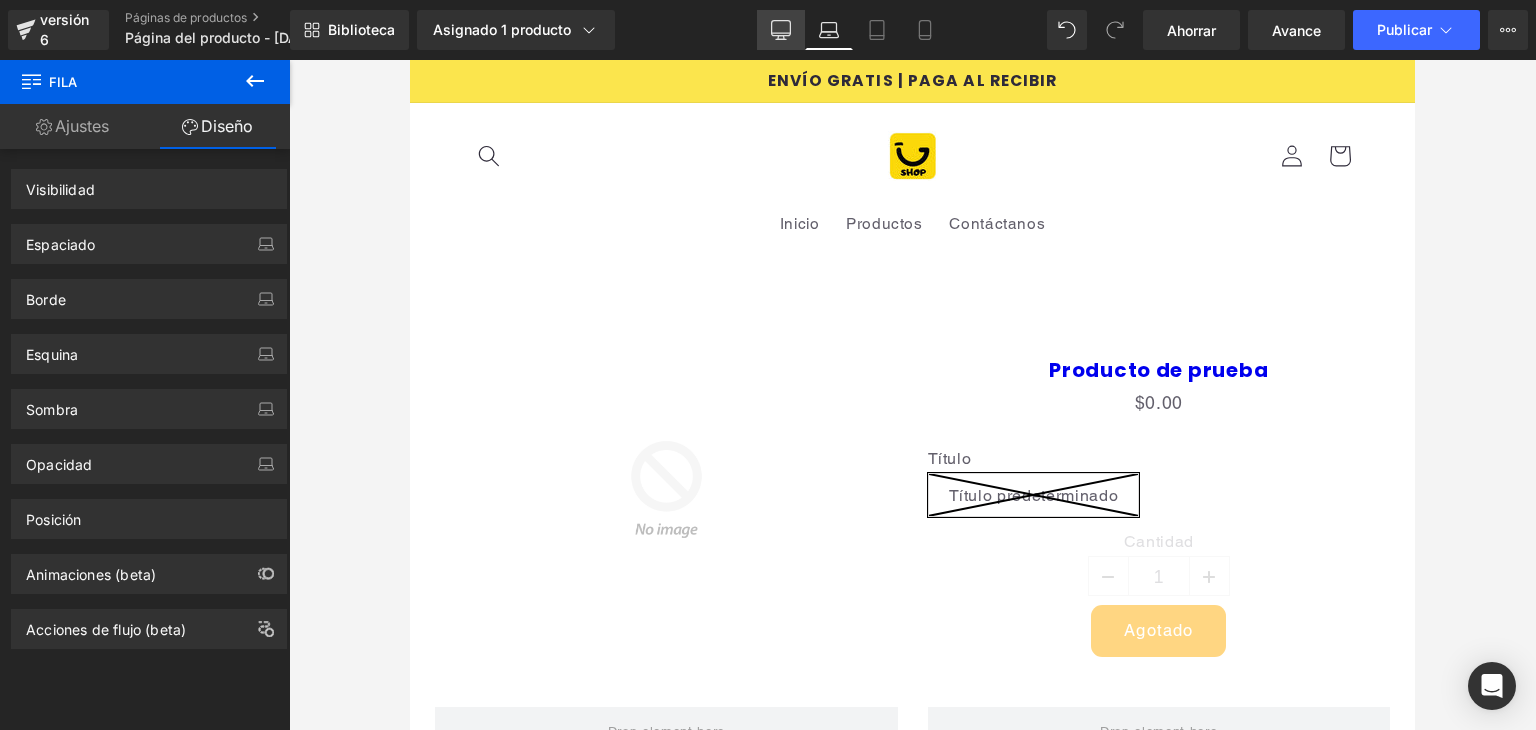 click on "De oficina" at bounding box center [781, 30] 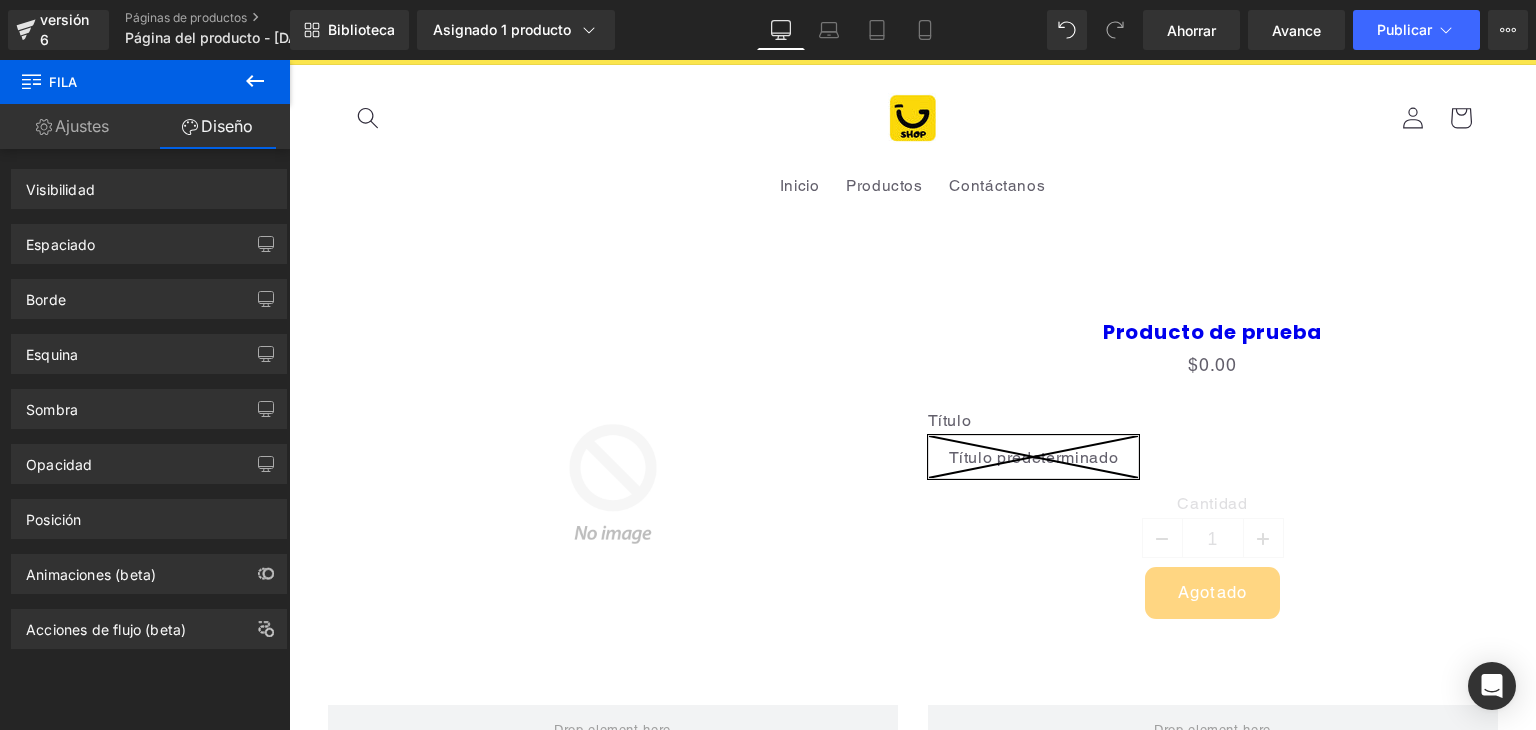 scroll, scrollTop: 536, scrollLeft: 0, axis: vertical 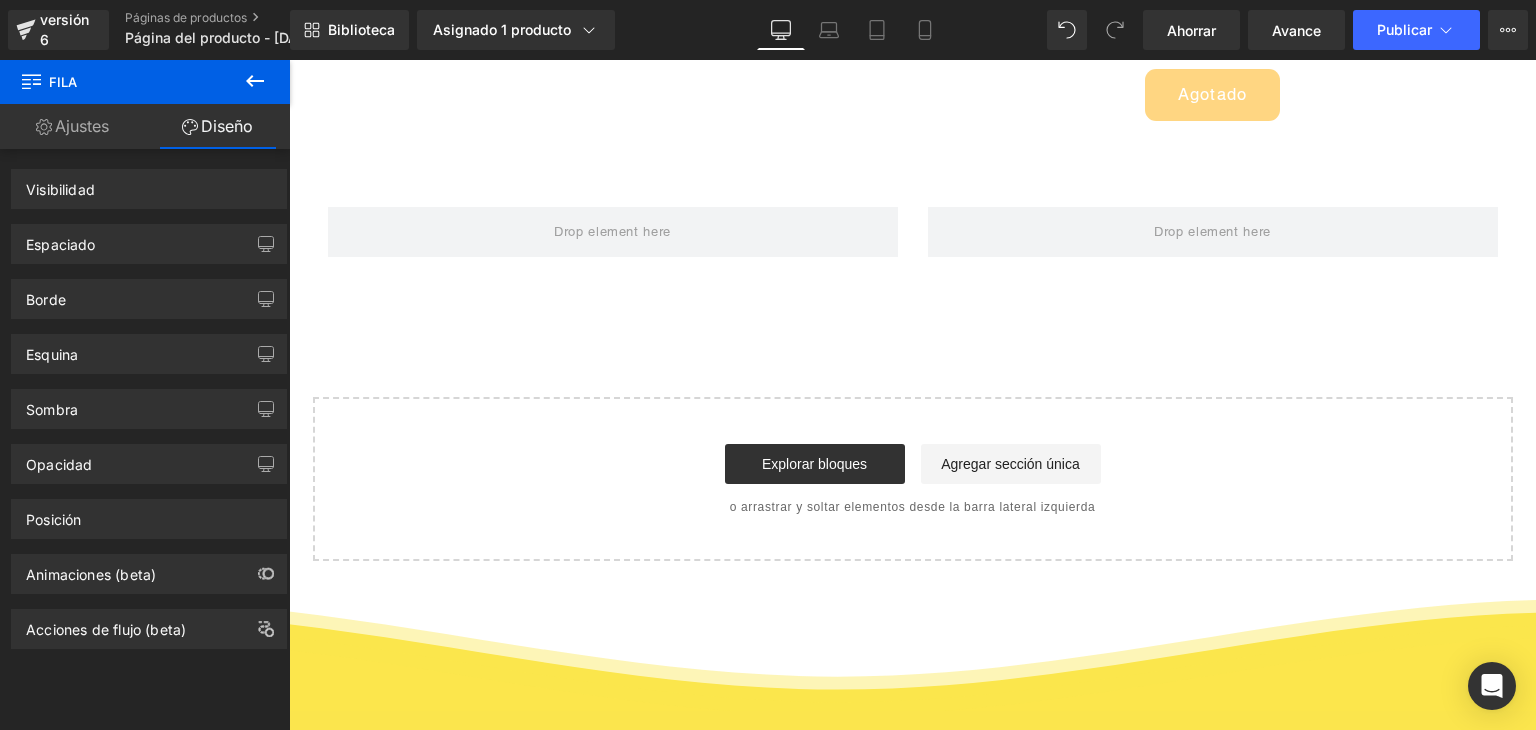 click on "Empieza a construir tu página
Explorar bloques
Agregar sección única
o arrastrar y soltar elementos desde la barra lateral izquierda" at bounding box center [913, 479] 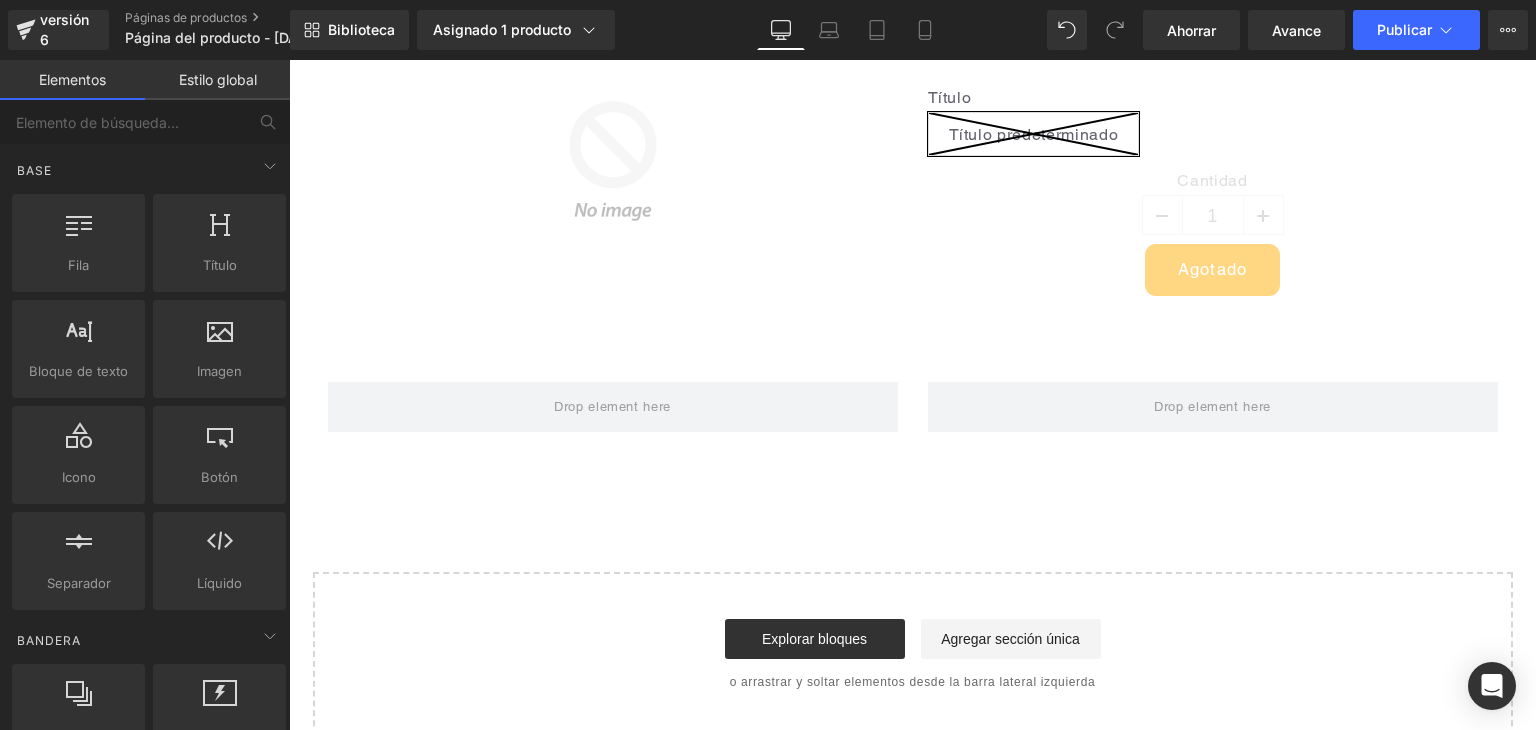 scroll, scrollTop: 336, scrollLeft: 0, axis: vertical 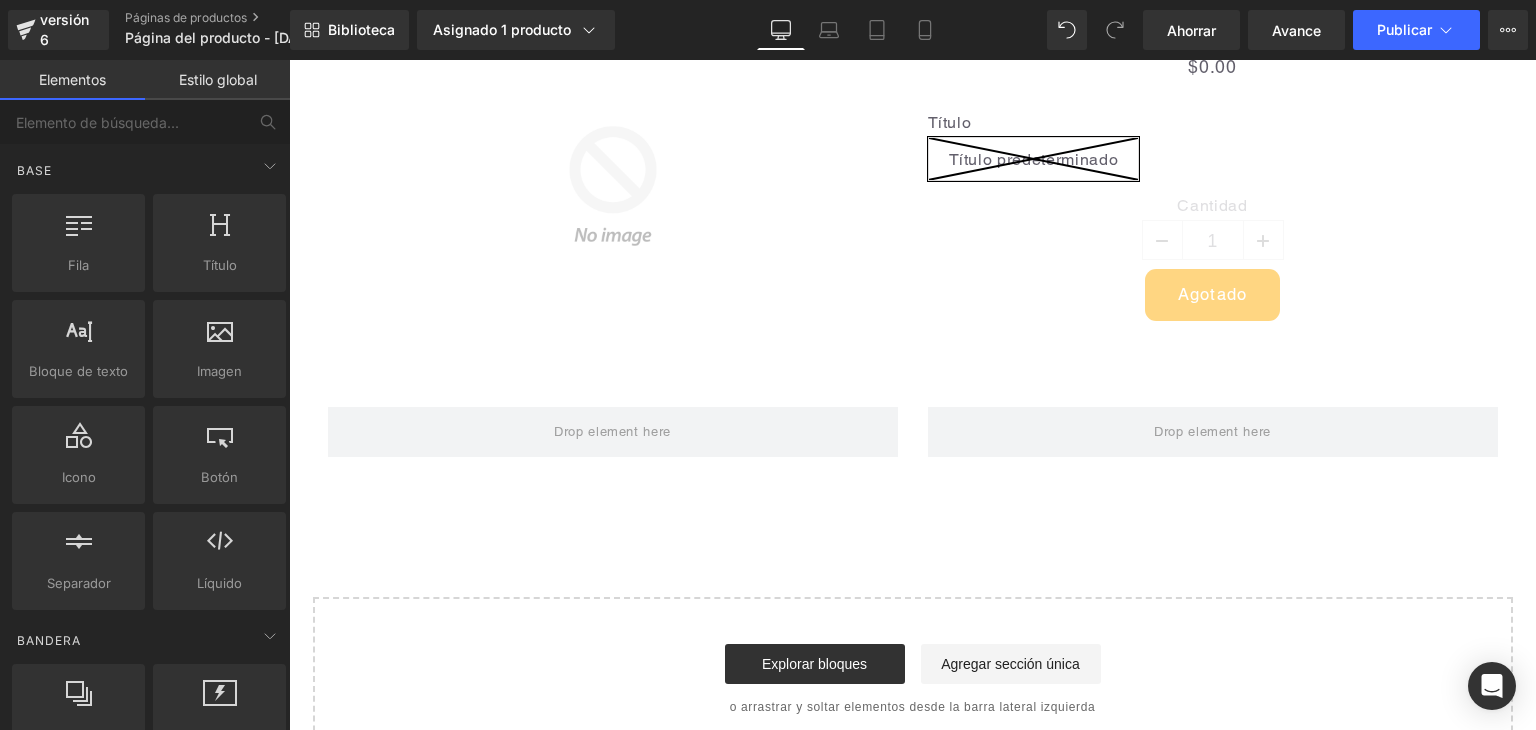 click on "Venta de liquidación
(P) Imagen
Producto de prueba
(P) Título
$0
$0.00
(P) Precio
Título
Título predeterminado
0
(P) Muestras
Cantidad
1
(P) Cantidad
Agotado
(P) Botón del carrito
Fila" at bounding box center [913, 176] 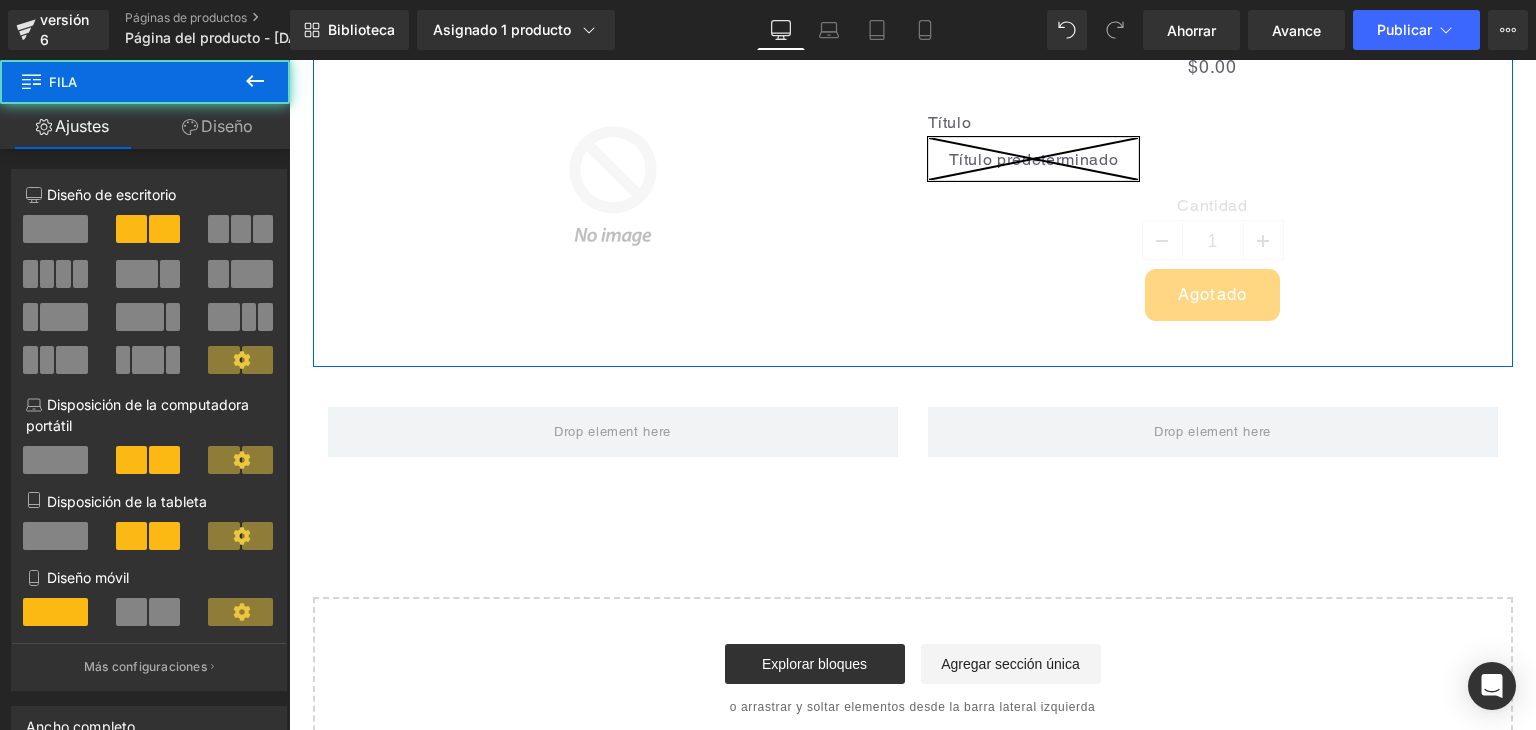 click 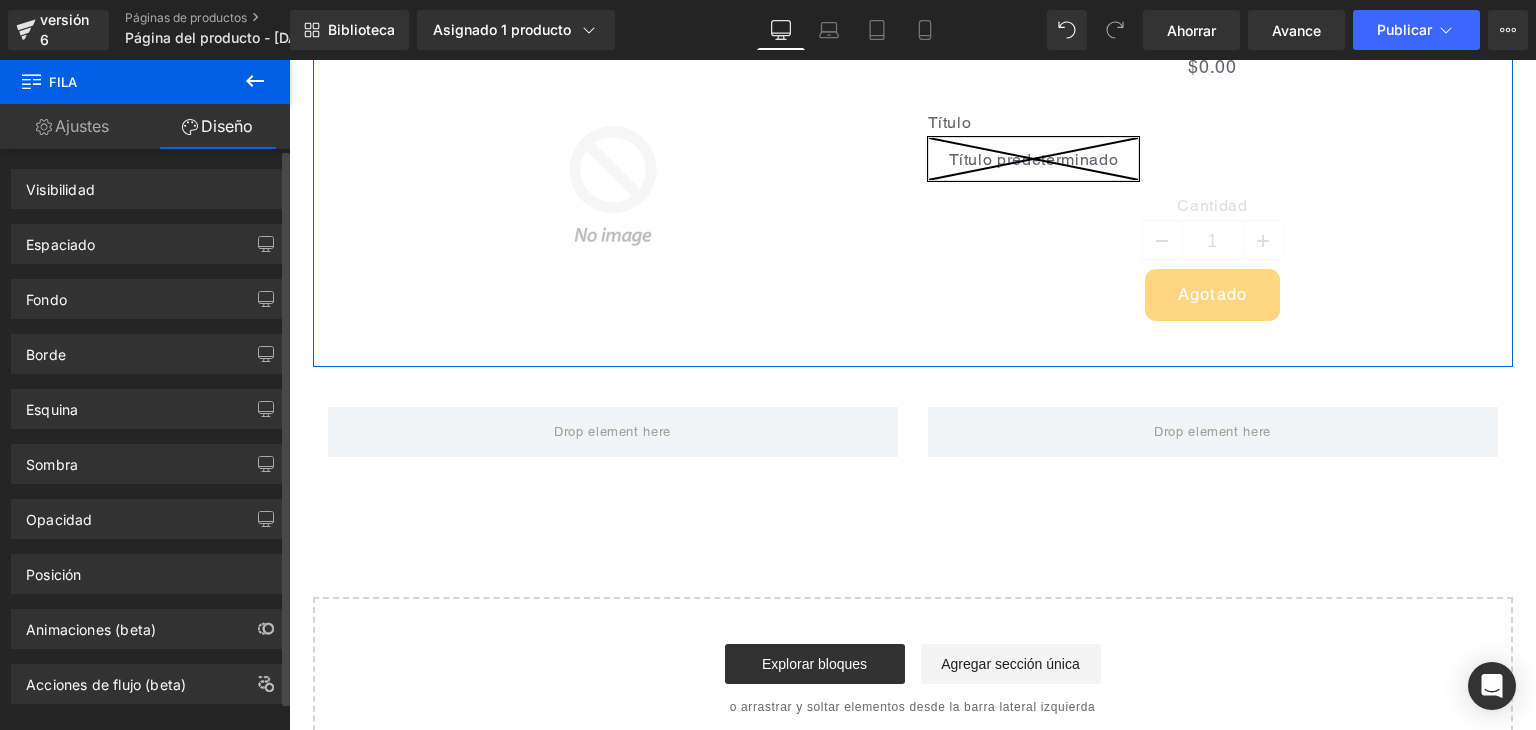 click on "Espaciado
Margen
Relleno" at bounding box center (149, 236) 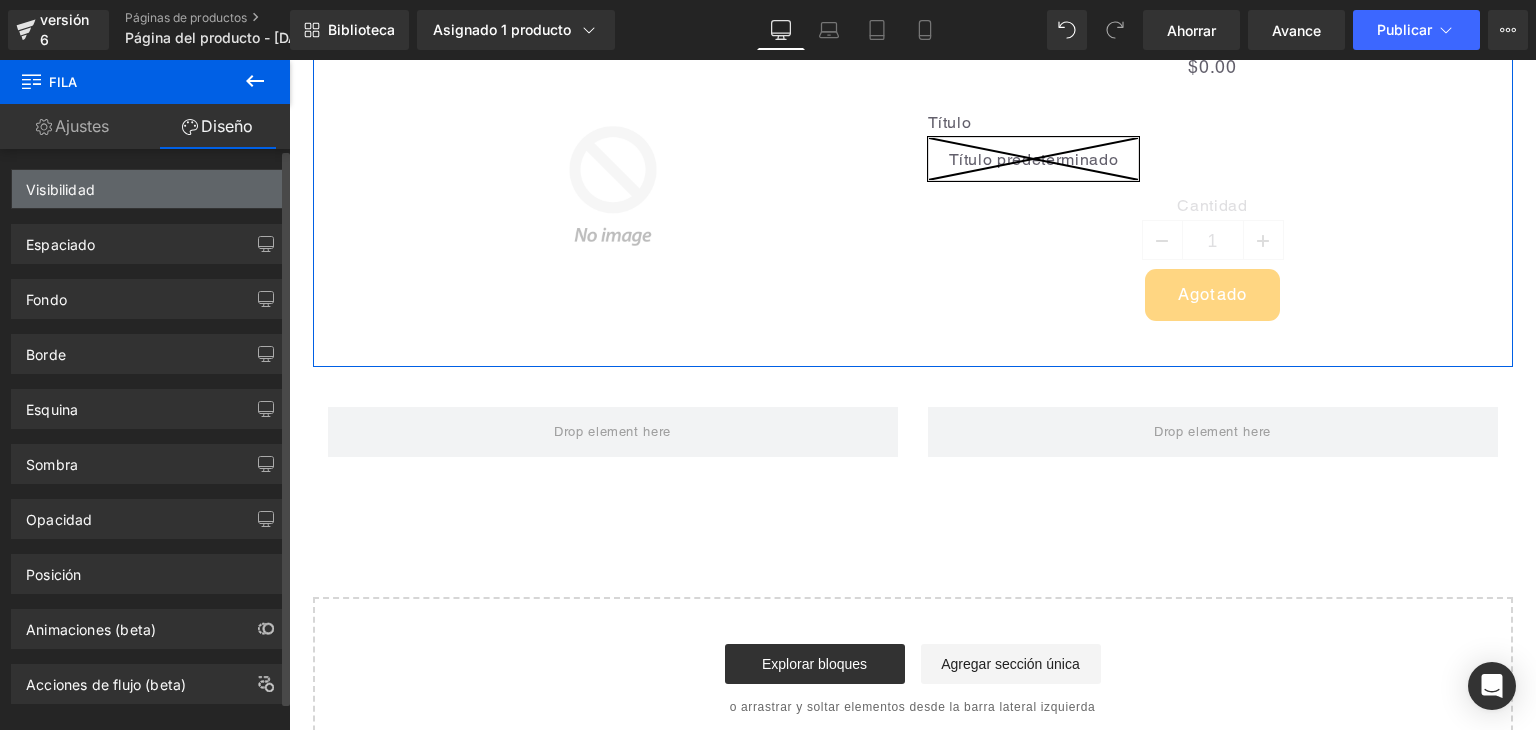 click on "Visibilidad" at bounding box center [149, 189] 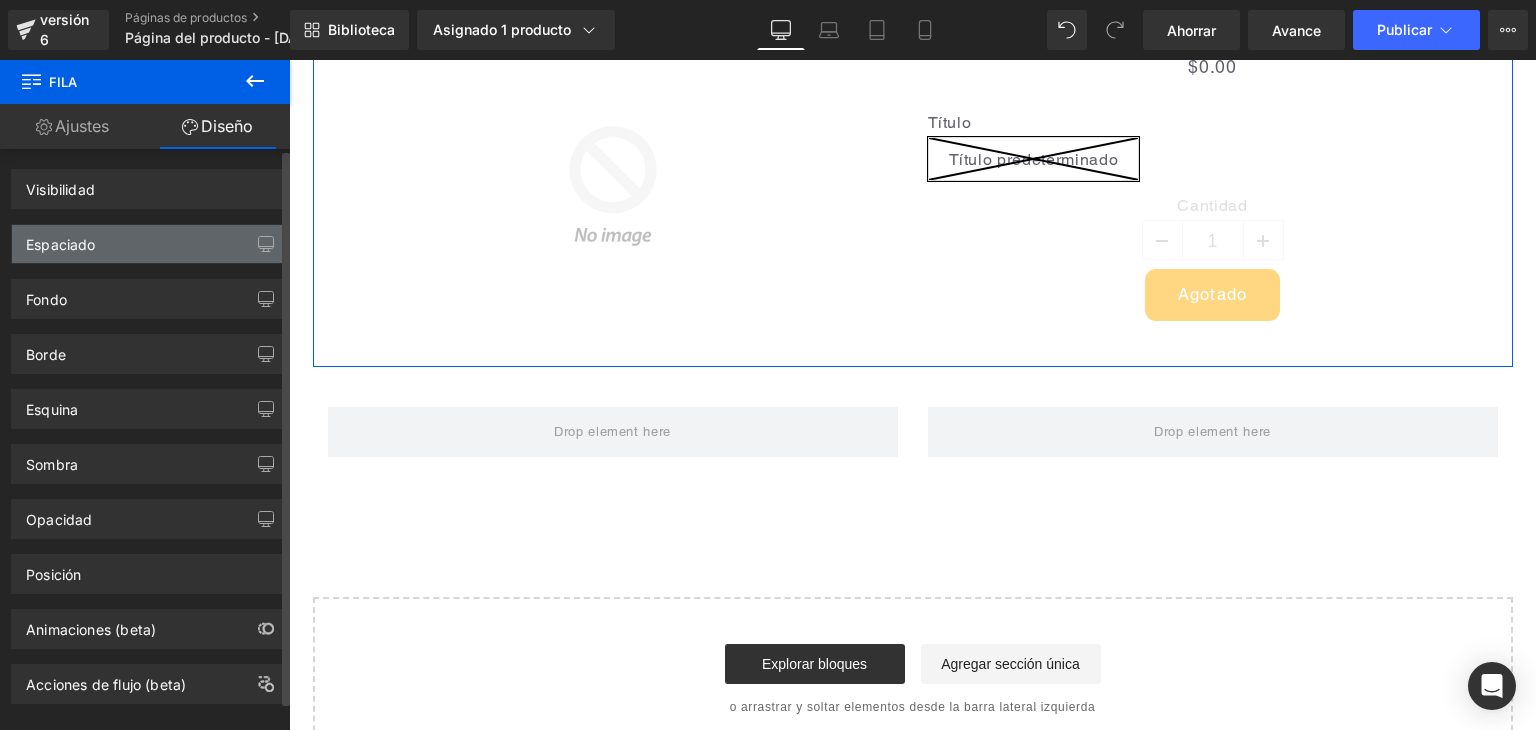 click on "Espaciado" at bounding box center (149, 244) 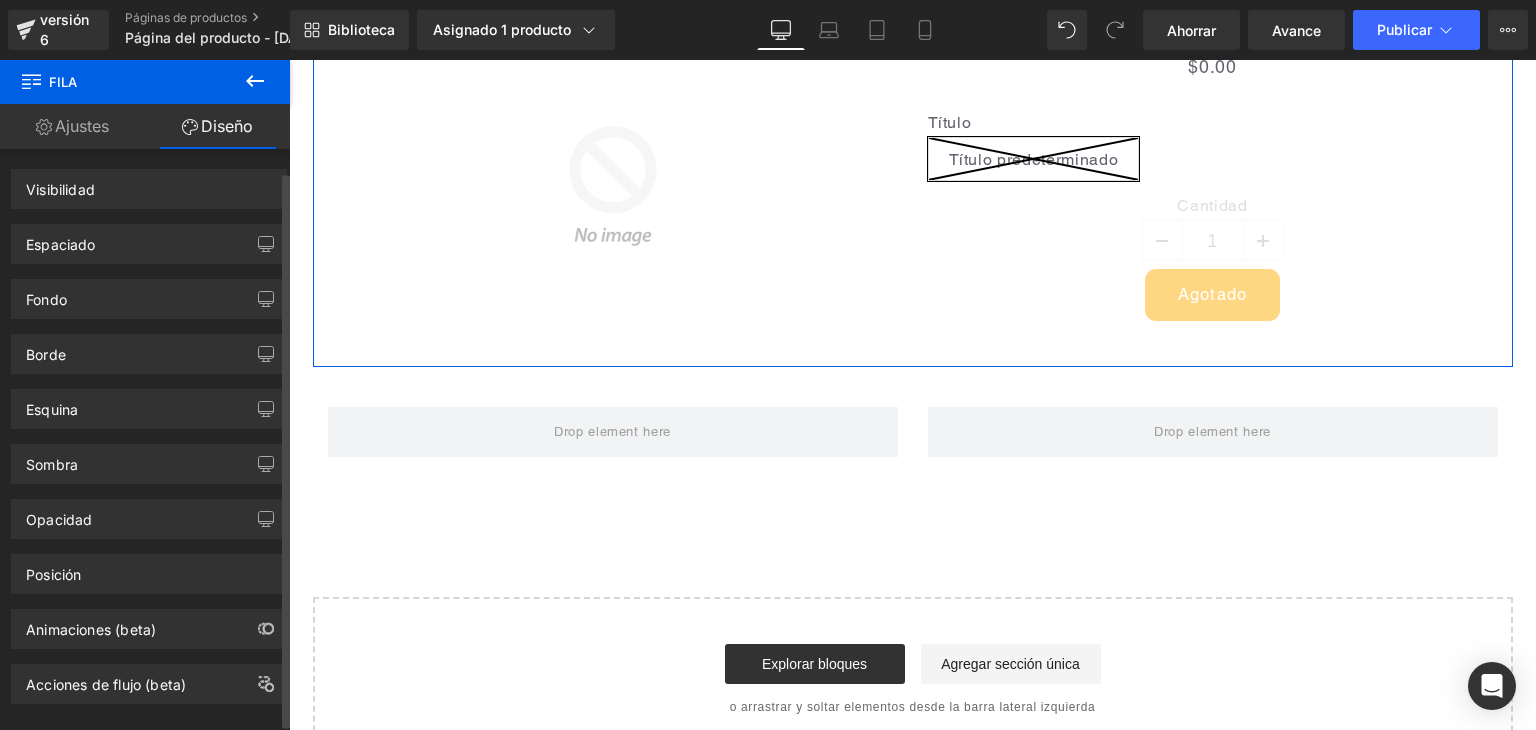 scroll, scrollTop: 26, scrollLeft: 0, axis: vertical 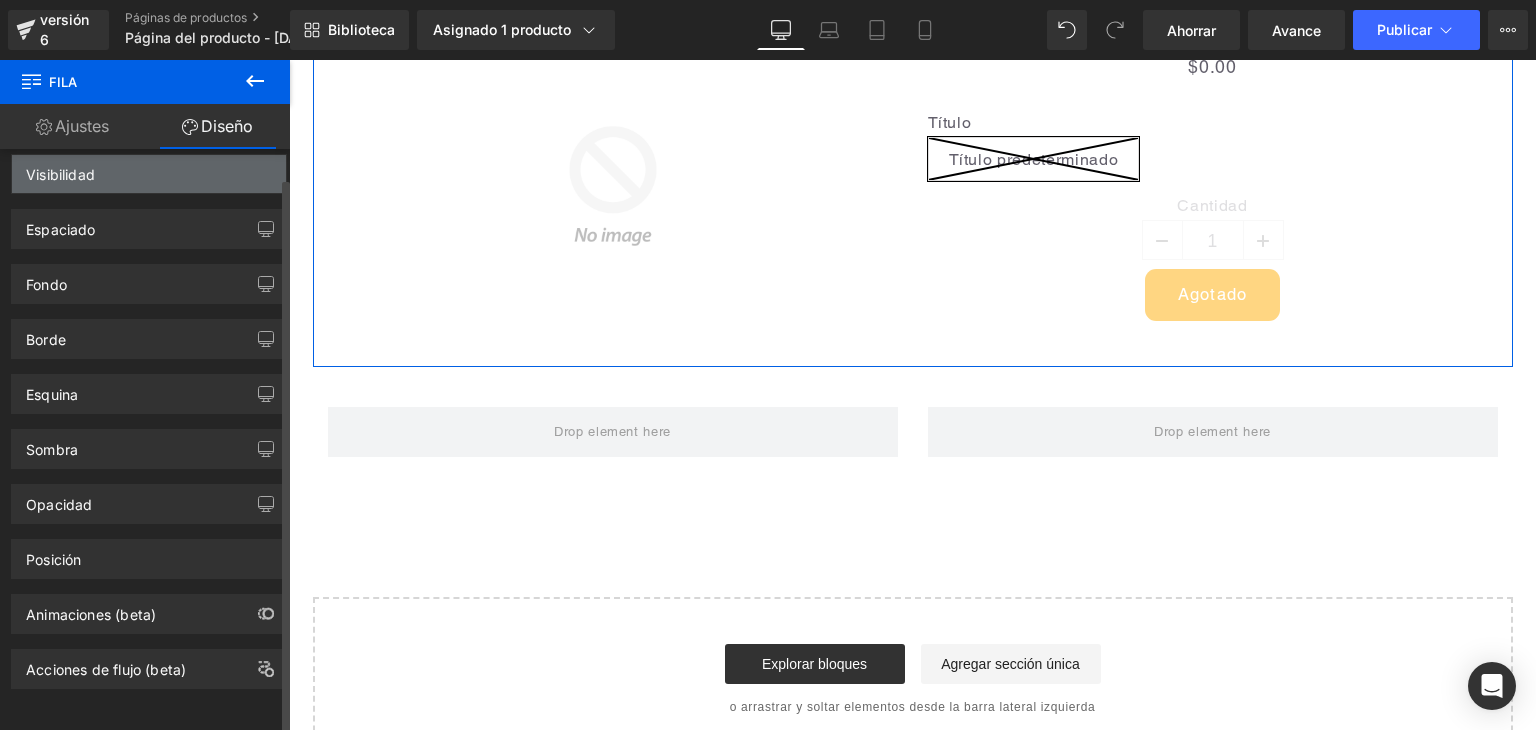 click on "Visibilidad" at bounding box center (149, 174) 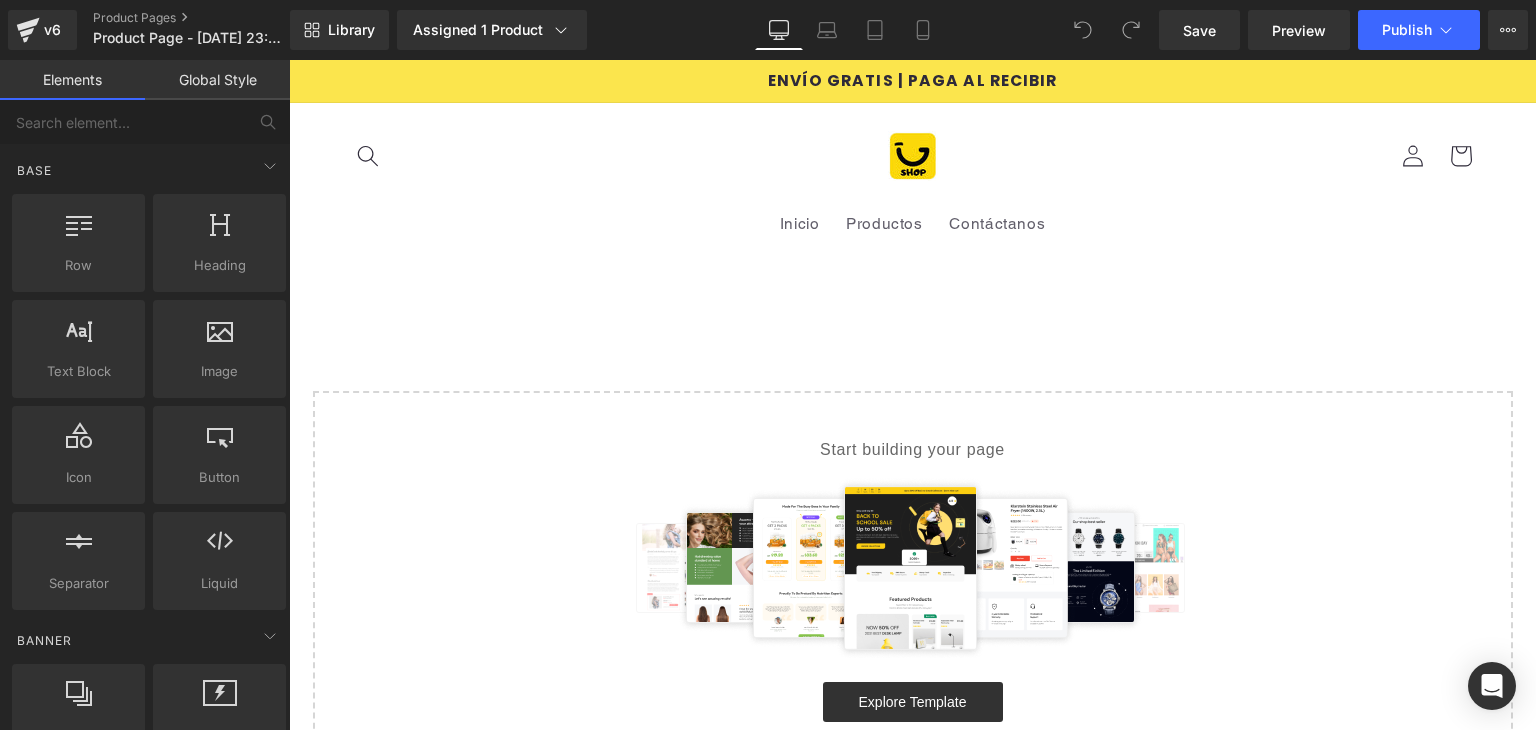 scroll, scrollTop: 0, scrollLeft: 0, axis: both 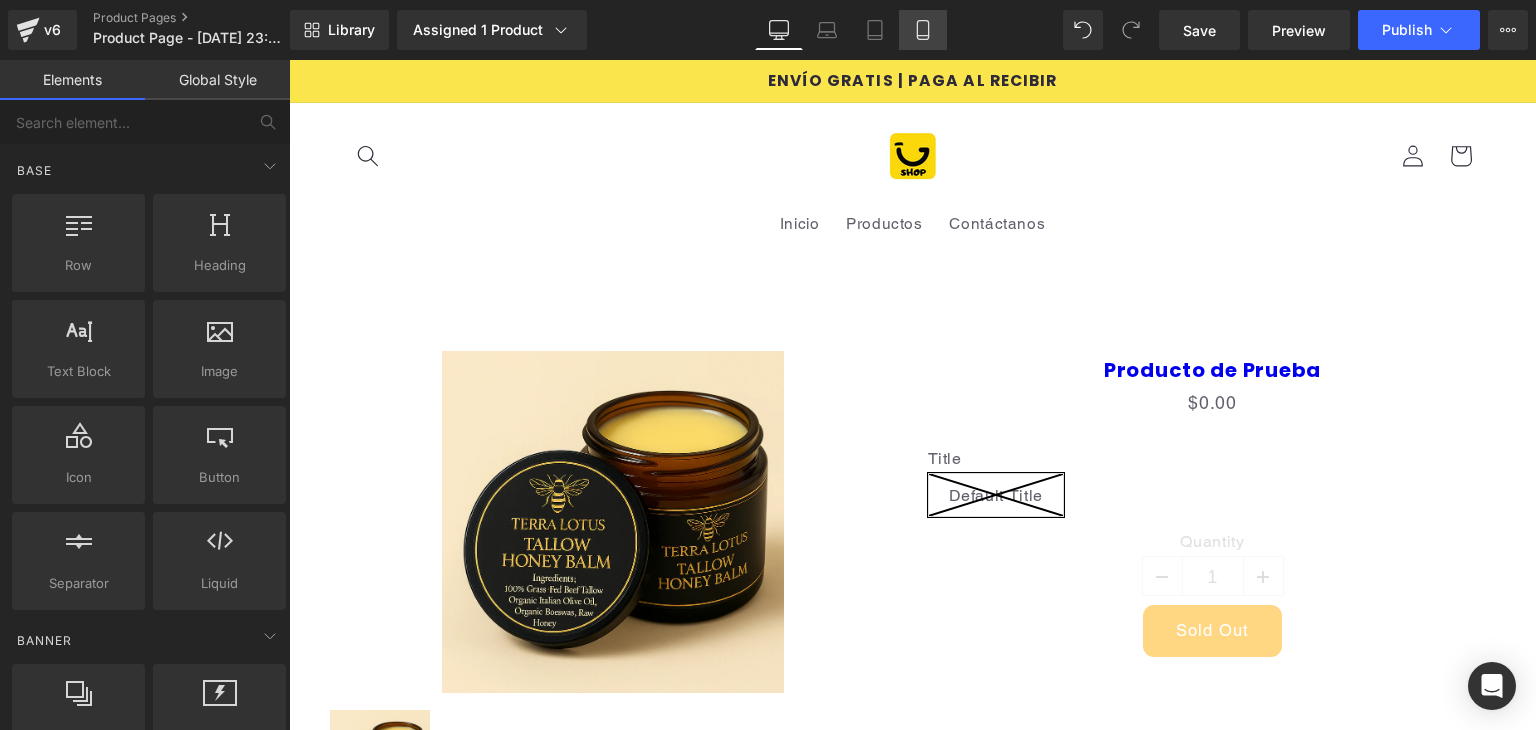 click 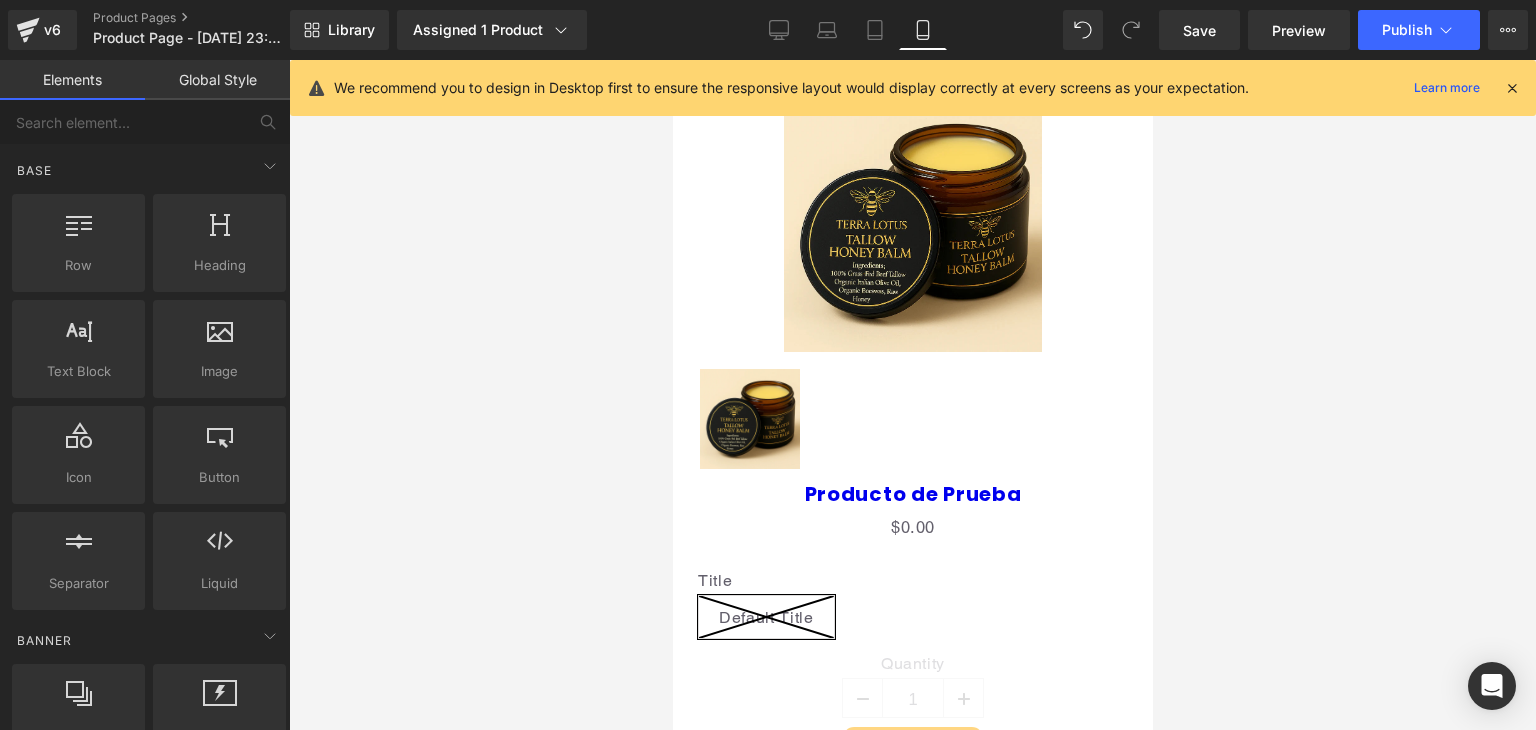 scroll, scrollTop: 400, scrollLeft: 0, axis: vertical 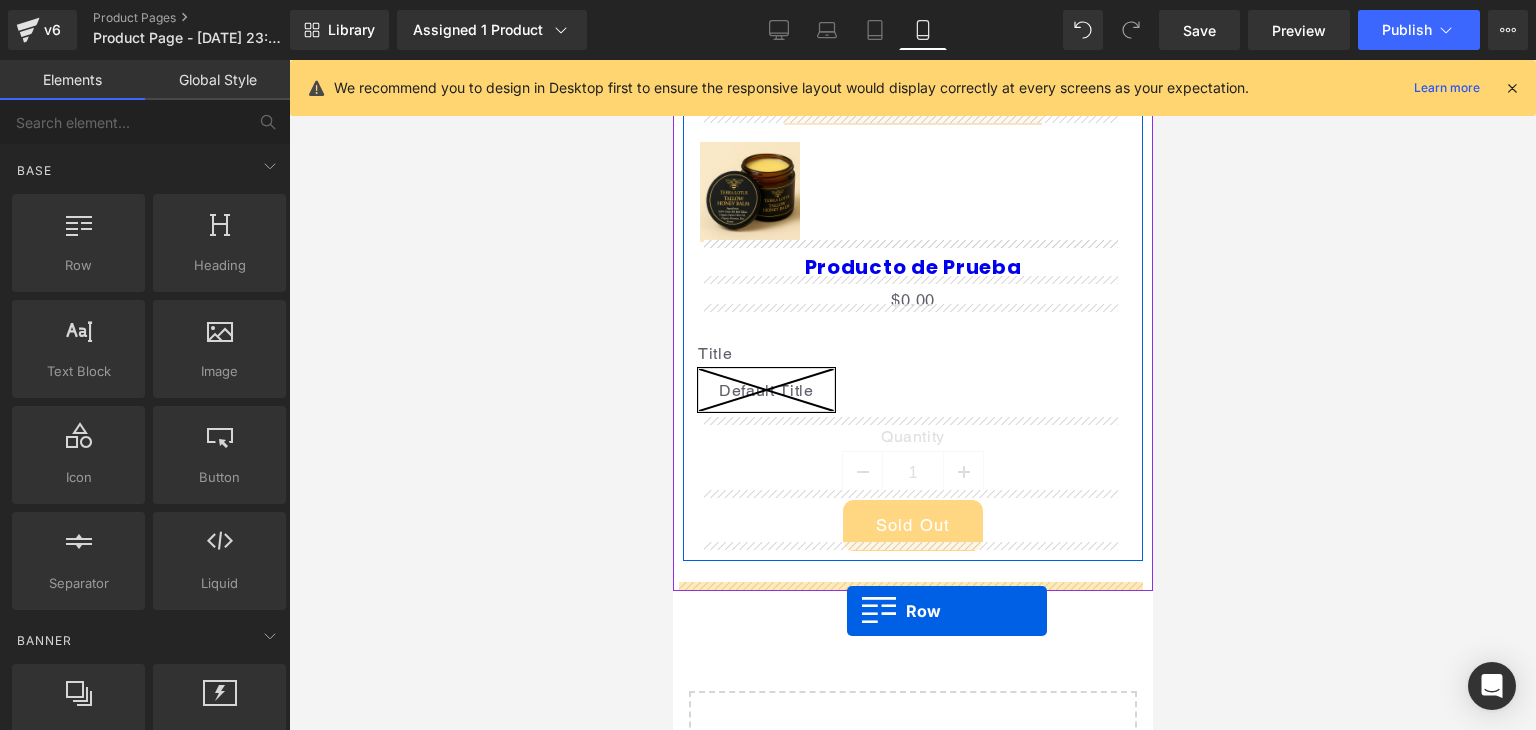 drag, startPoint x: 767, startPoint y: 303, endPoint x: 846, endPoint y: 611, distance: 317.97012 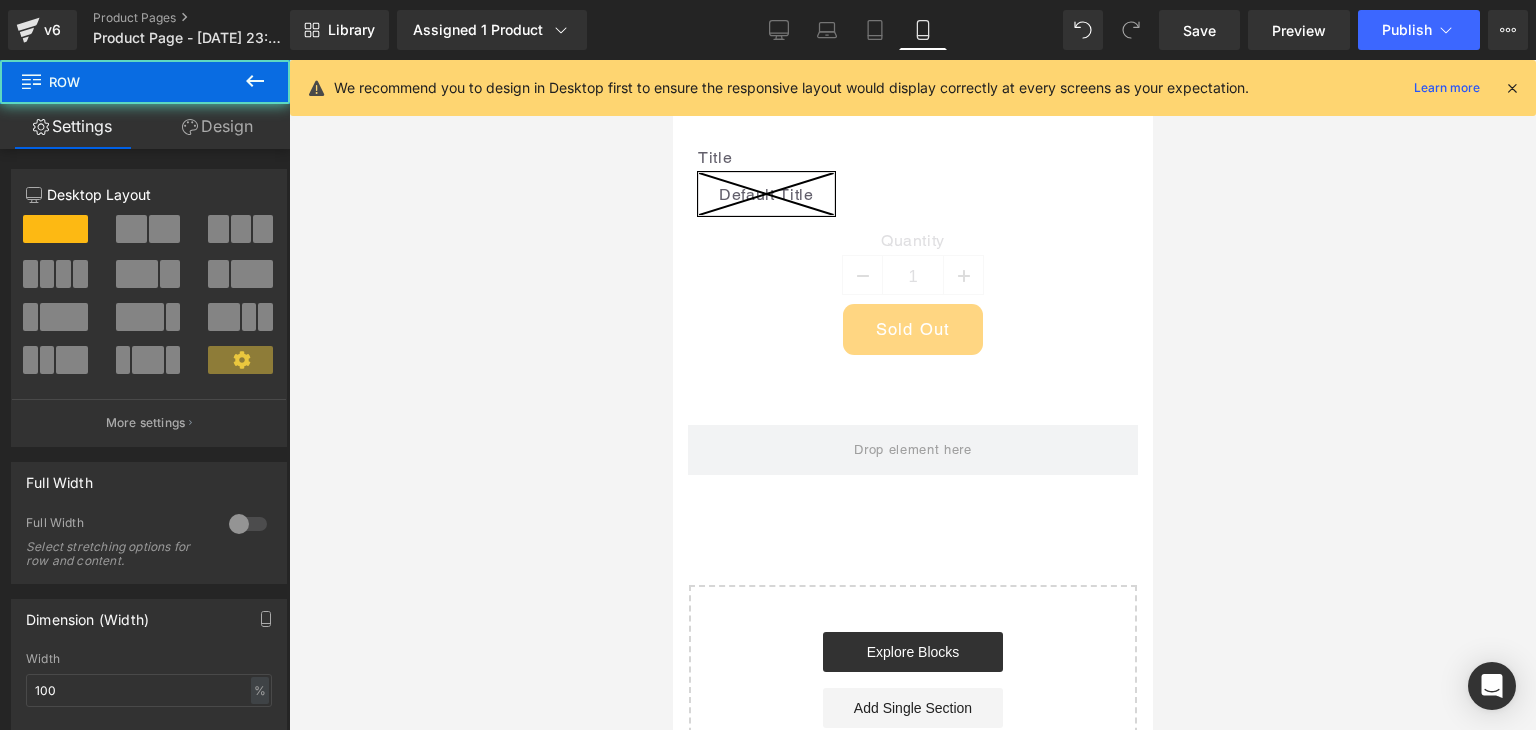 scroll, scrollTop: 600, scrollLeft: 0, axis: vertical 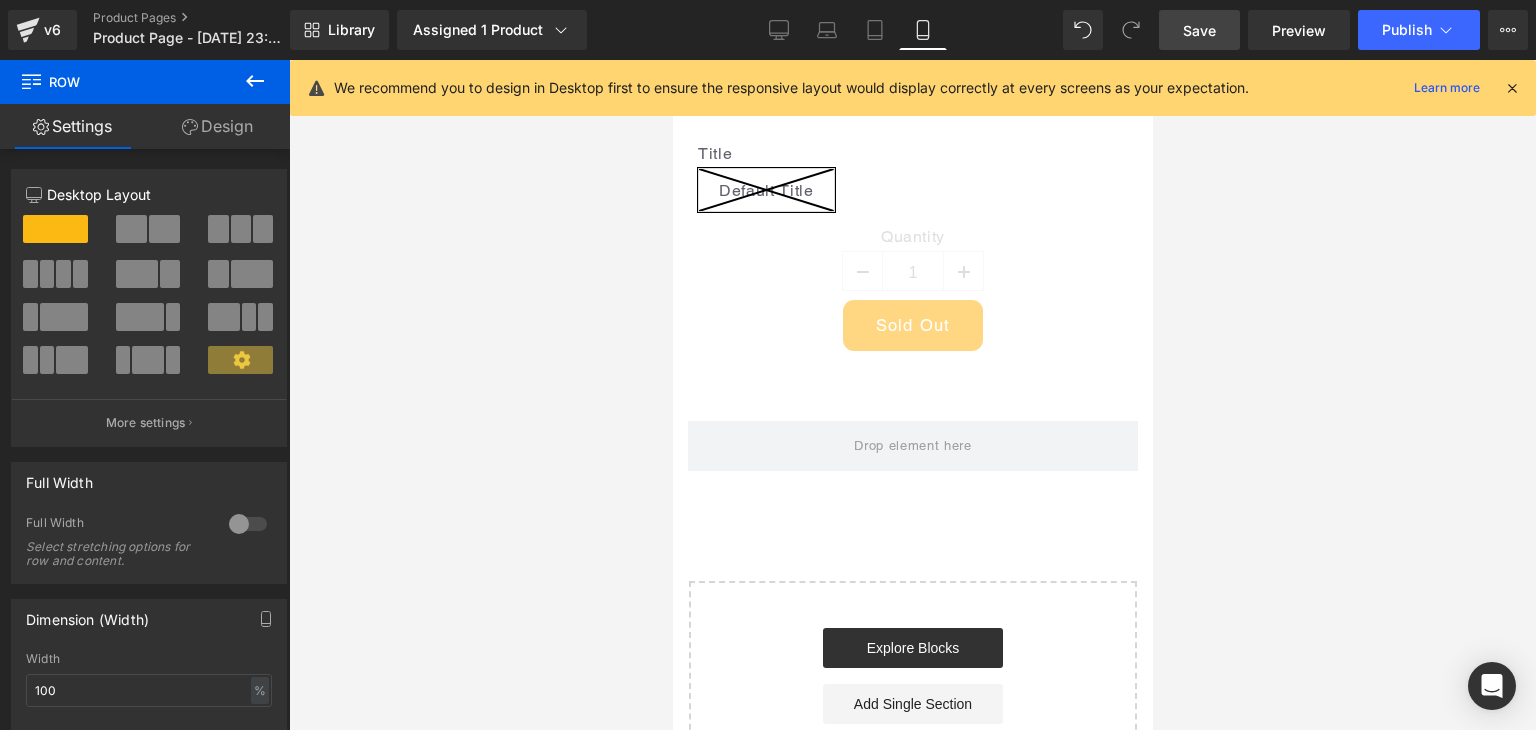 click on "Save" at bounding box center [1199, 30] 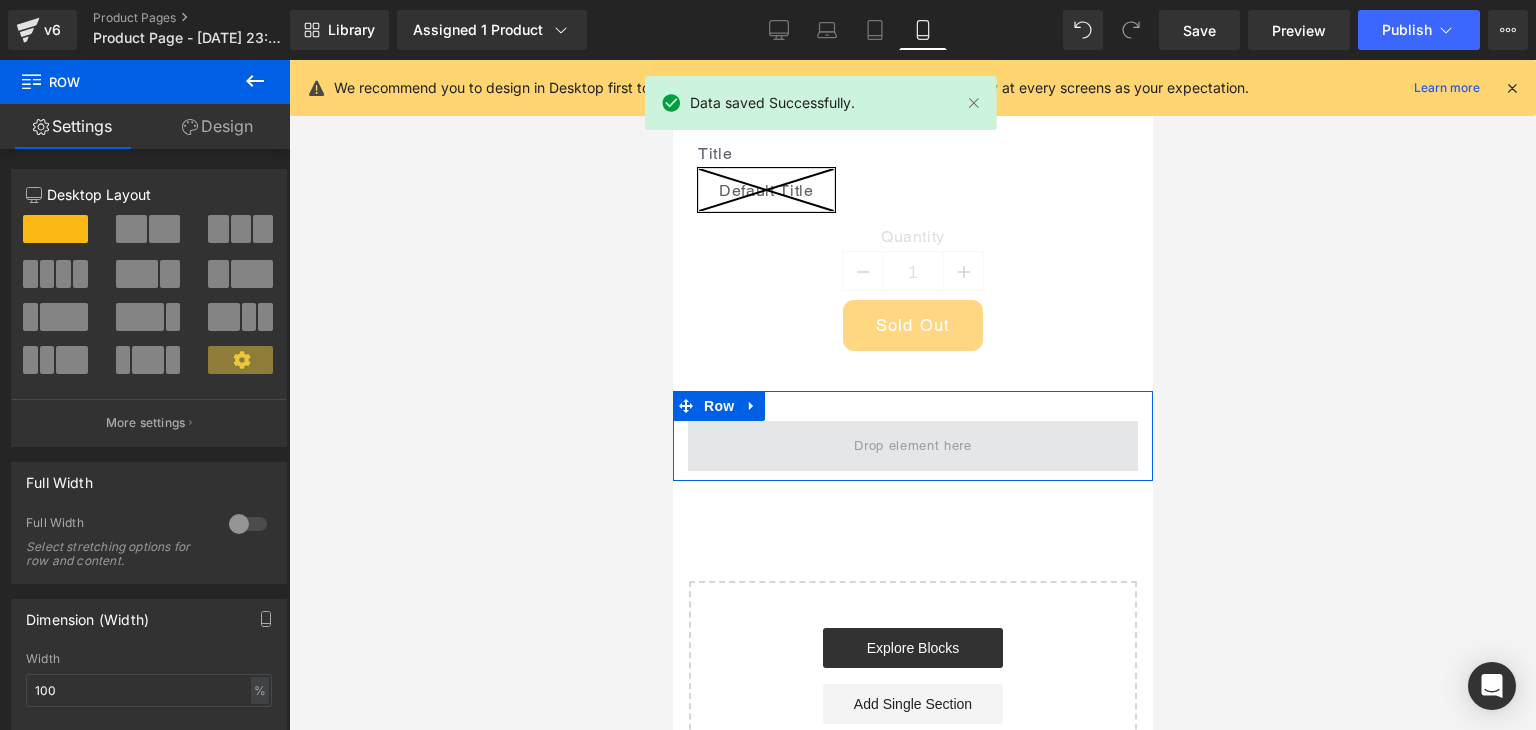 click at bounding box center (912, 446) 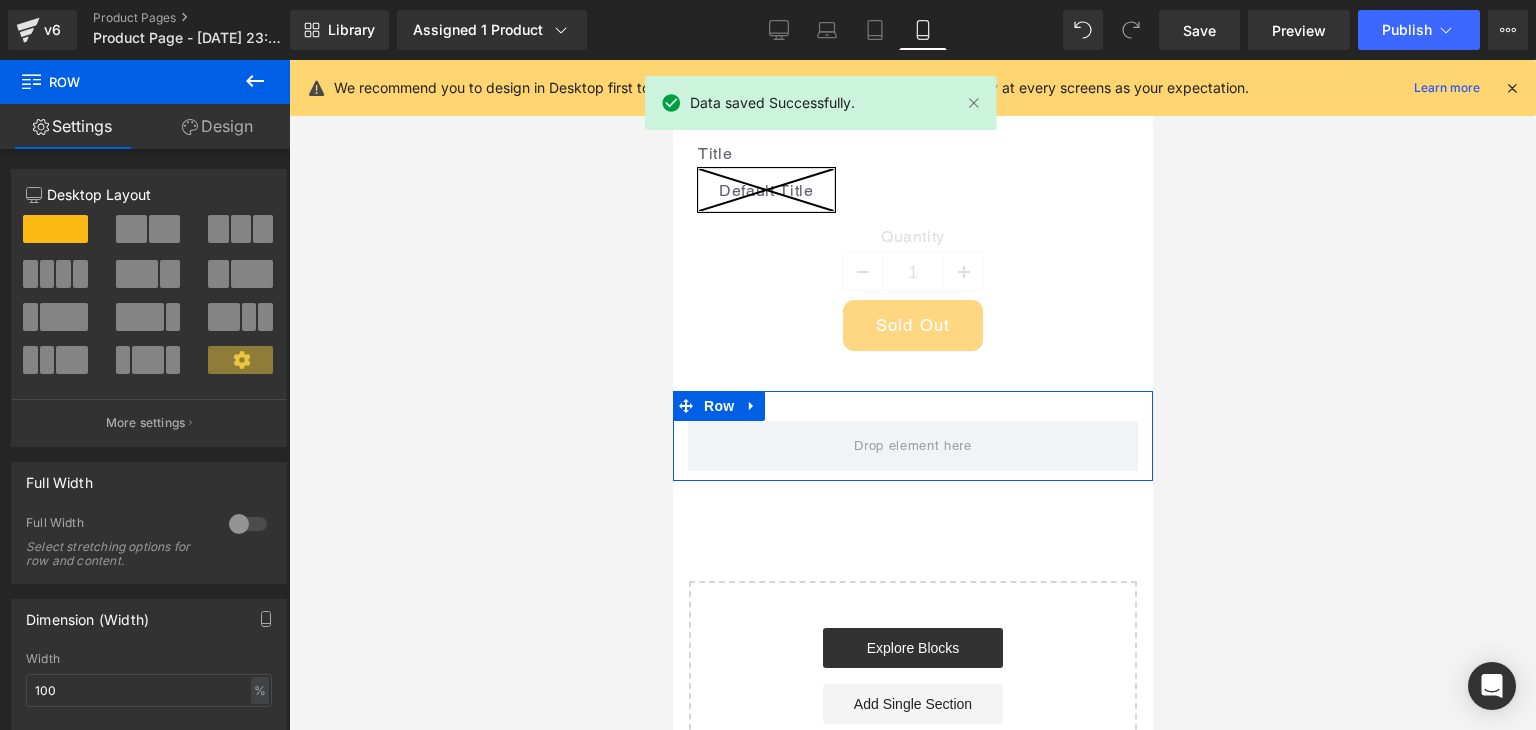 click on "Row" at bounding box center [912, 436] 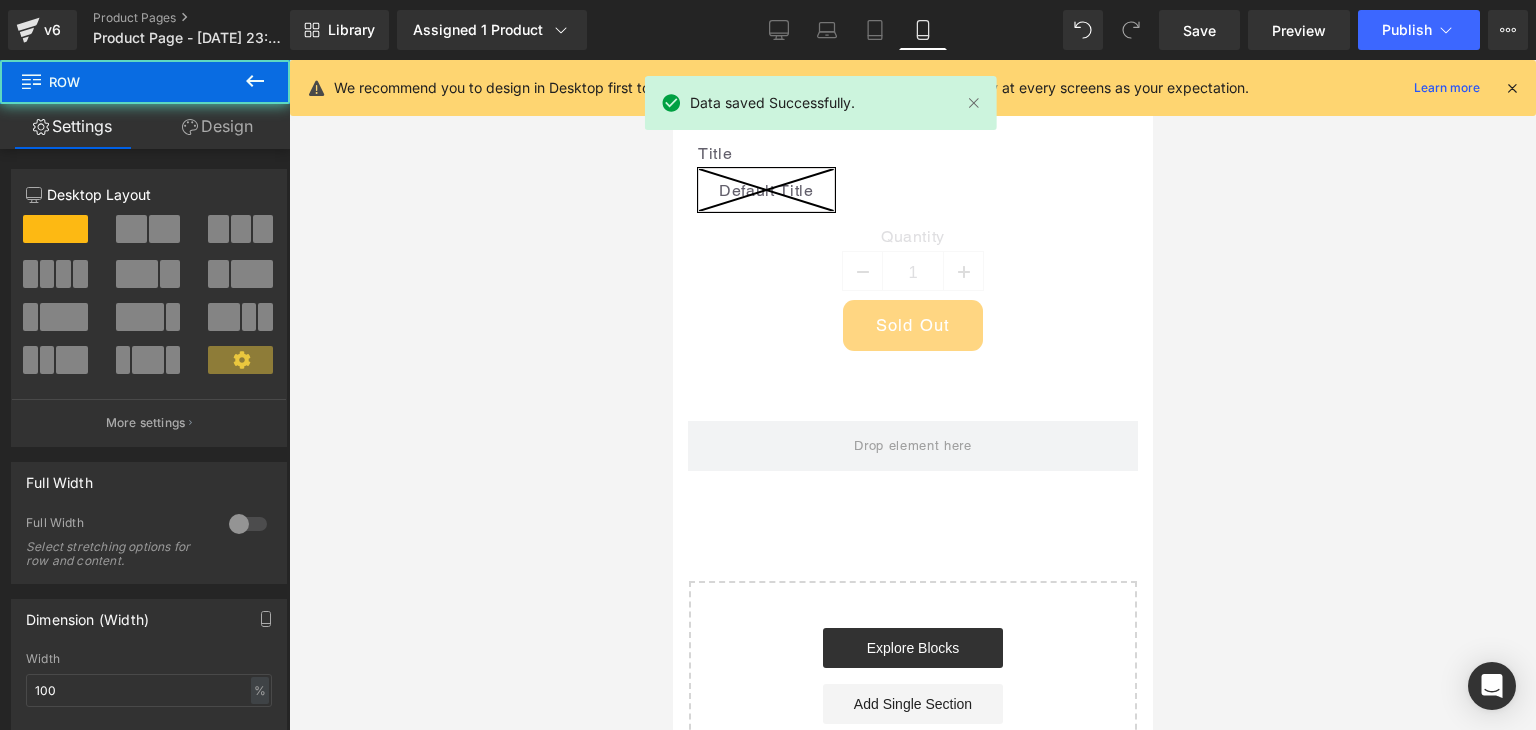 click on "Design" at bounding box center [217, 126] 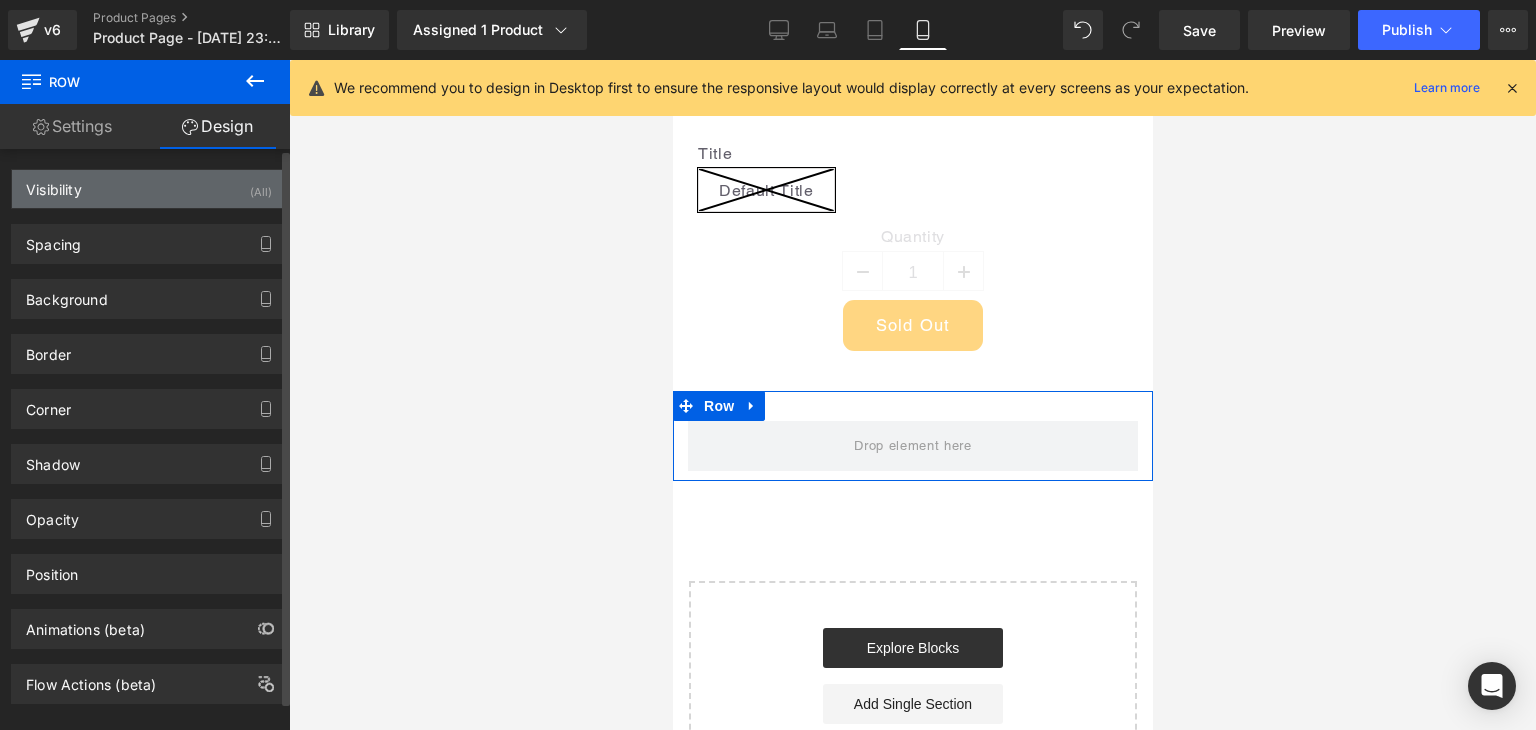 click on "Visibility
(All)" at bounding box center (149, 189) 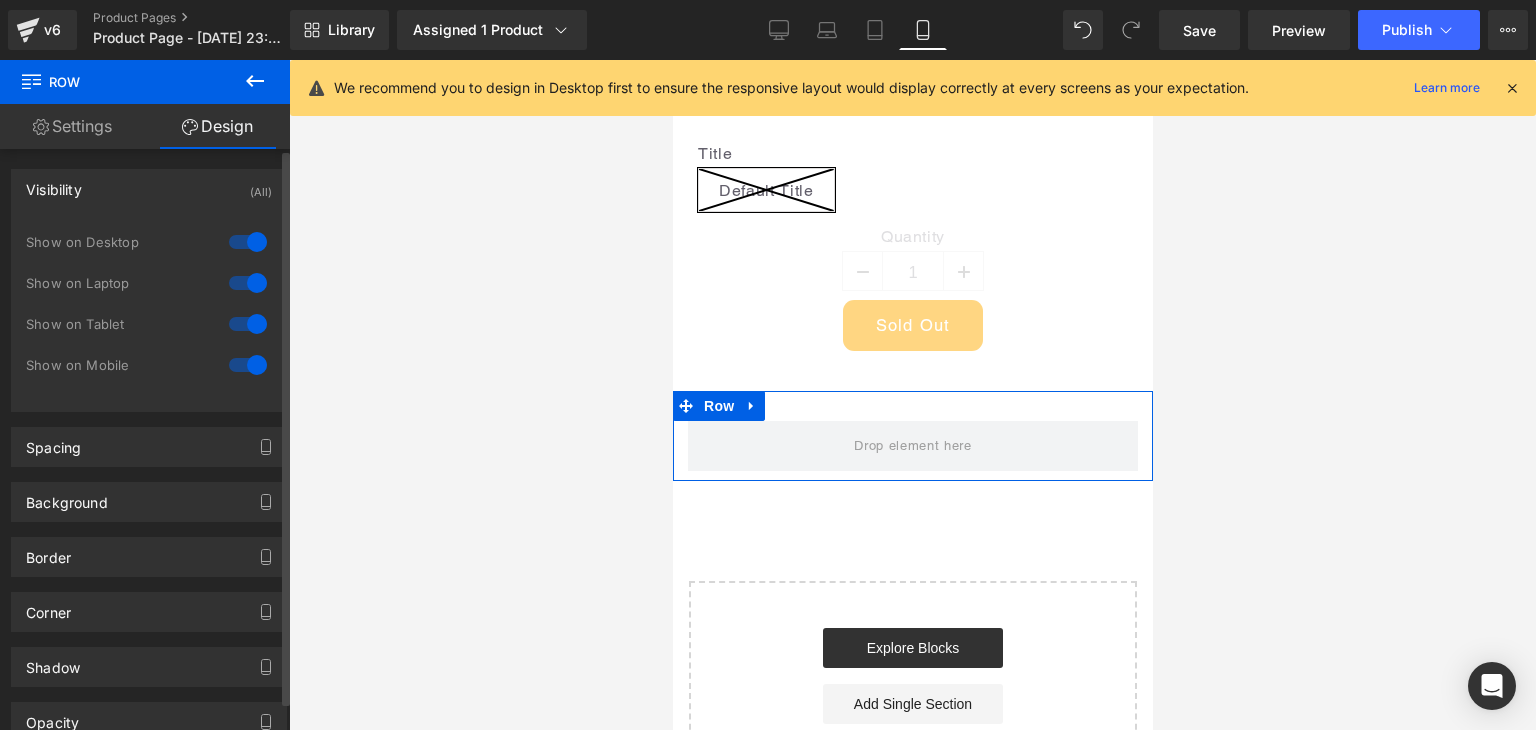 click at bounding box center (248, 365) 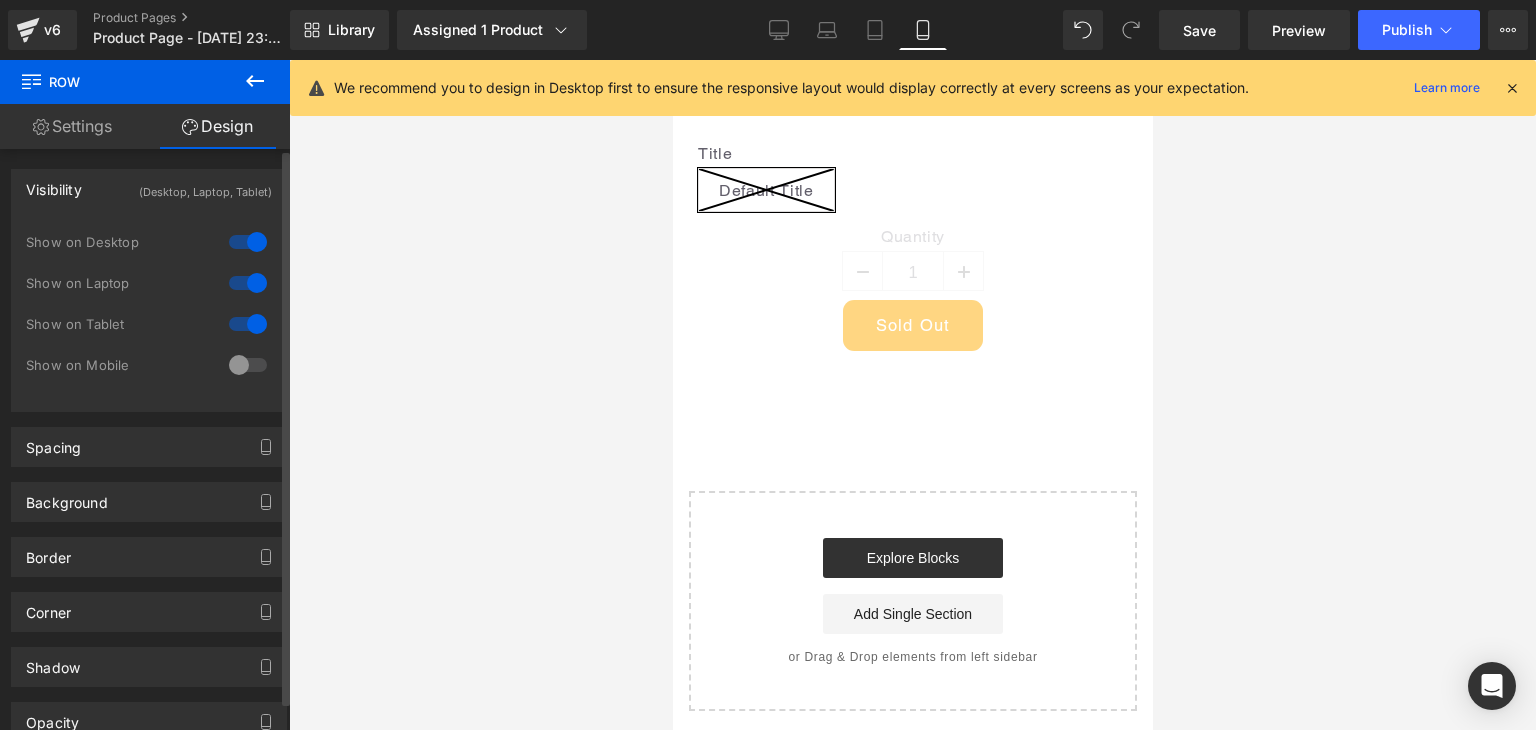 click at bounding box center (248, 365) 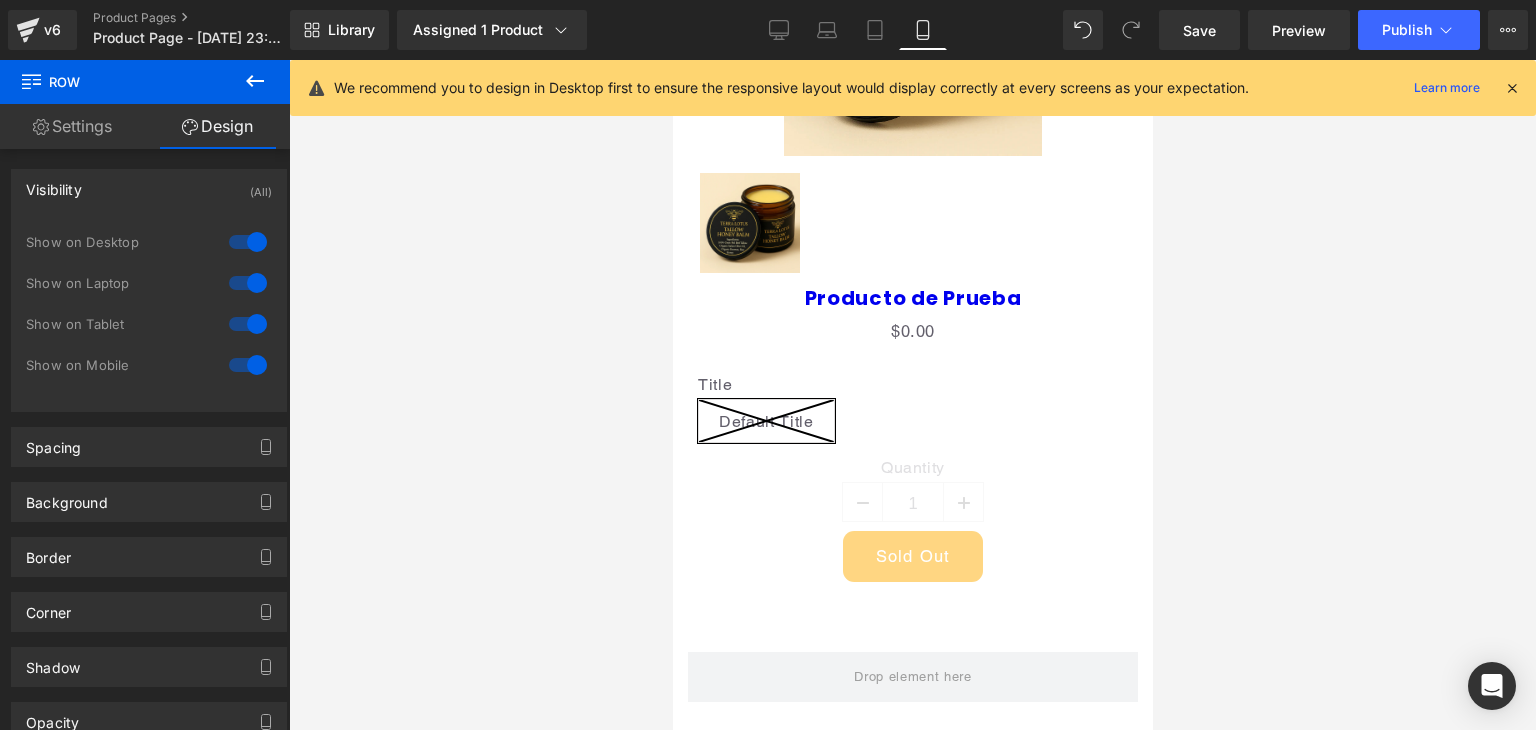 scroll, scrollTop: 500, scrollLeft: 0, axis: vertical 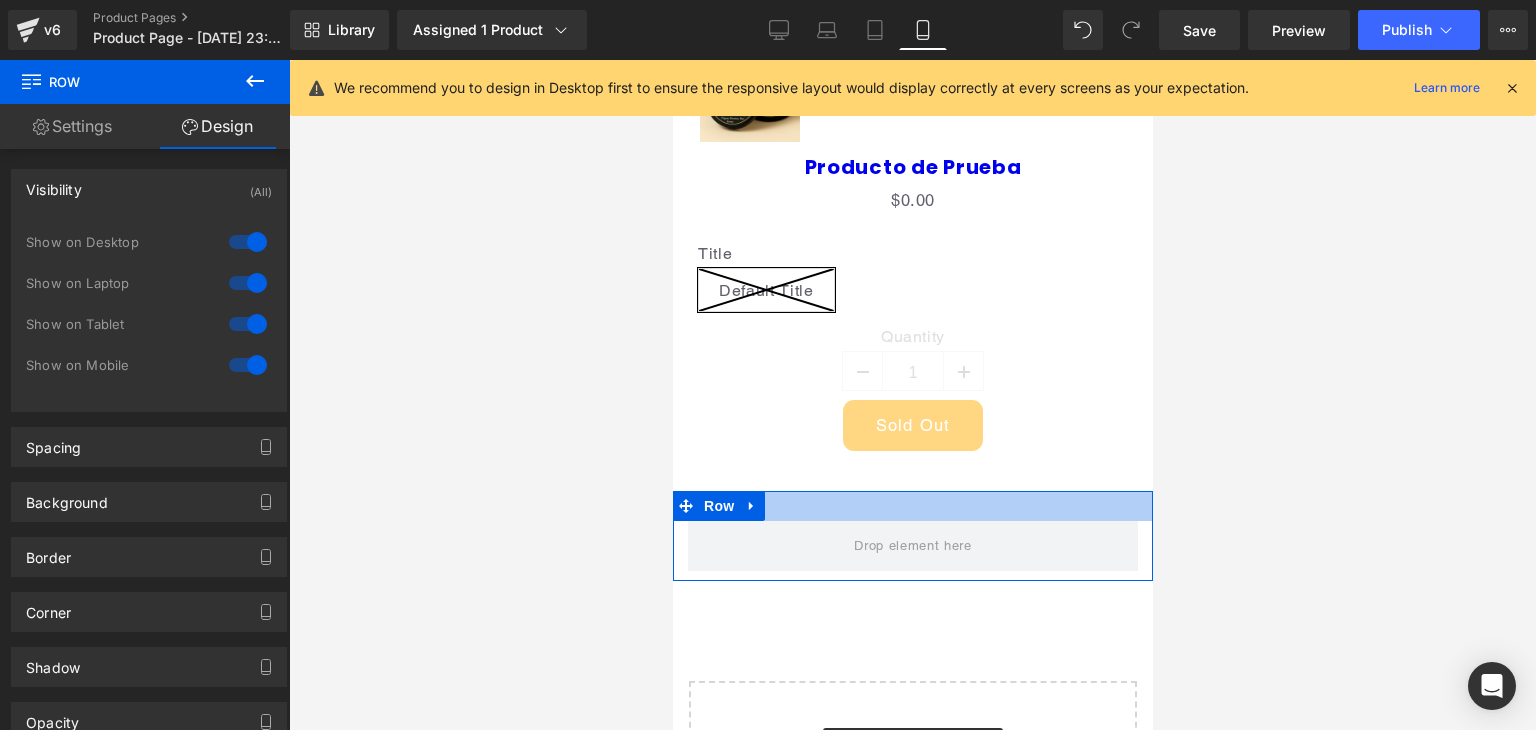 click at bounding box center (912, 506) 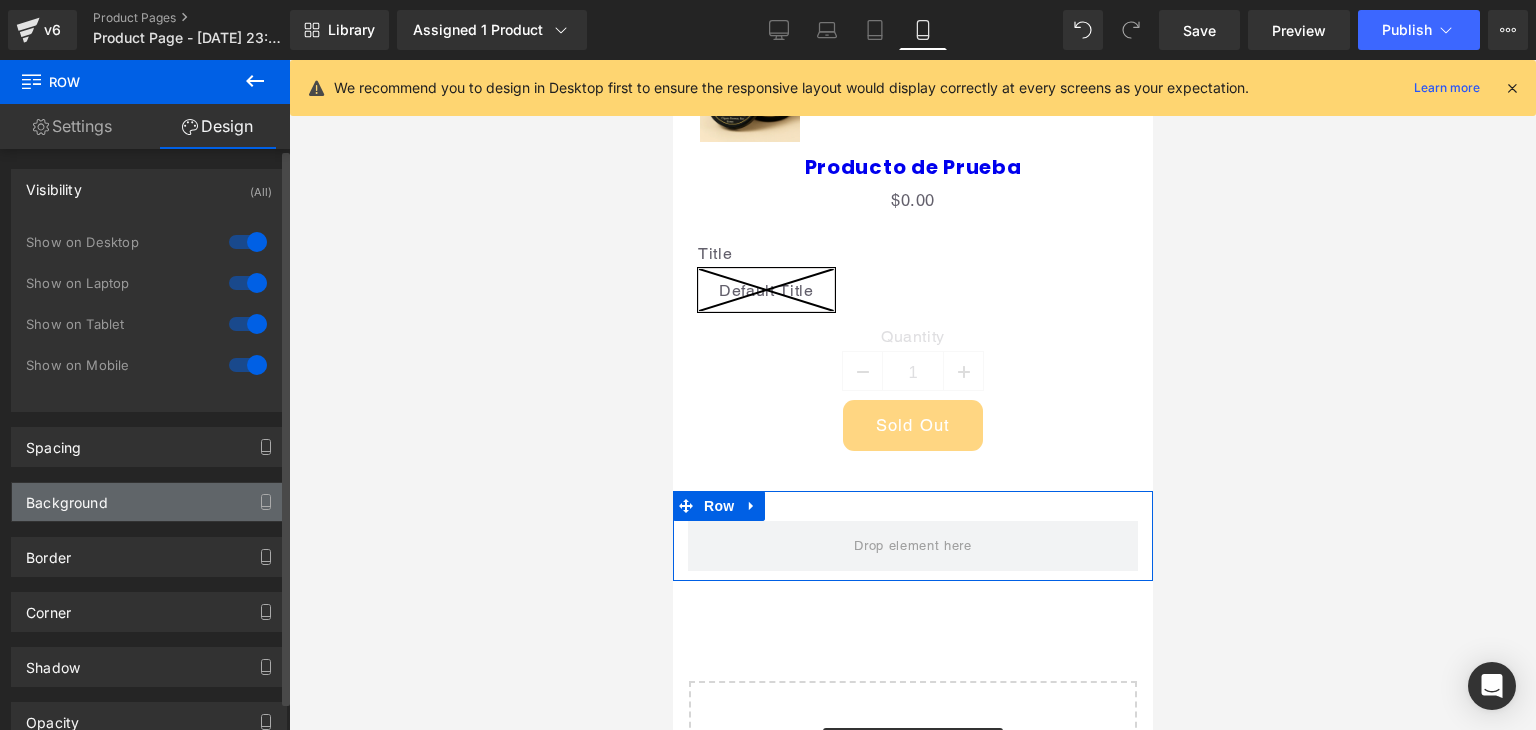 click on "Background" at bounding box center (149, 502) 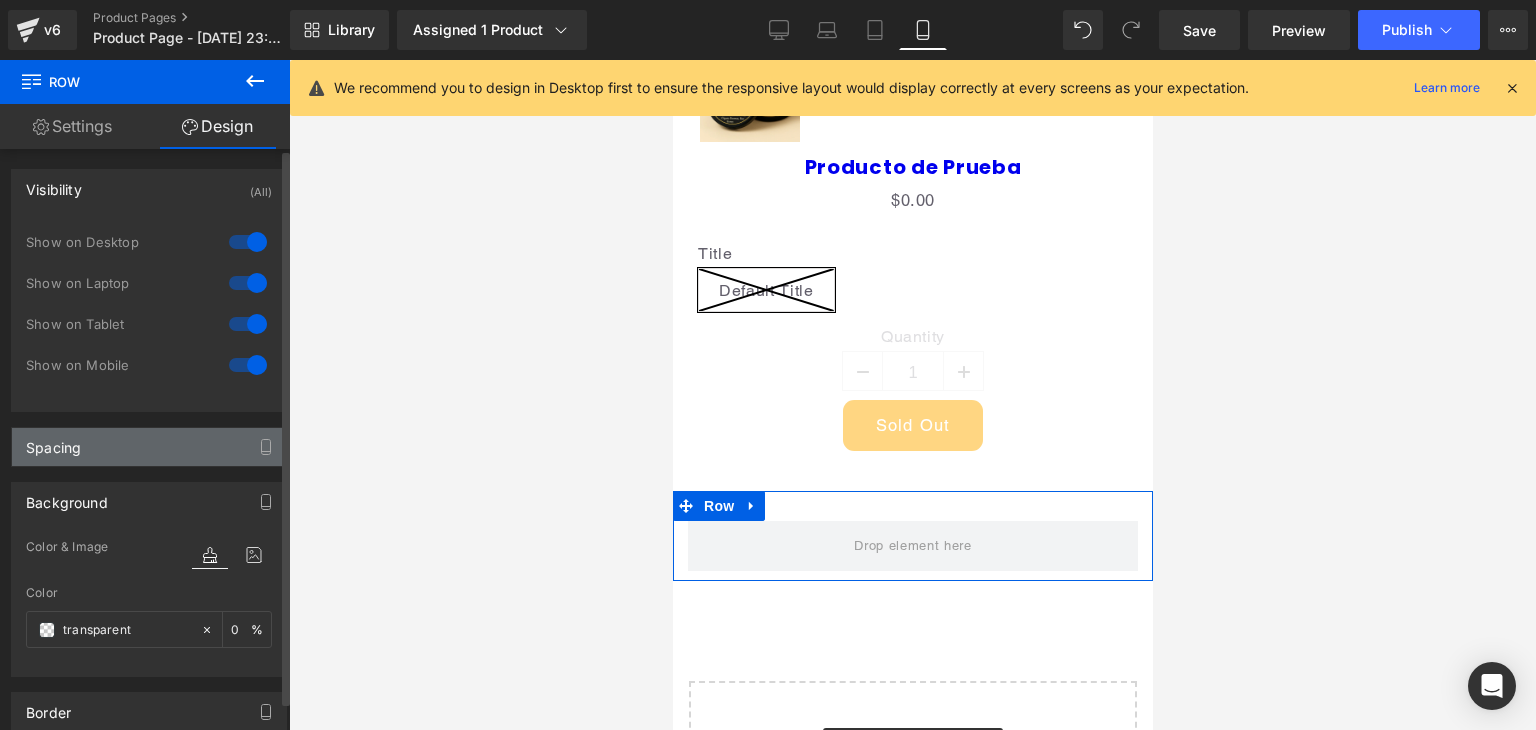 click on "Spacing" at bounding box center (149, 447) 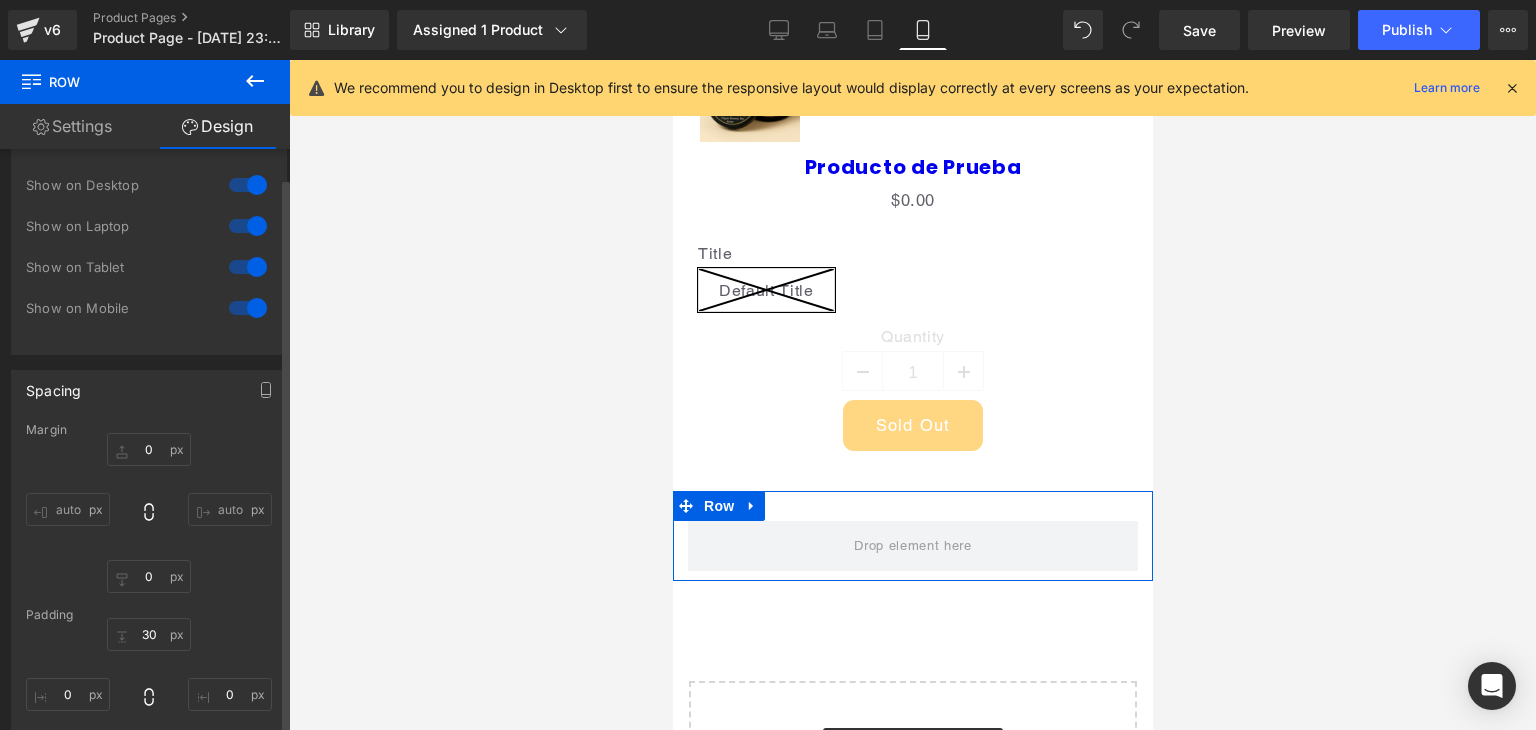 scroll, scrollTop: 200, scrollLeft: 0, axis: vertical 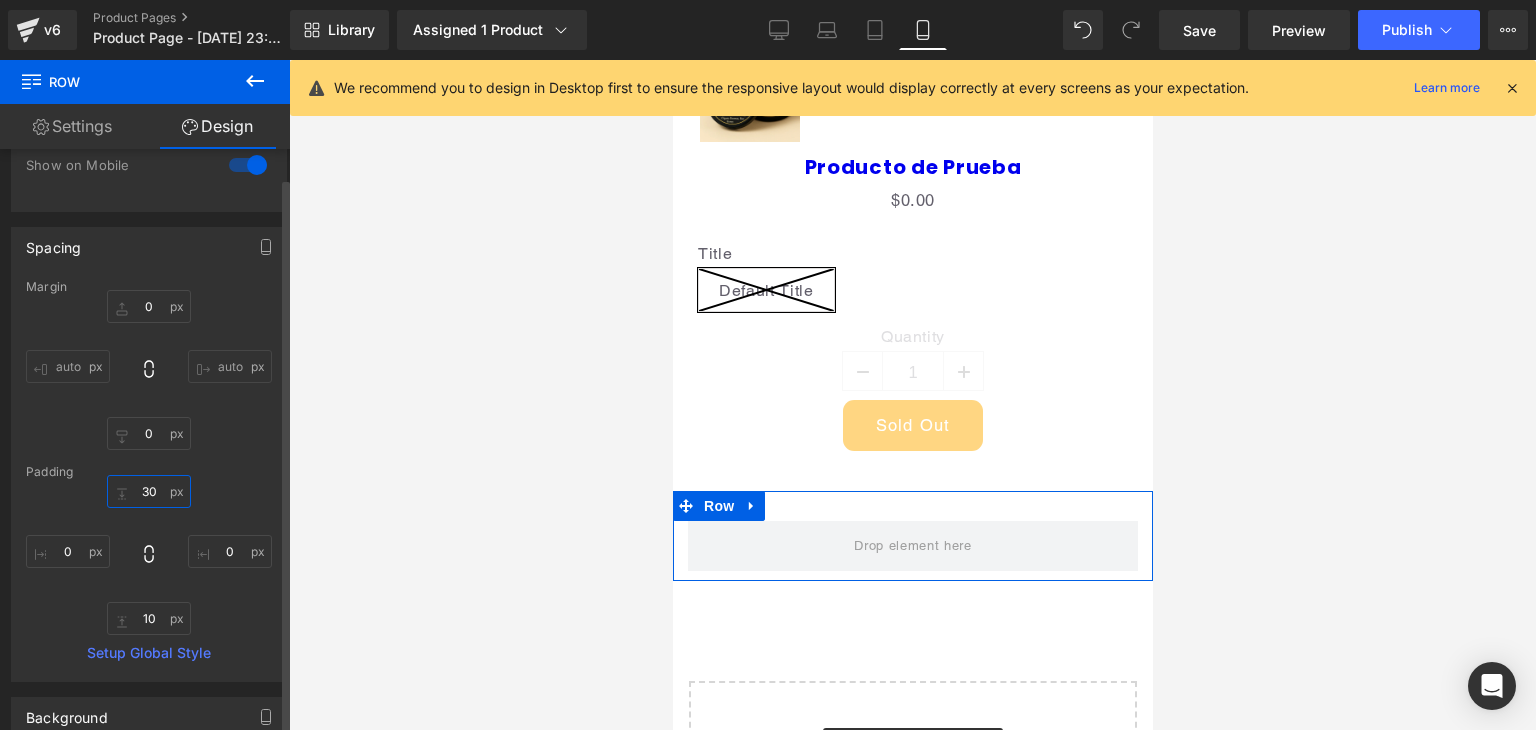 click on "30" at bounding box center [149, 491] 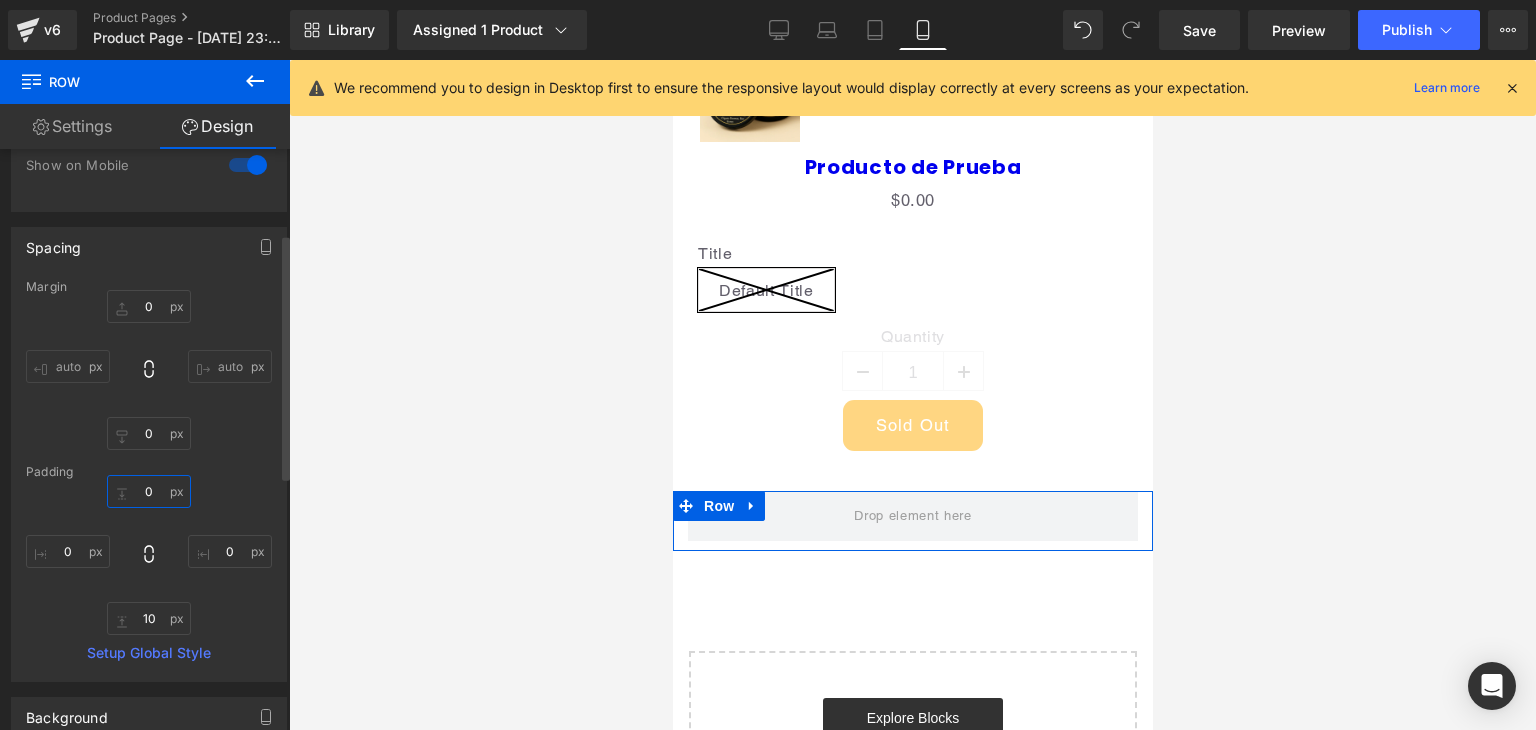 type on "0" 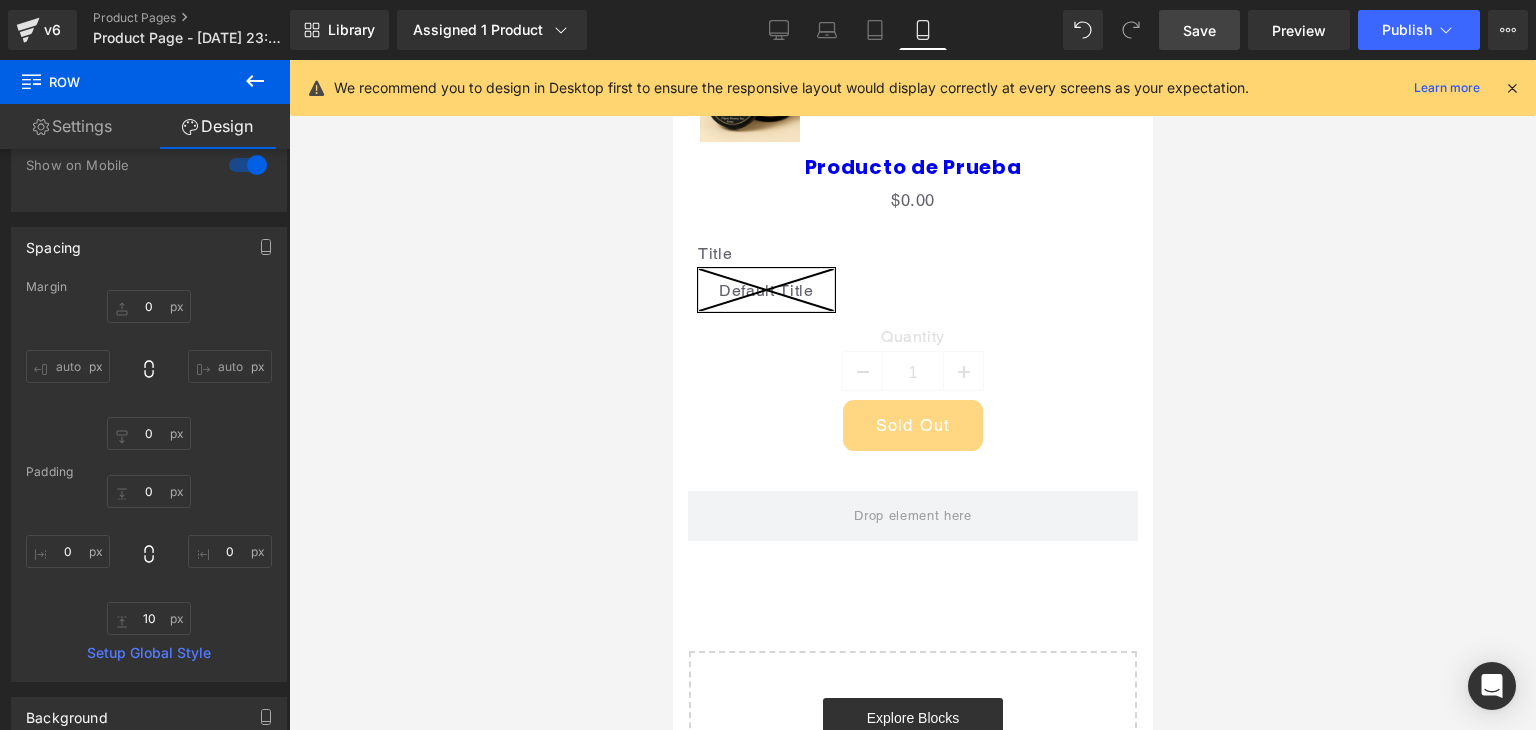click on "Save" at bounding box center (1199, 30) 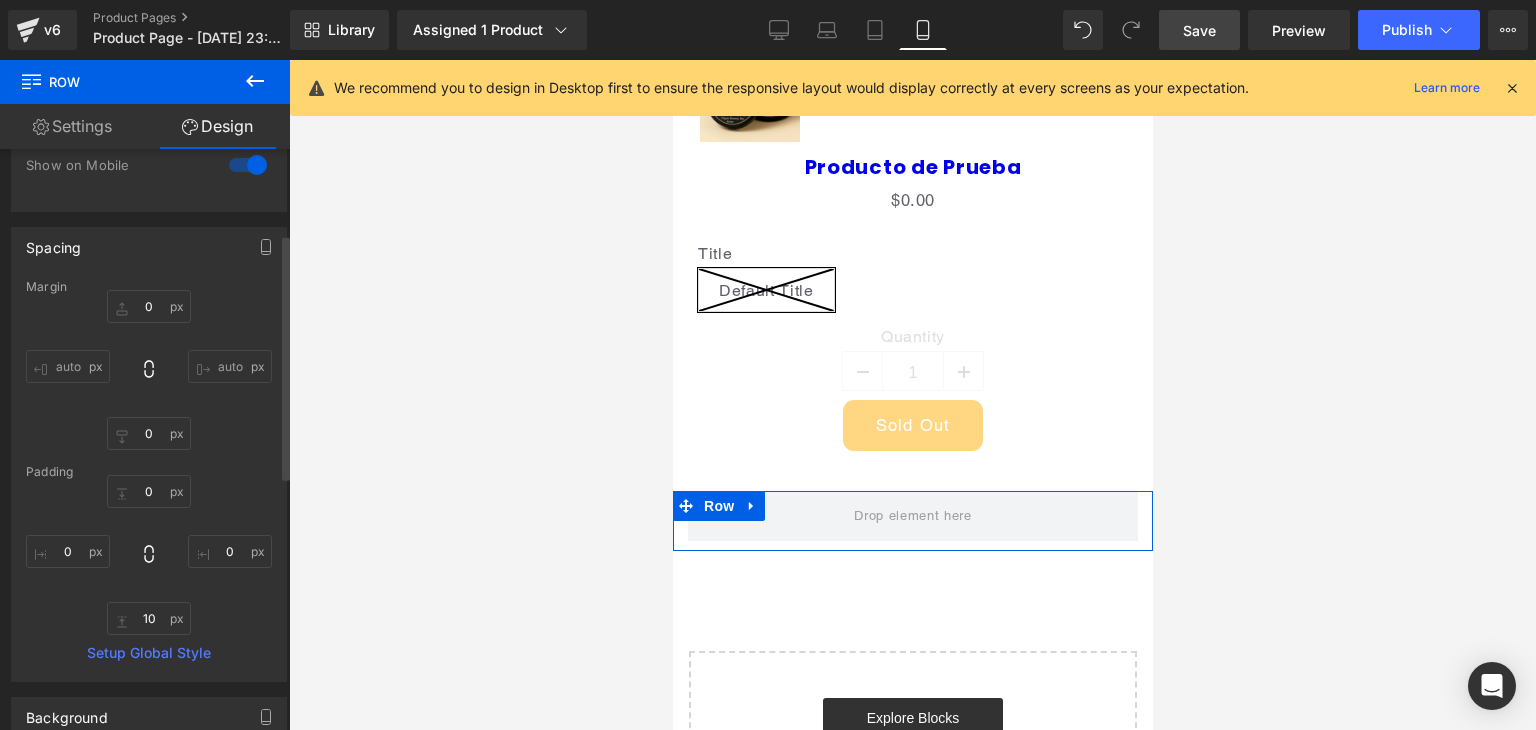 scroll, scrollTop: 0, scrollLeft: 0, axis: both 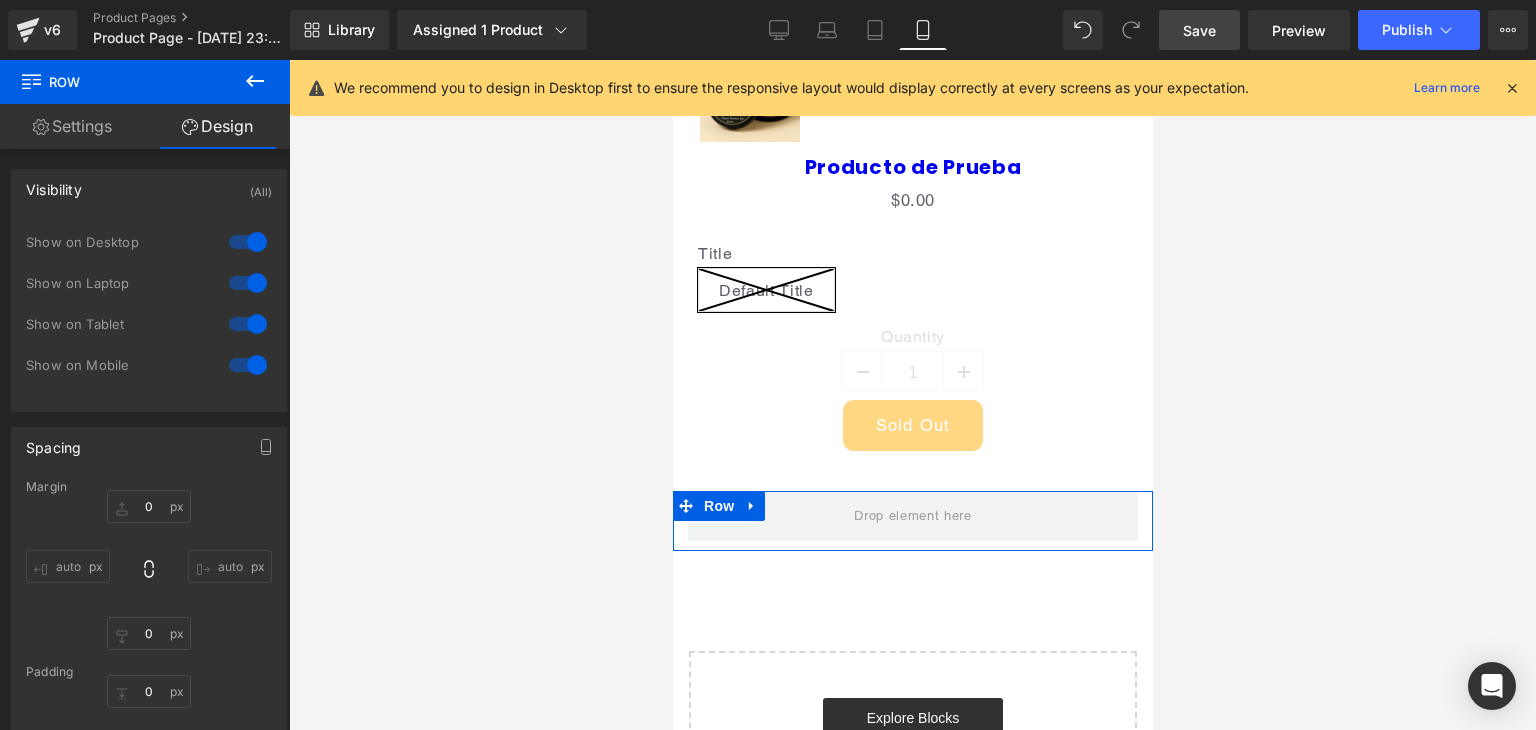 click on "Settings" at bounding box center [72, 126] 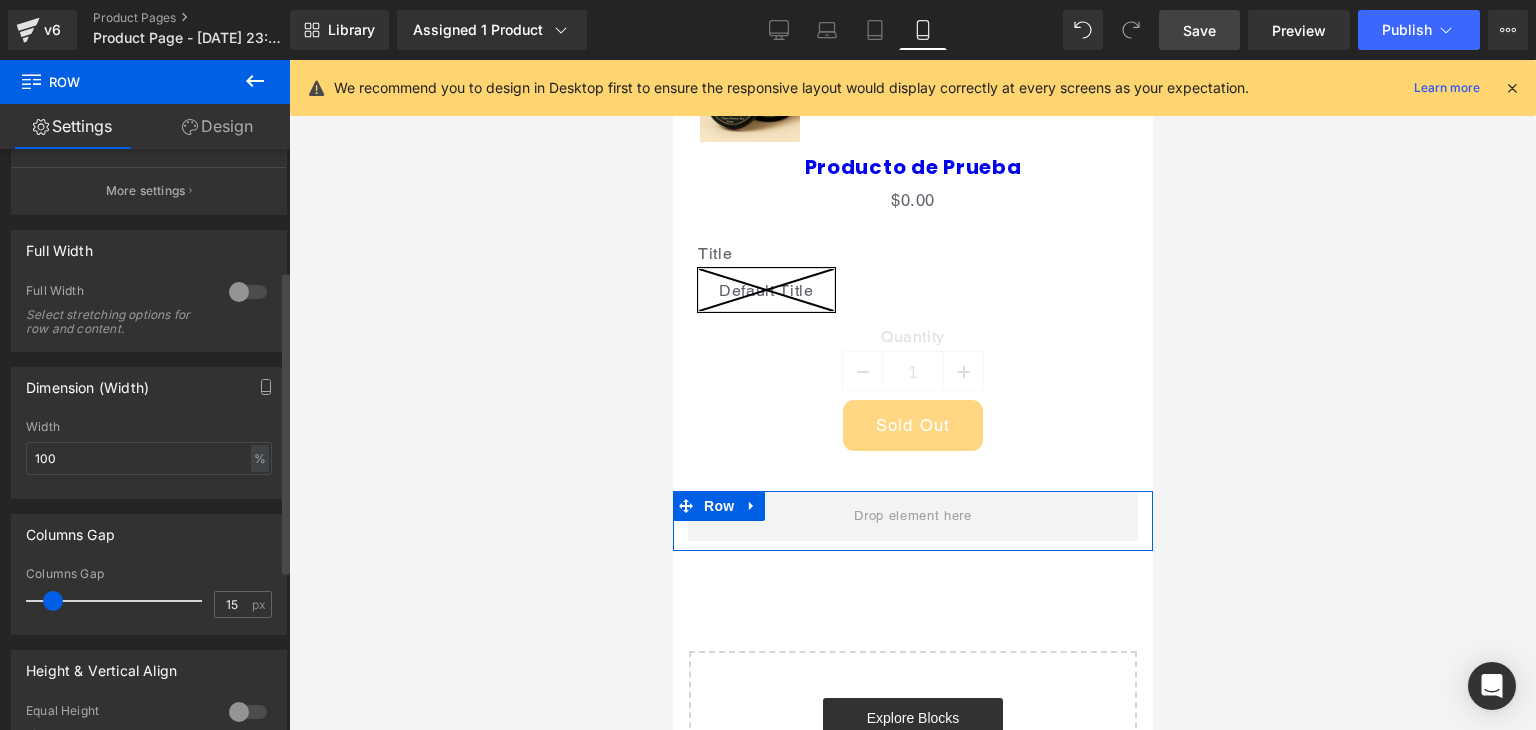 scroll, scrollTop: 0, scrollLeft: 0, axis: both 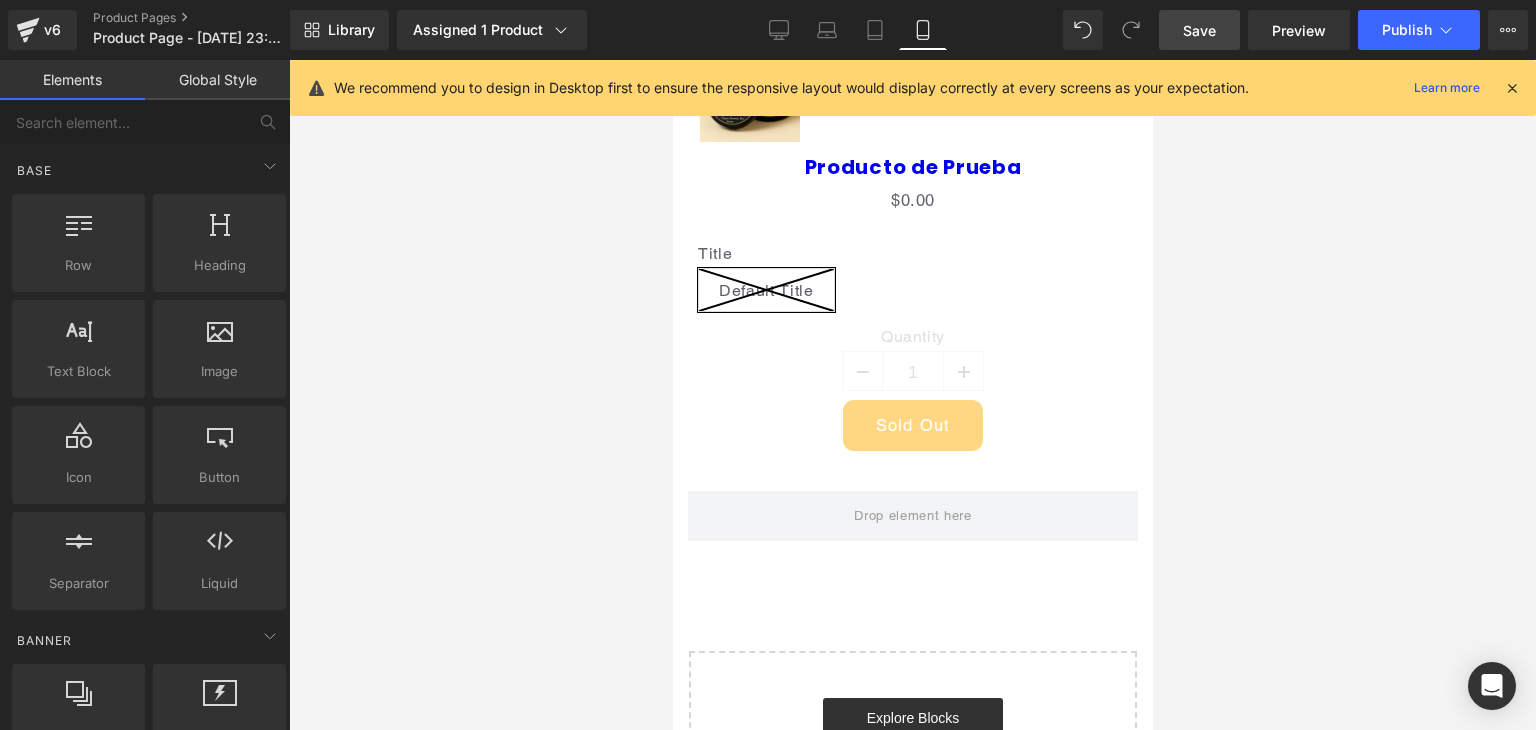 click at bounding box center [912, 395] 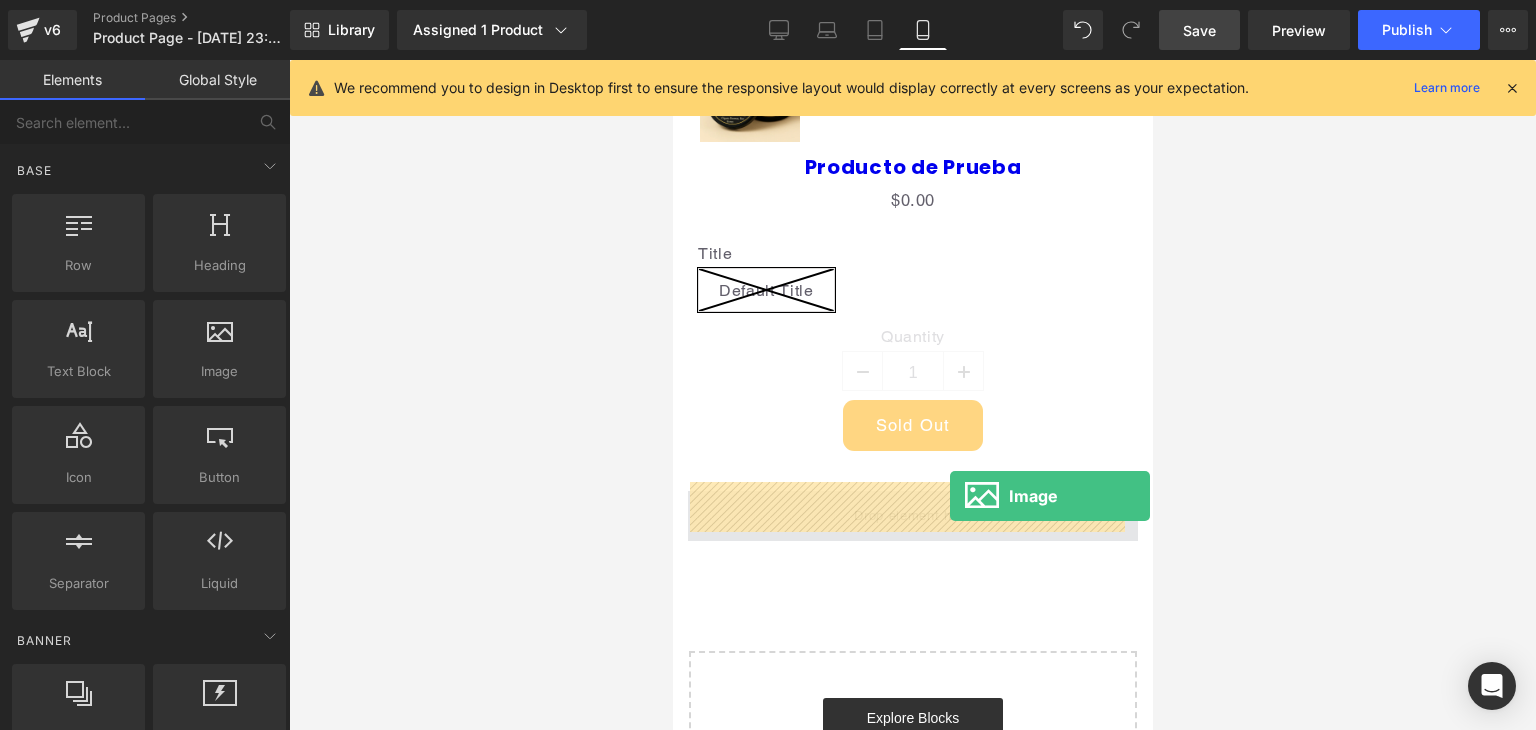 drag, startPoint x: 864, startPoint y: 442, endPoint x: 949, endPoint y: 496, distance: 100.70253 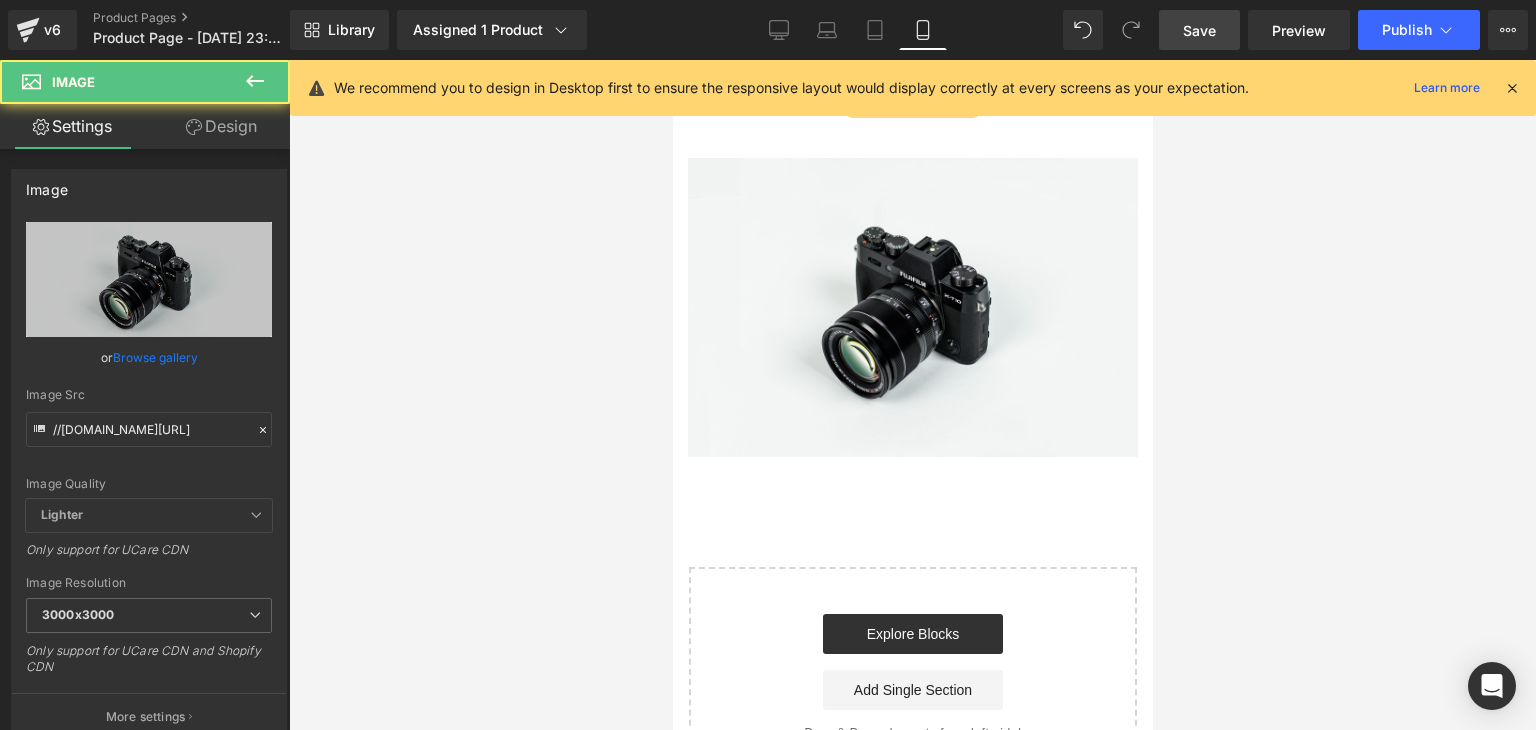 scroll, scrollTop: 800, scrollLeft: 0, axis: vertical 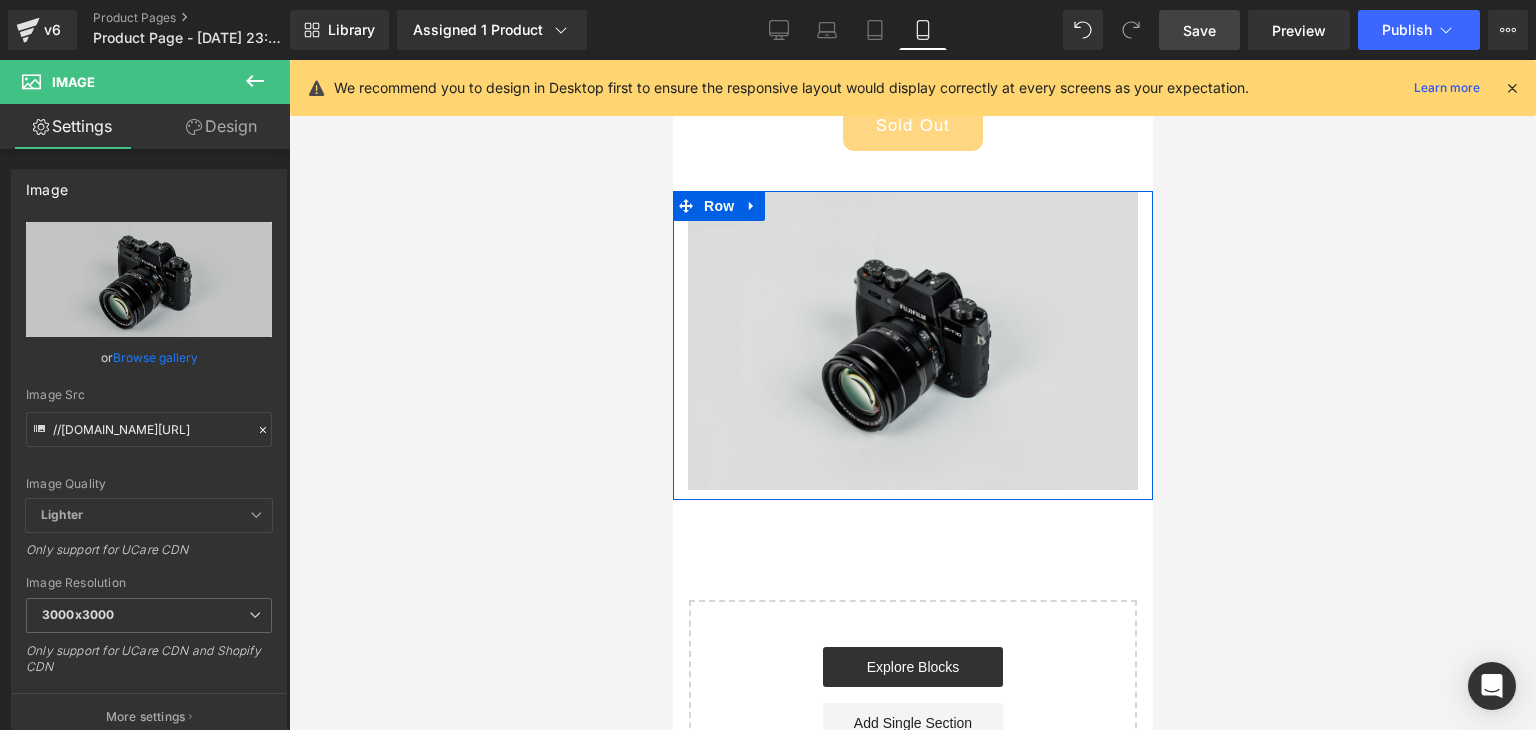 click at bounding box center (912, 340) 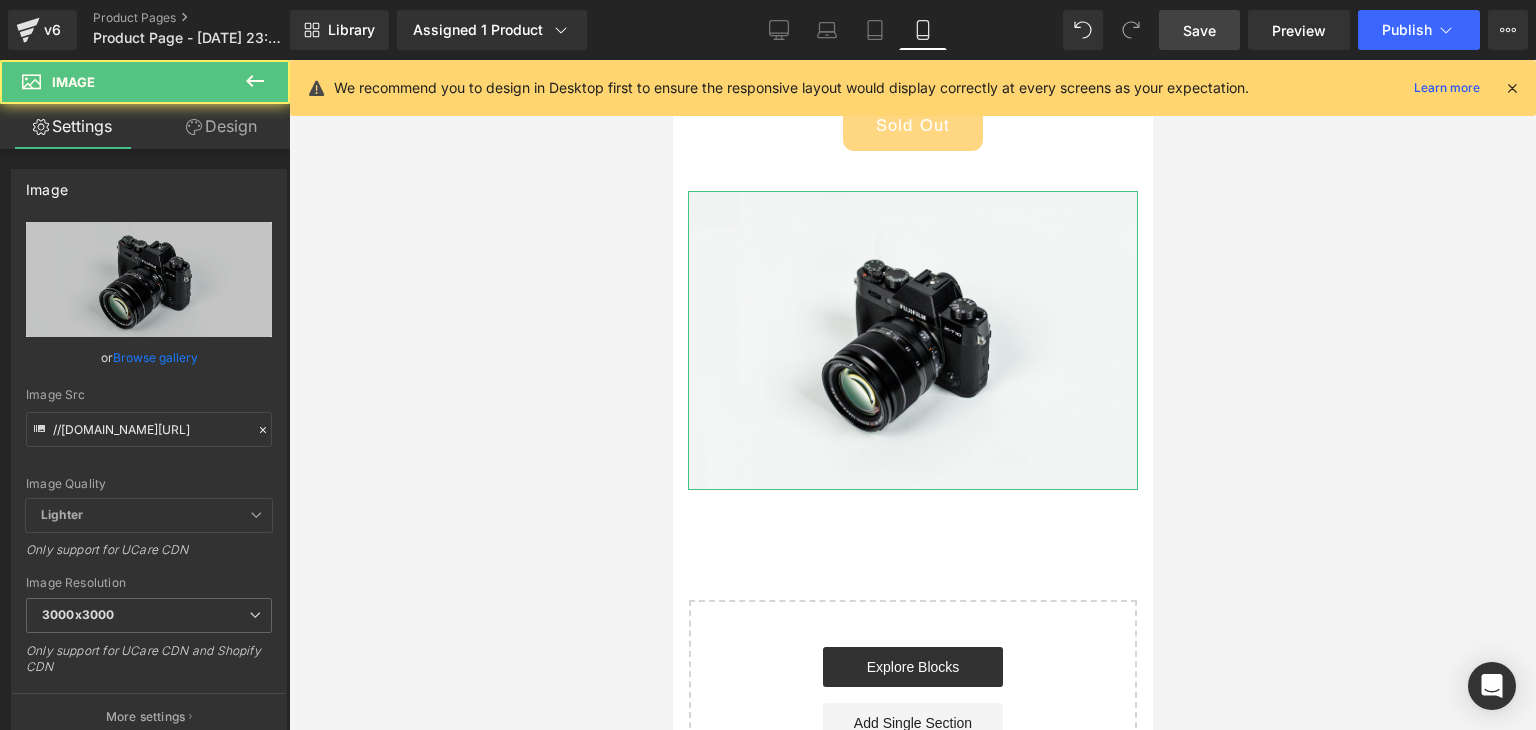 click 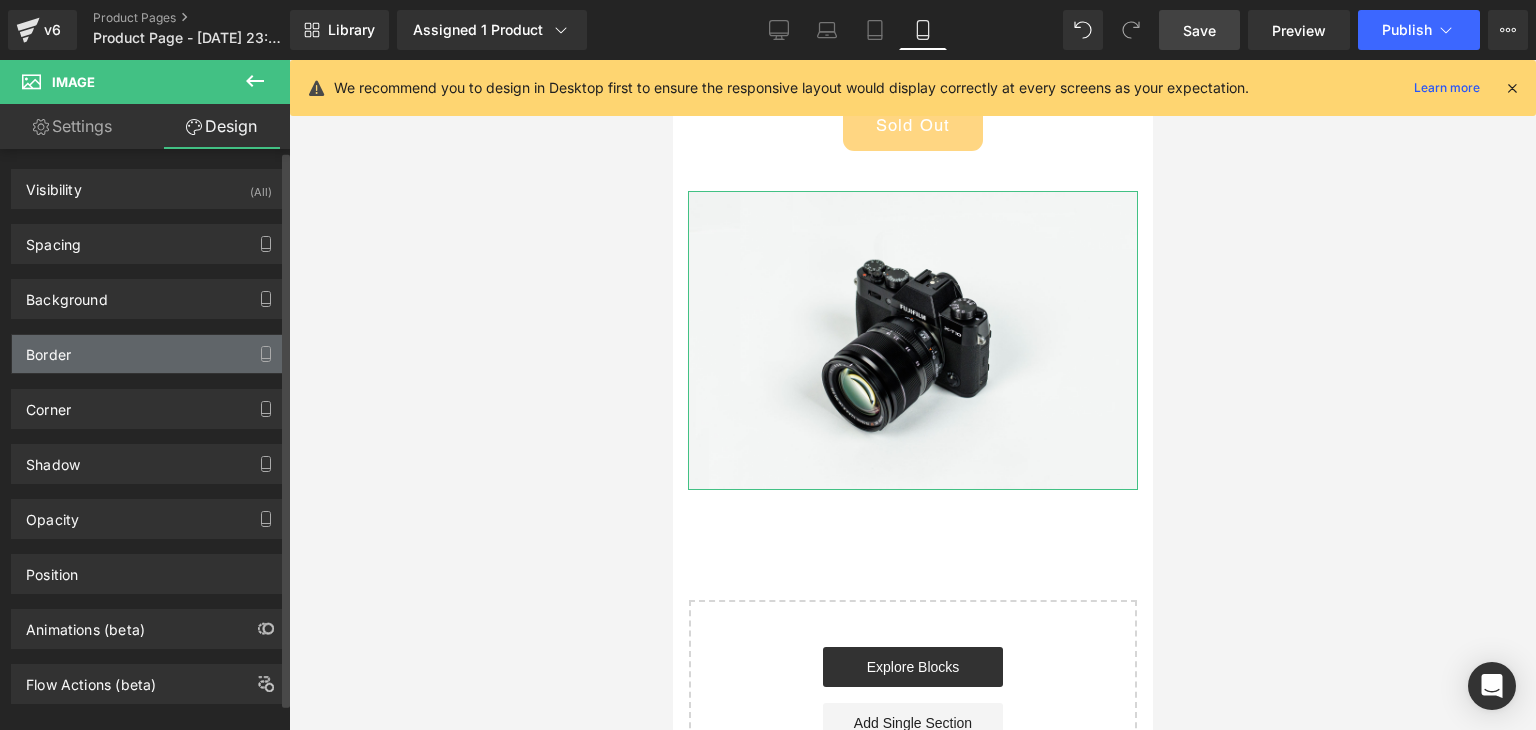 type on "0" 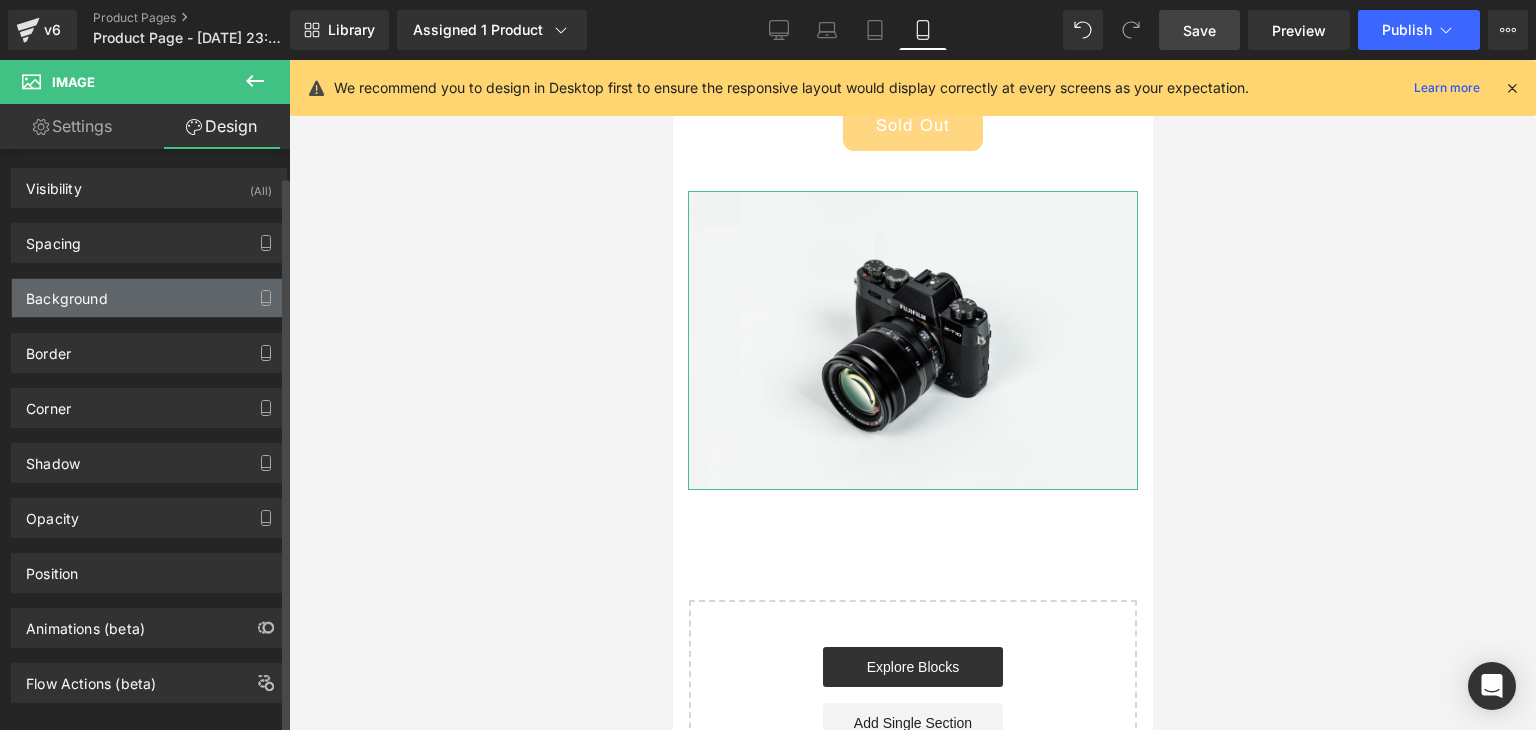 scroll, scrollTop: 0, scrollLeft: 0, axis: both 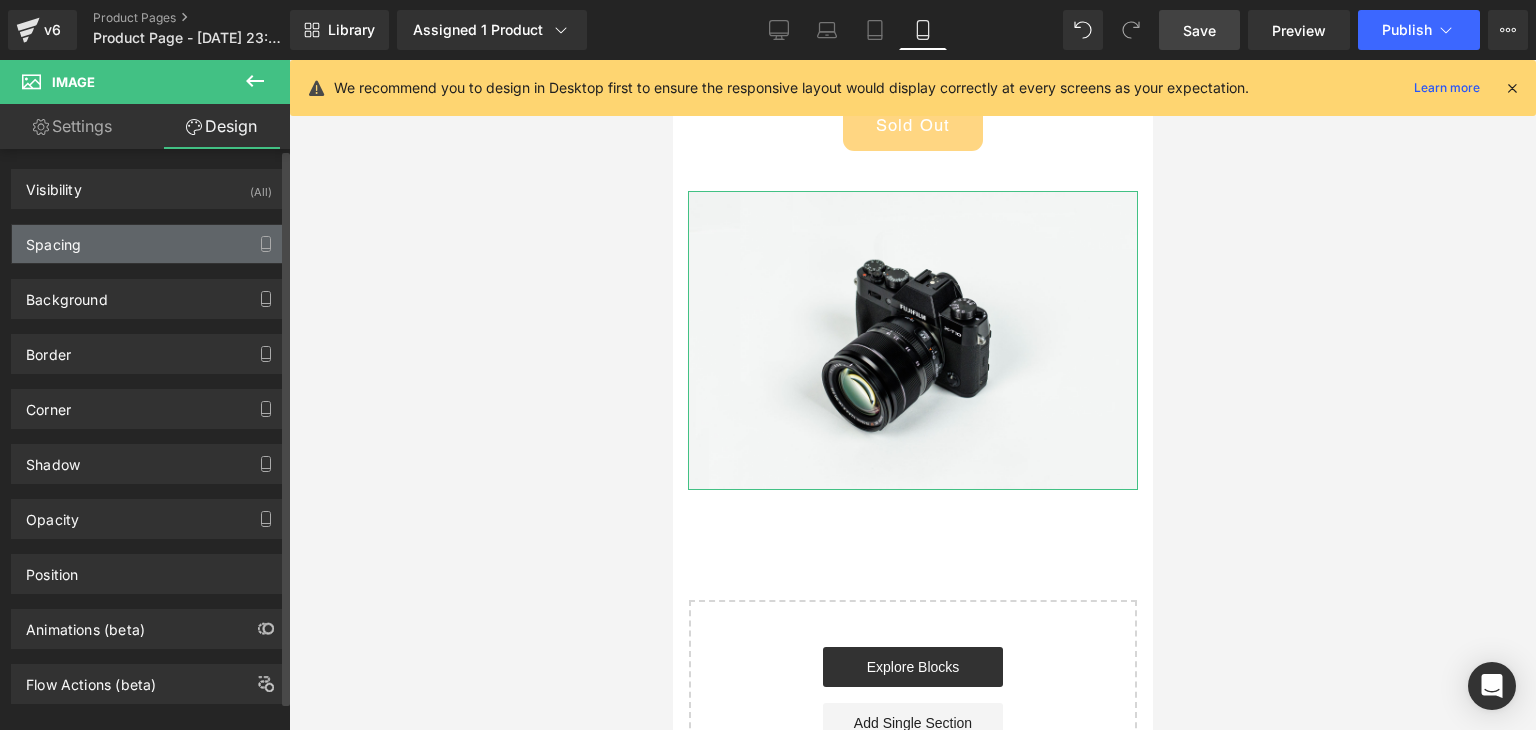 click on "Spacing" at bounding box center [149, 244] 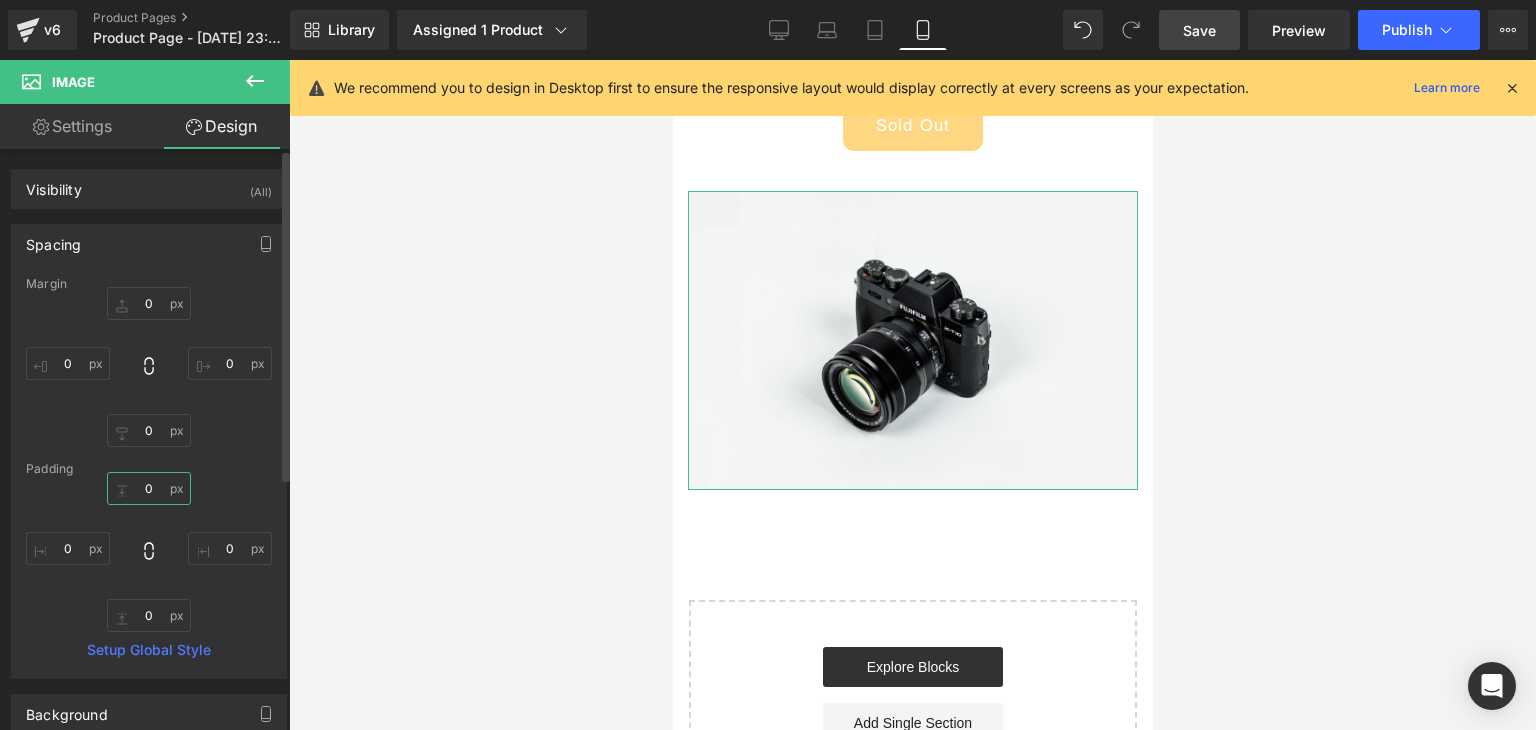 click on "0" at bounding box center (149, 488) 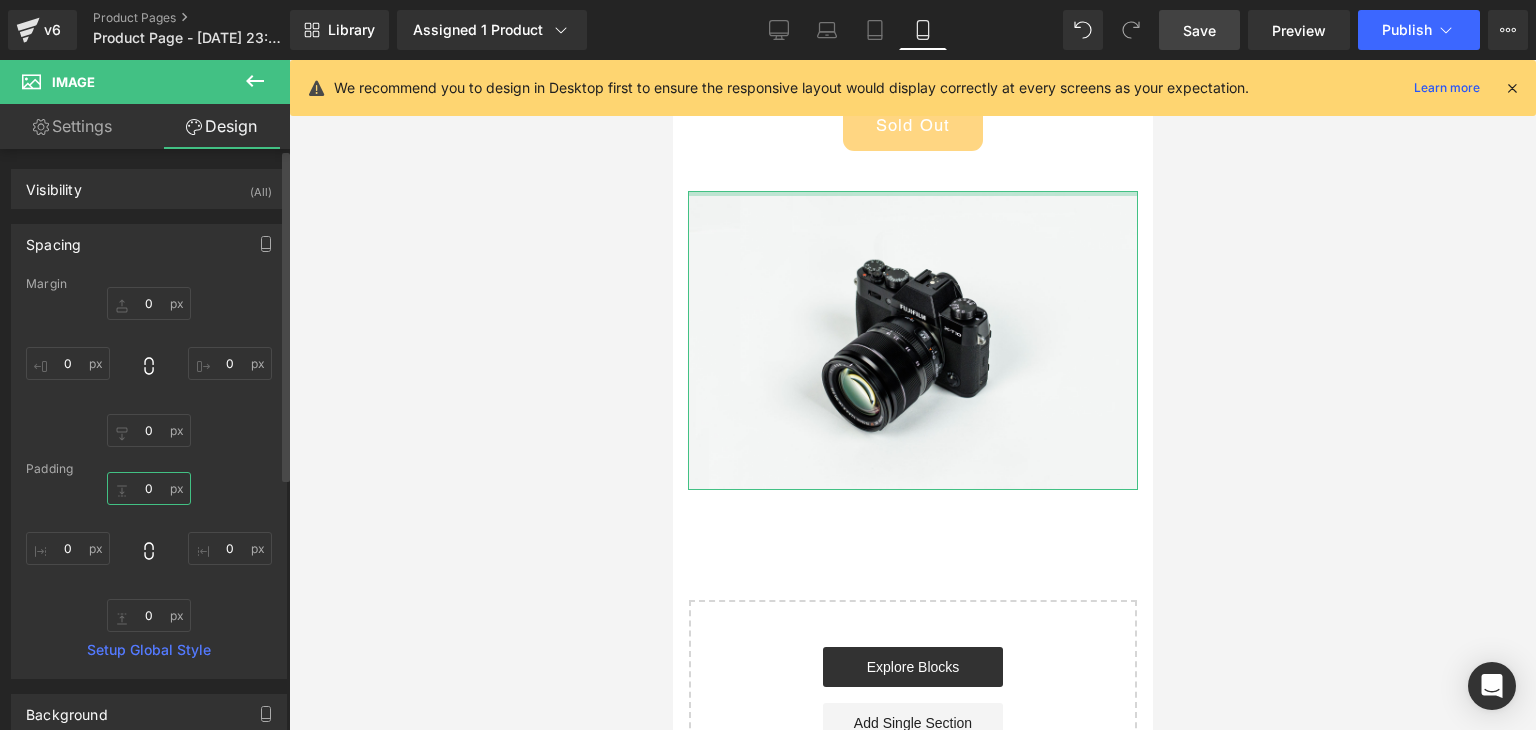 click on "0" at bounding box center (149, 488) 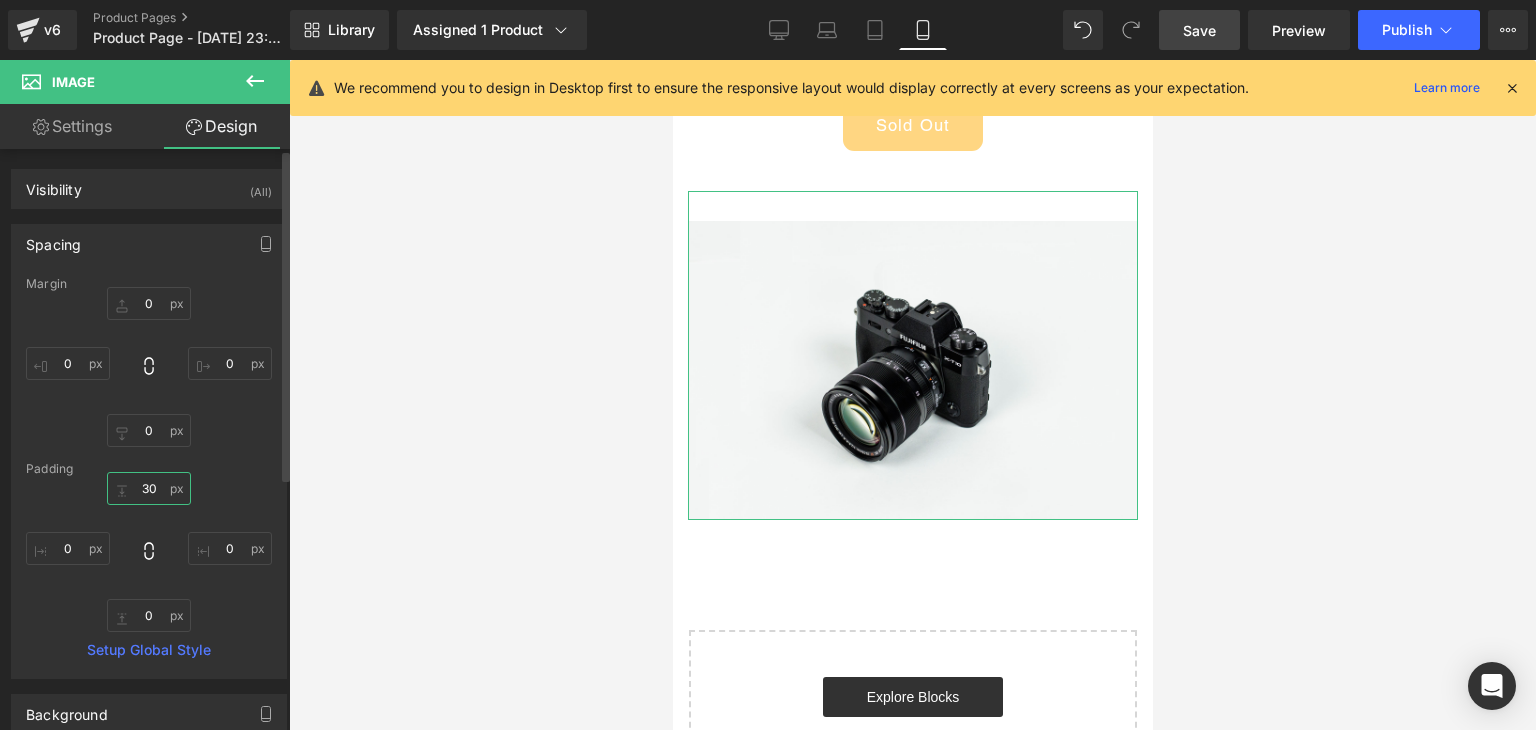 type on "30" 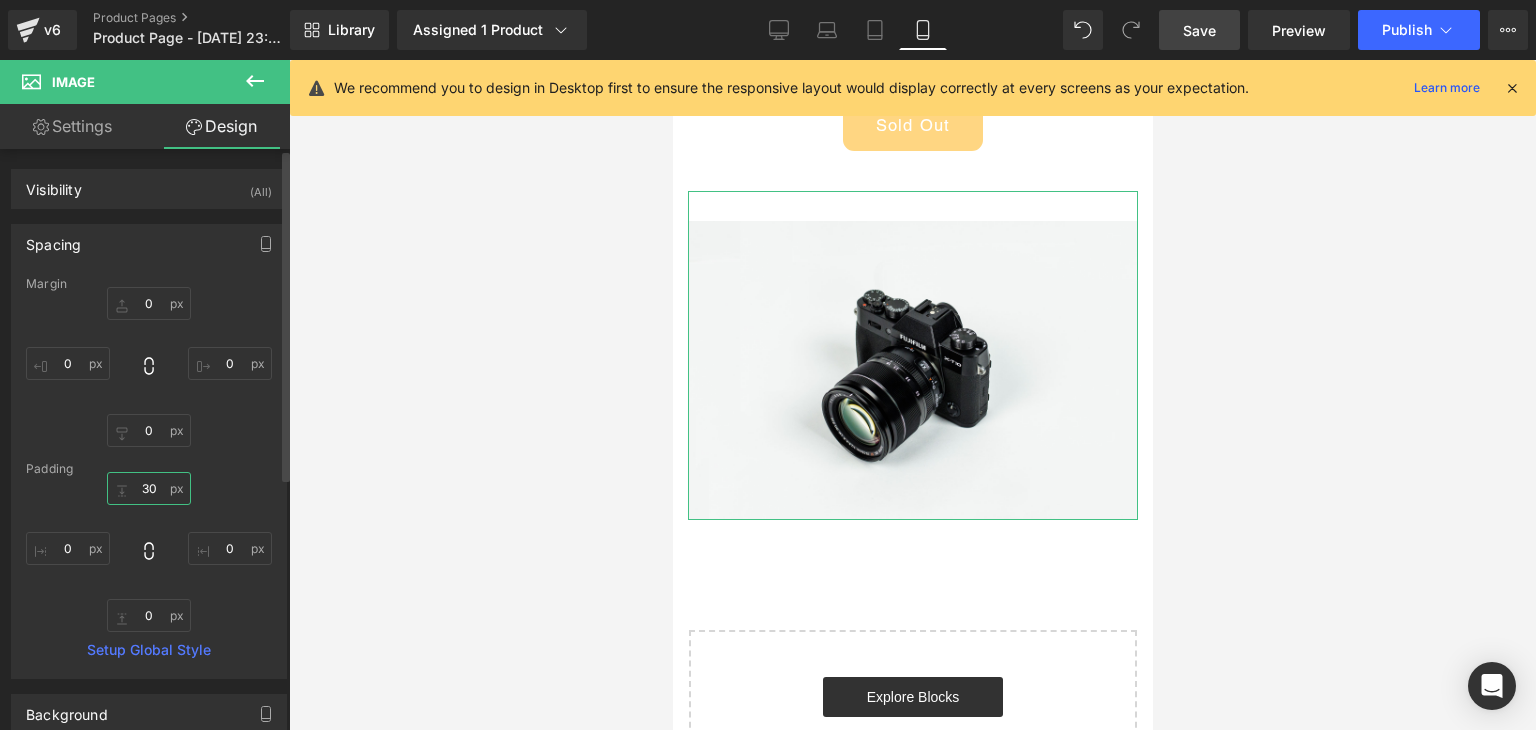 click on "30" at bounding box center (149, 488) 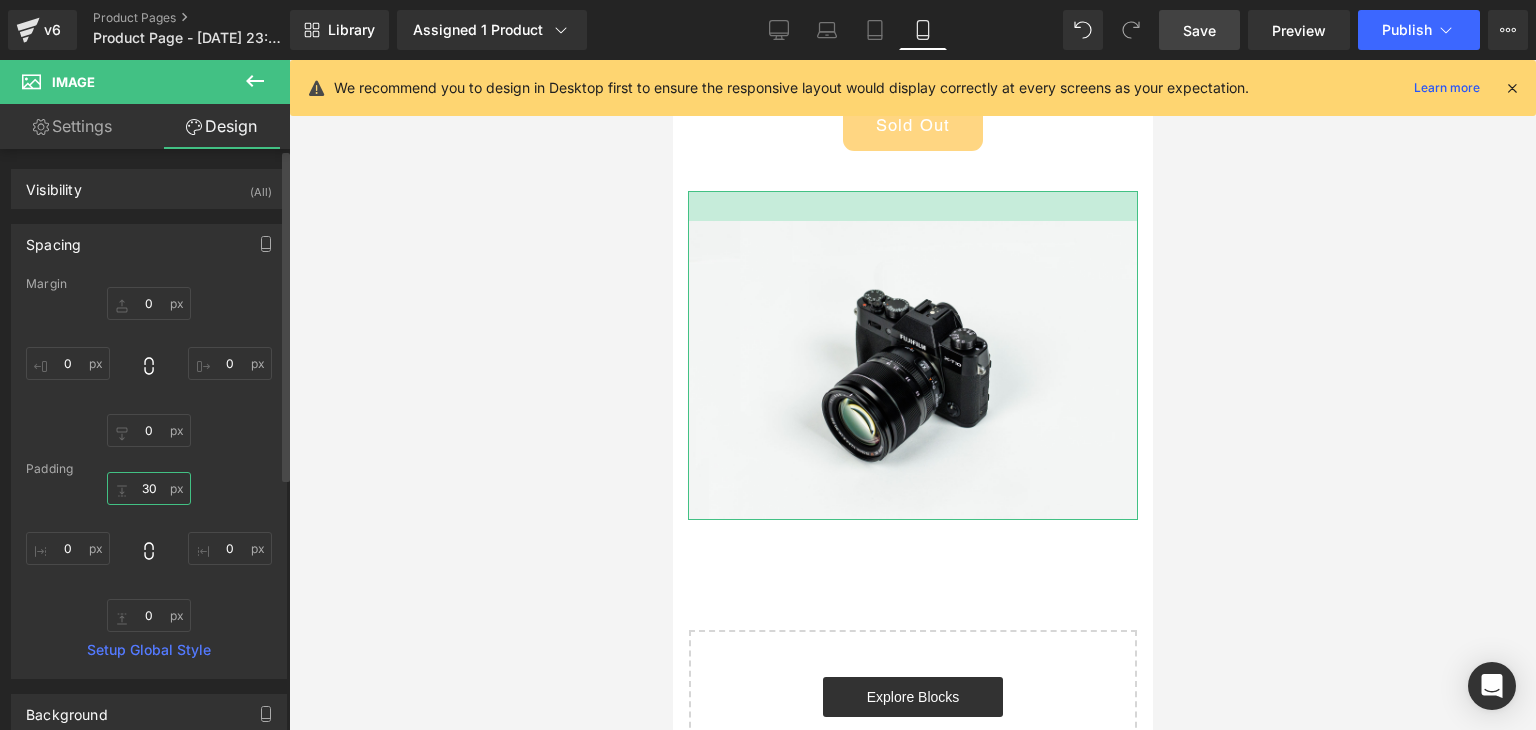 click on "30" at bounding box center (149, 488) 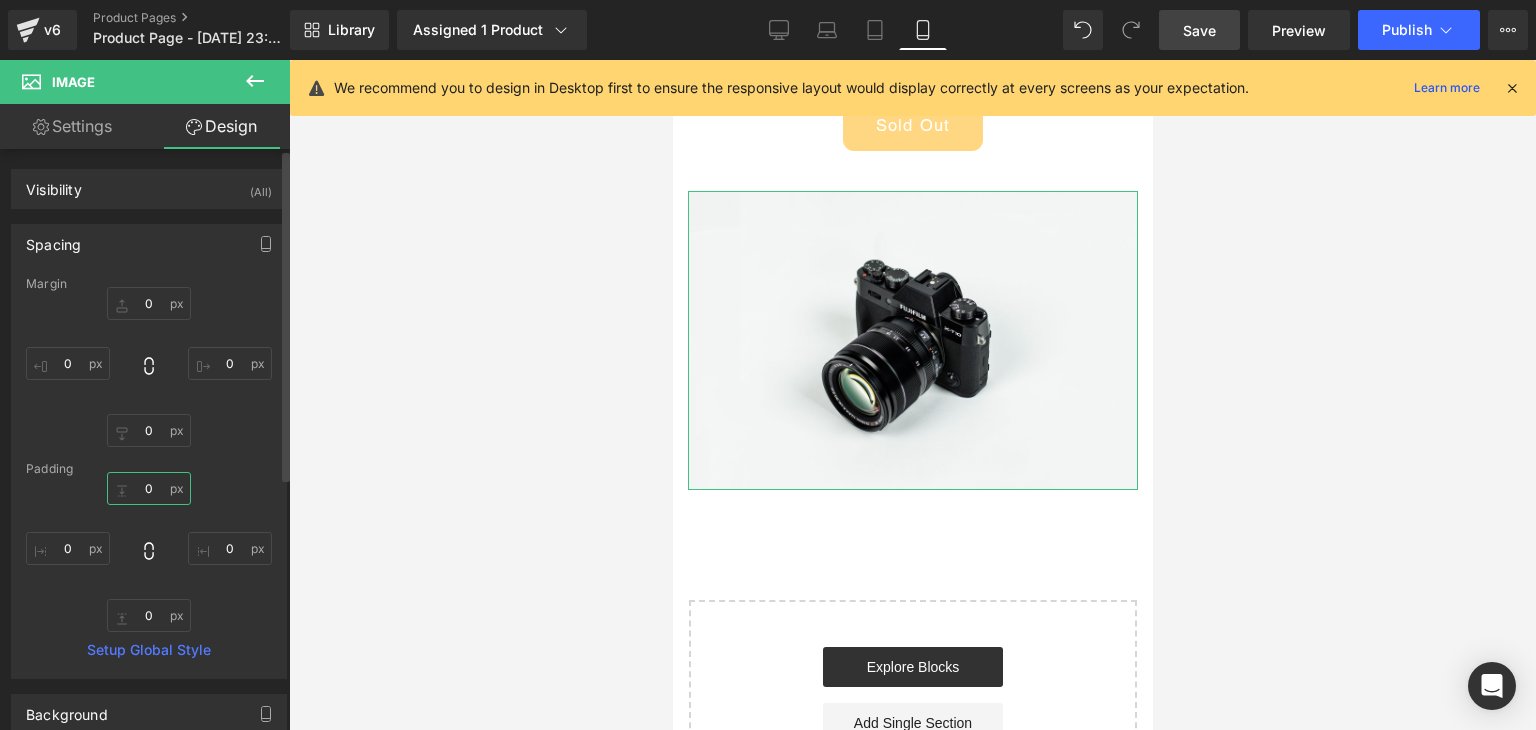 type on "0" 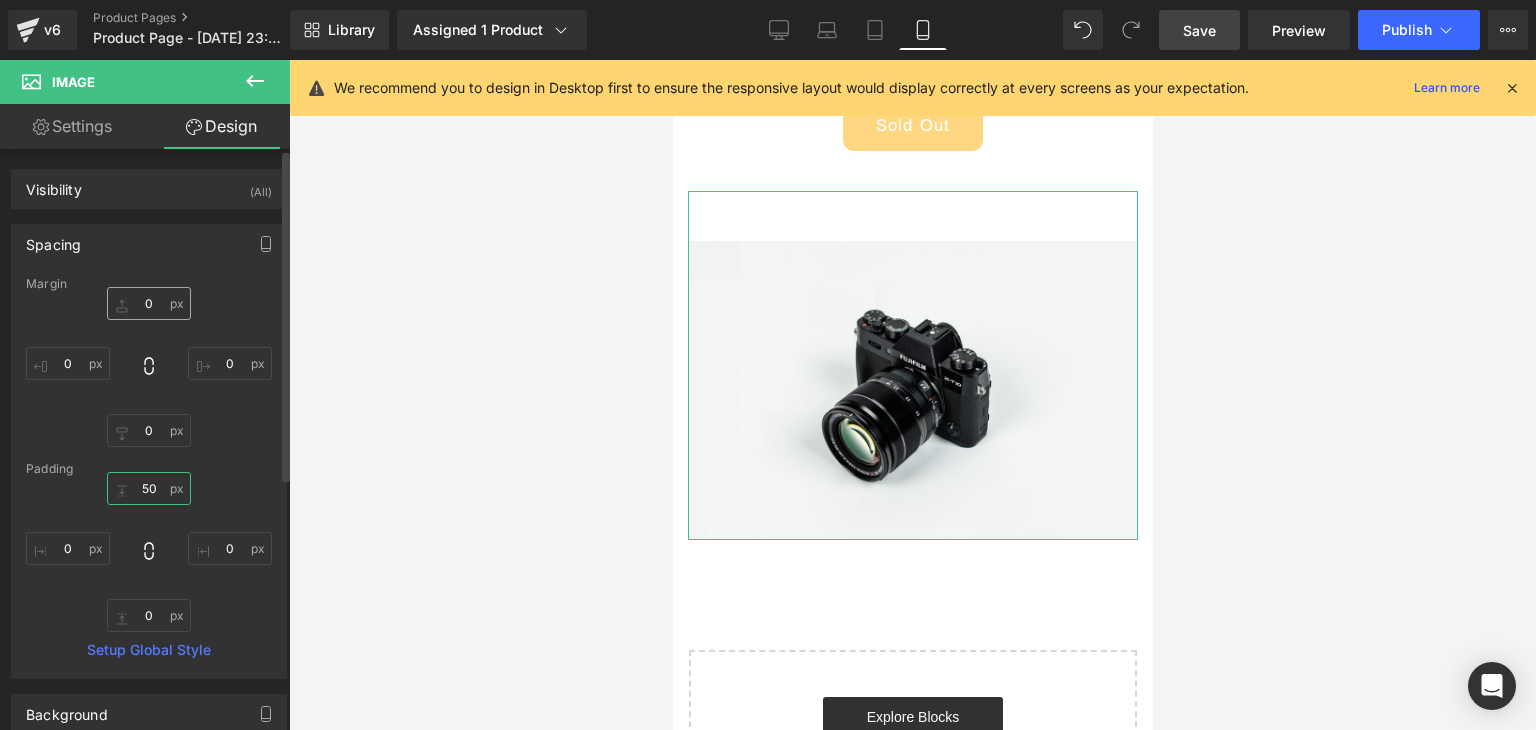 type on "50" 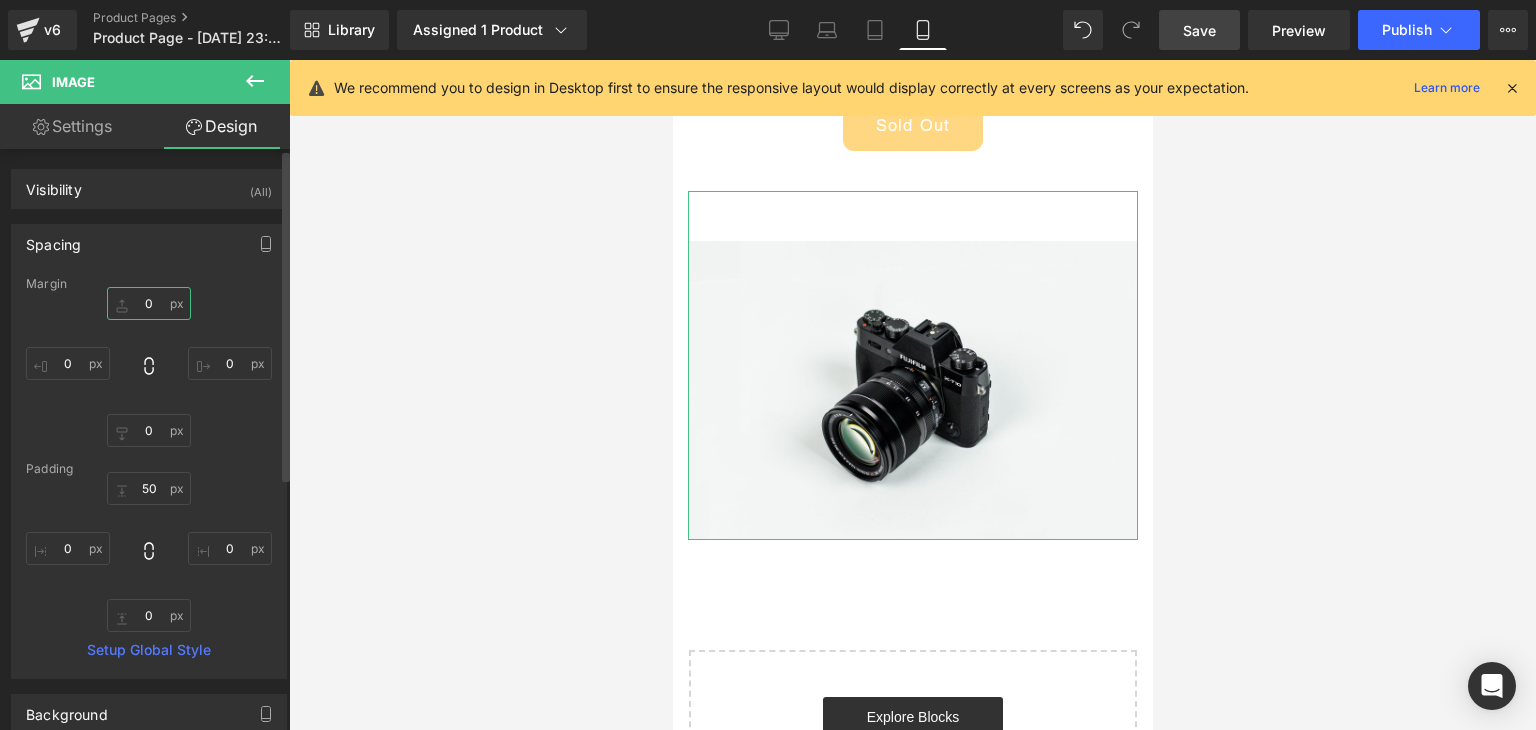 click on "0" at bounding box center (149, 303) 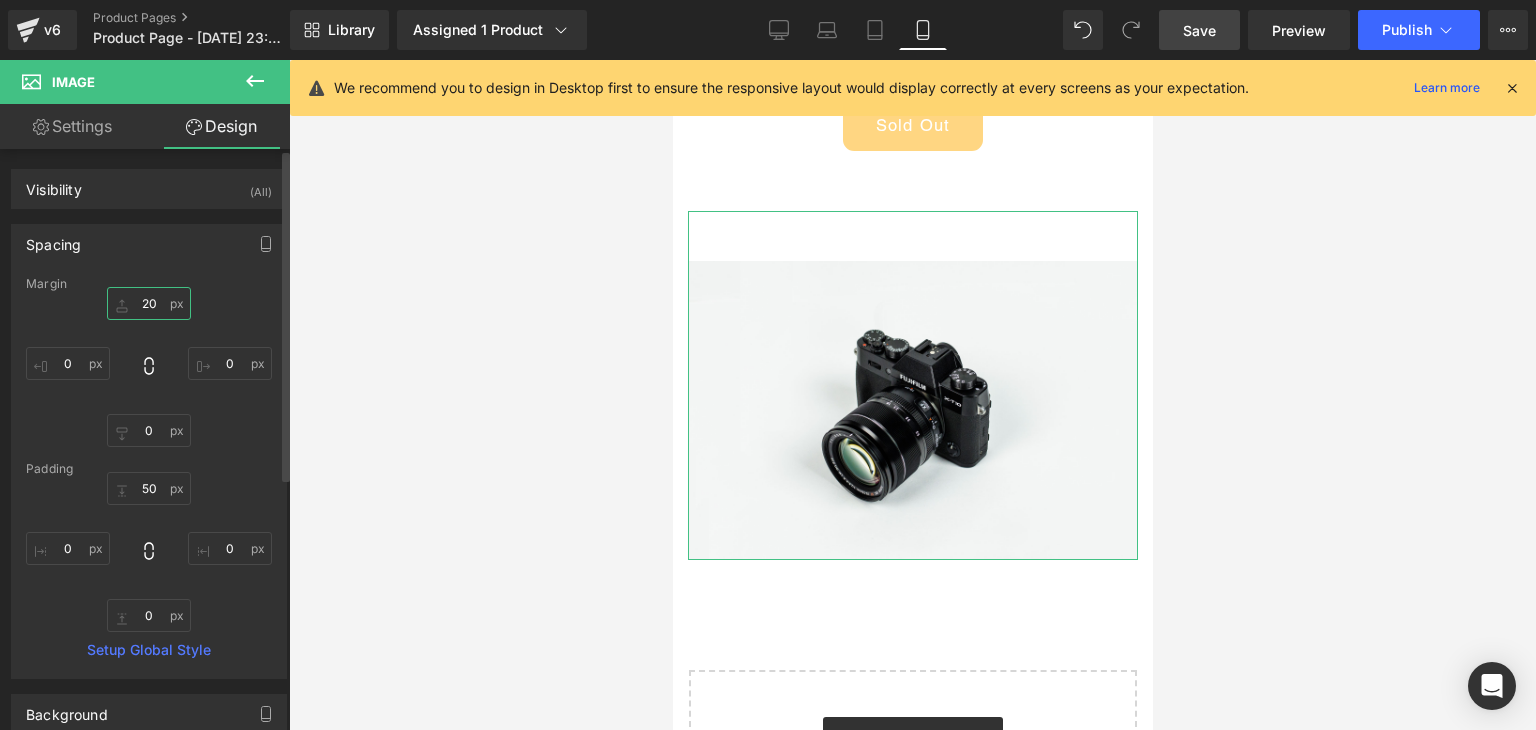 type on "2" 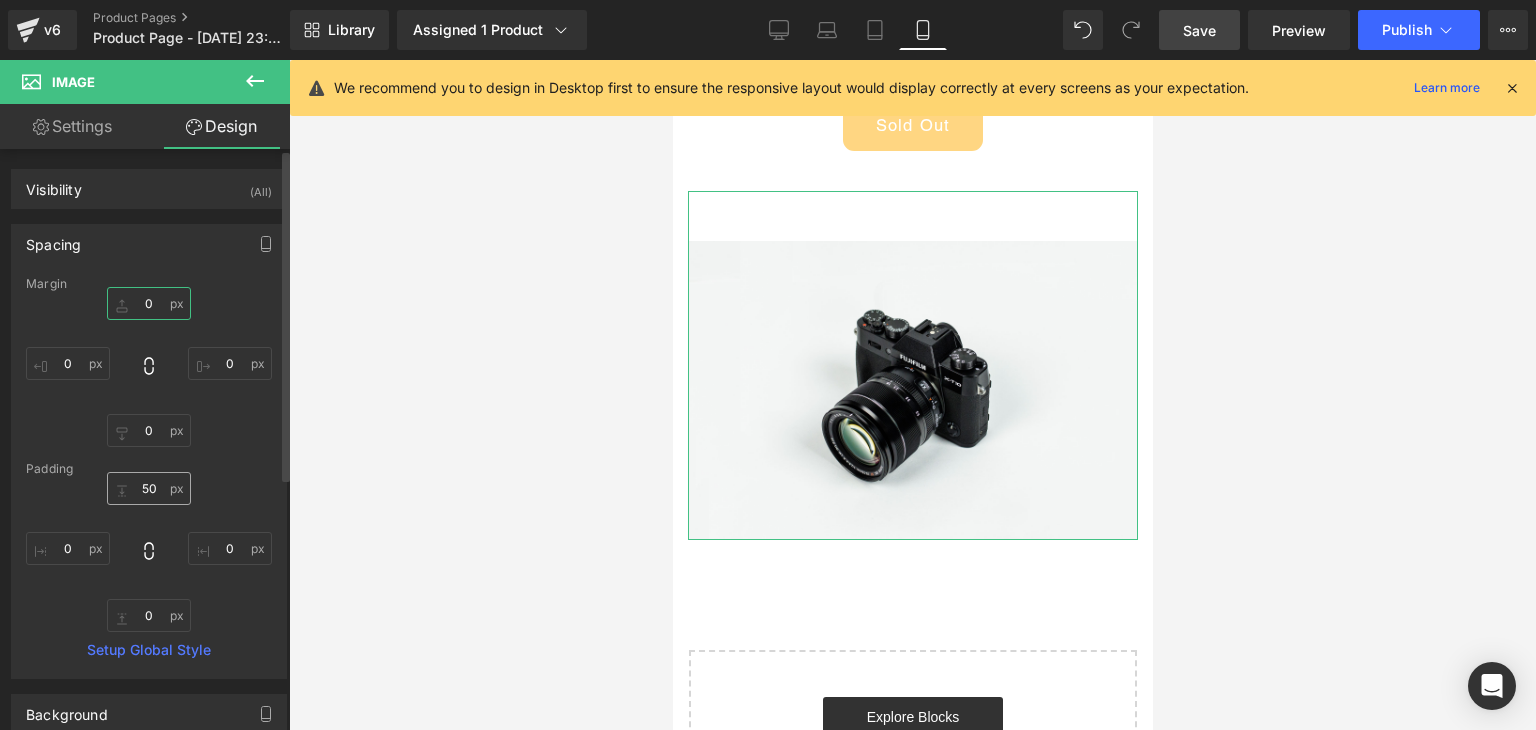 type 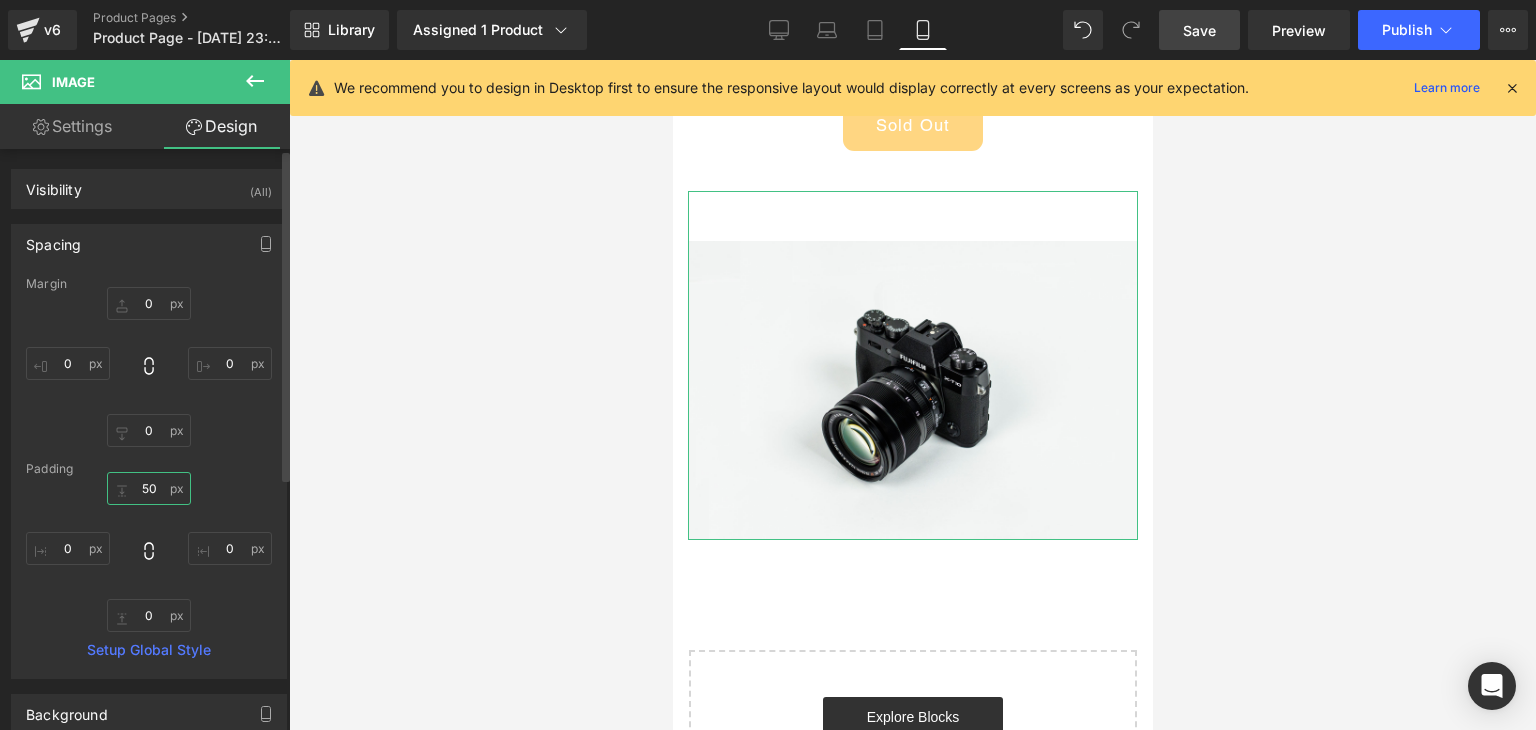 click on "50" at bounding box center [149, 488] 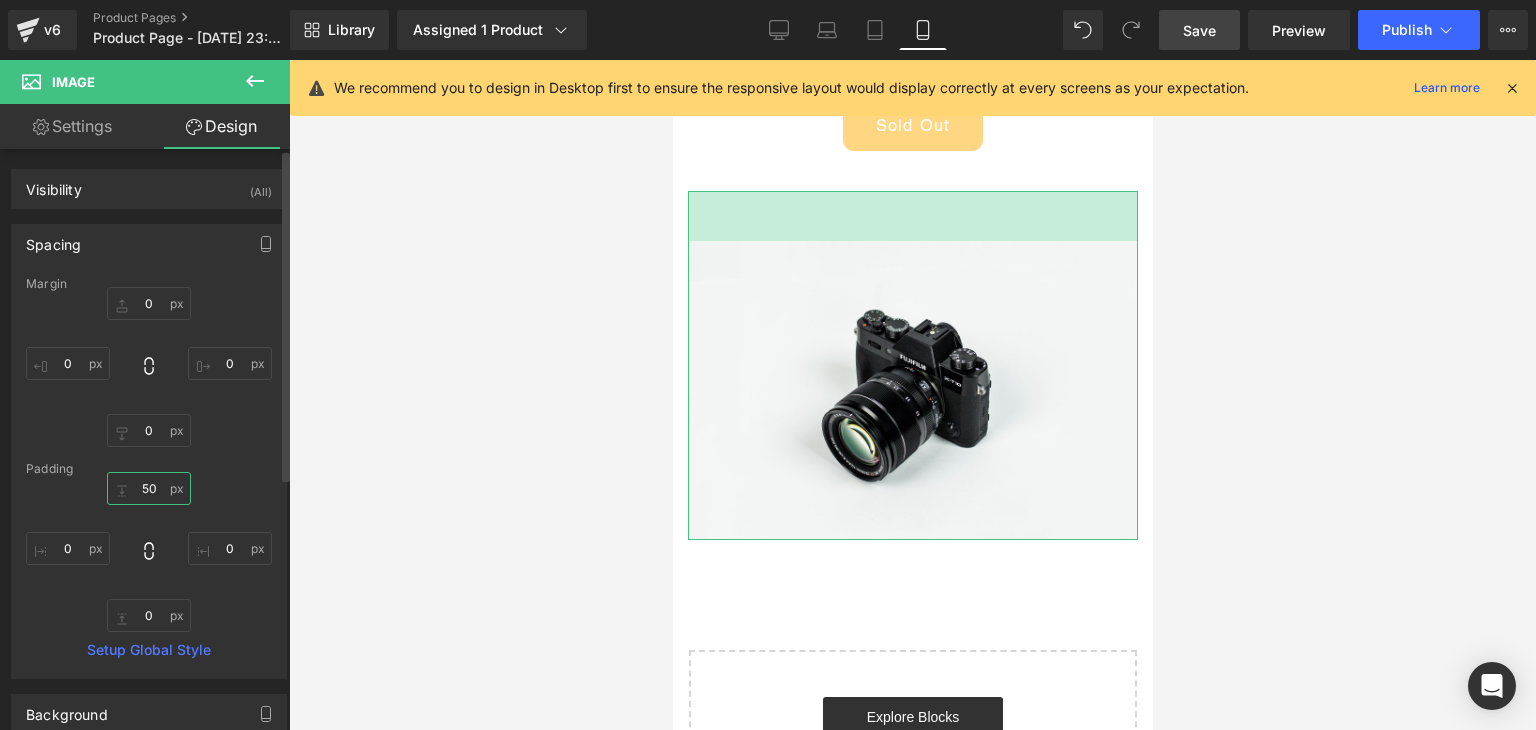 click on "50" at bounding box center (149, 488) 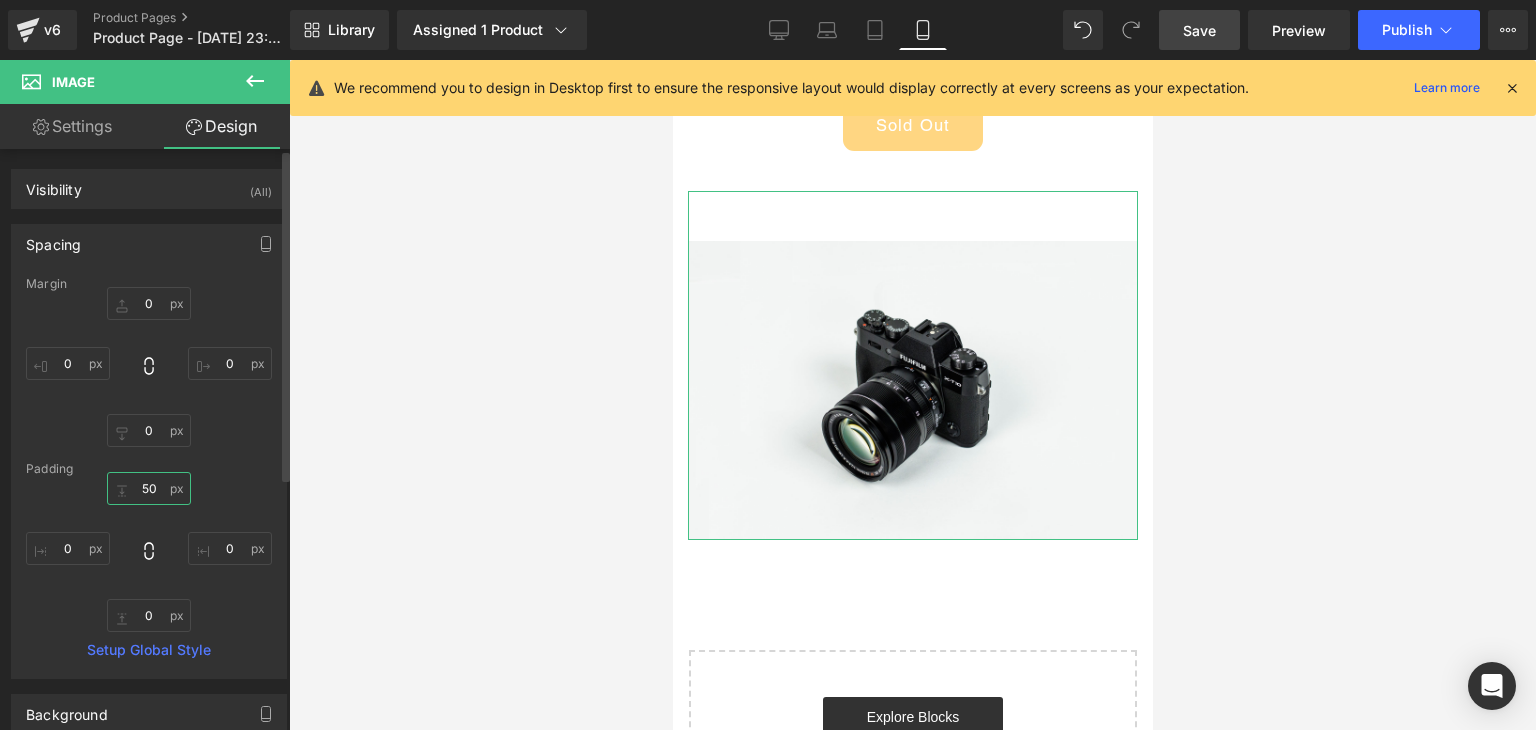 click on "50" at bounding box center (149, 488) 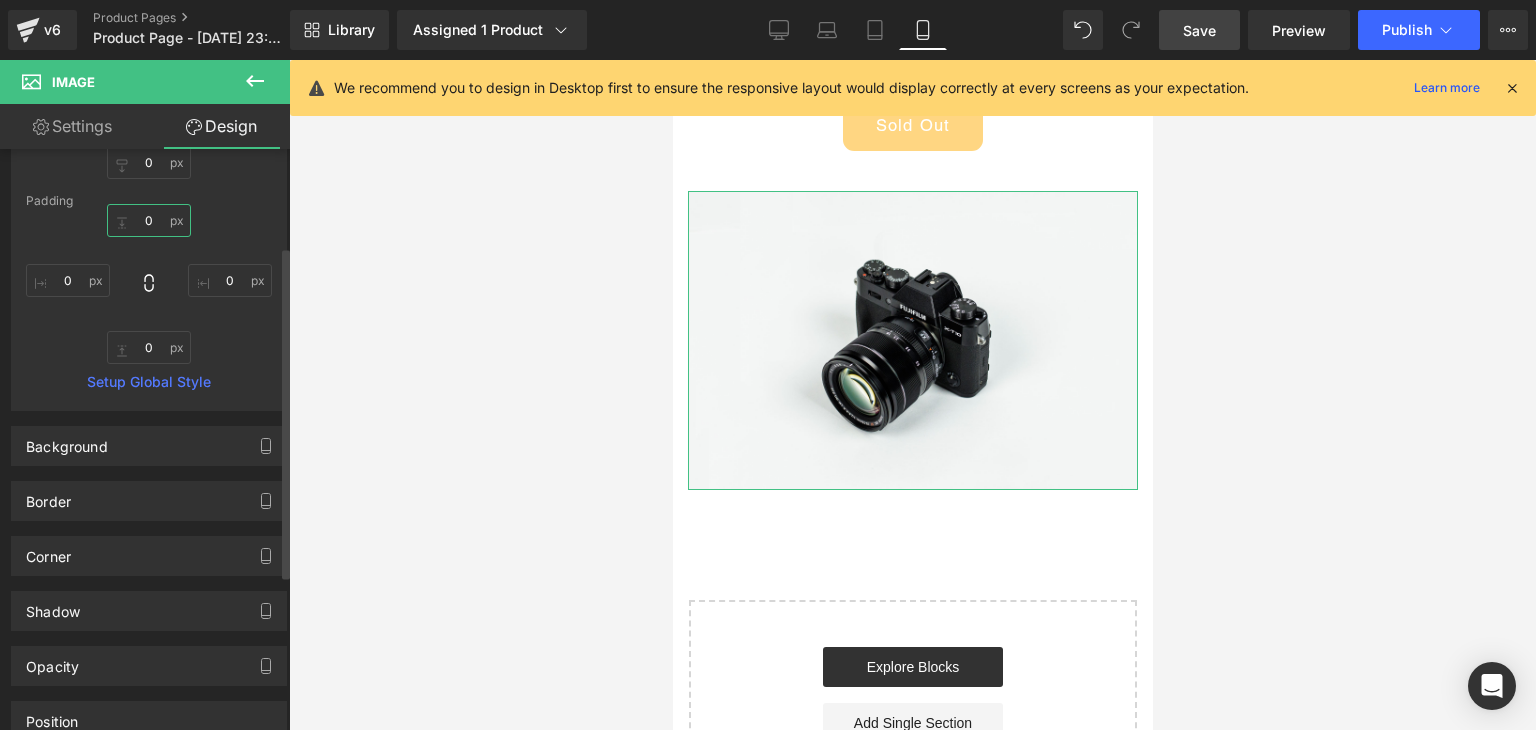 scroll, scrollTop: 300, scrollLeft: 0, axis: vertical 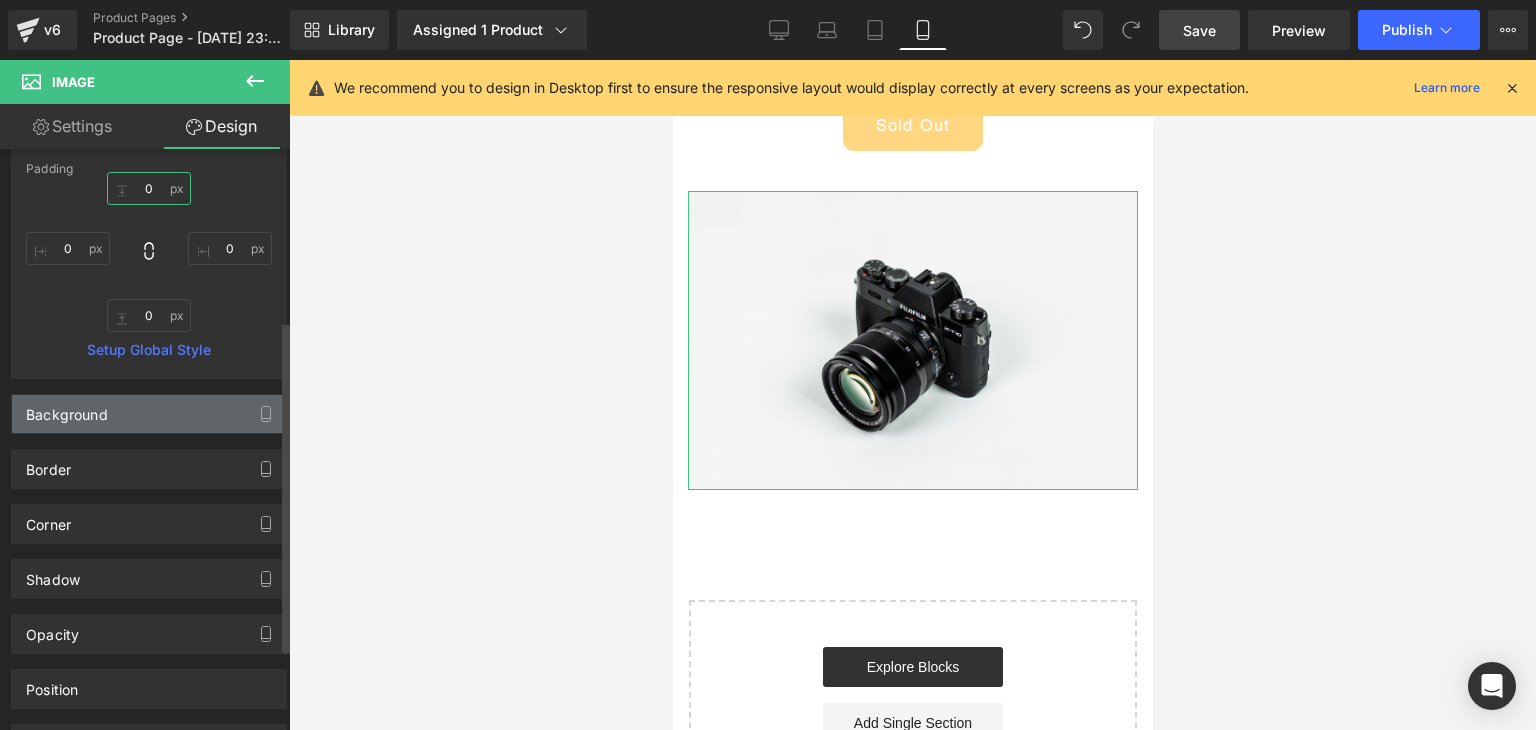 type on "0" 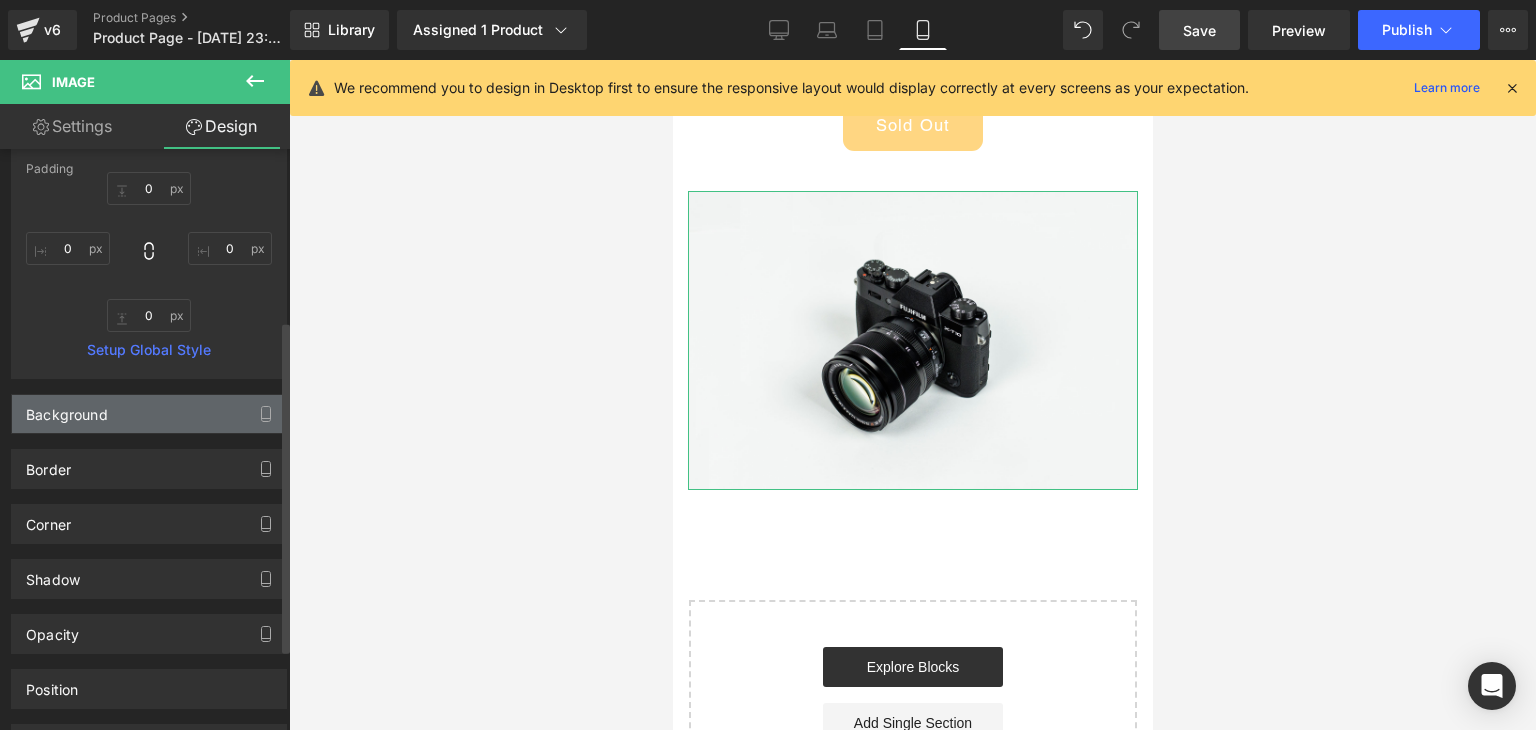 click on "Background" at bounding box center (149, 414) 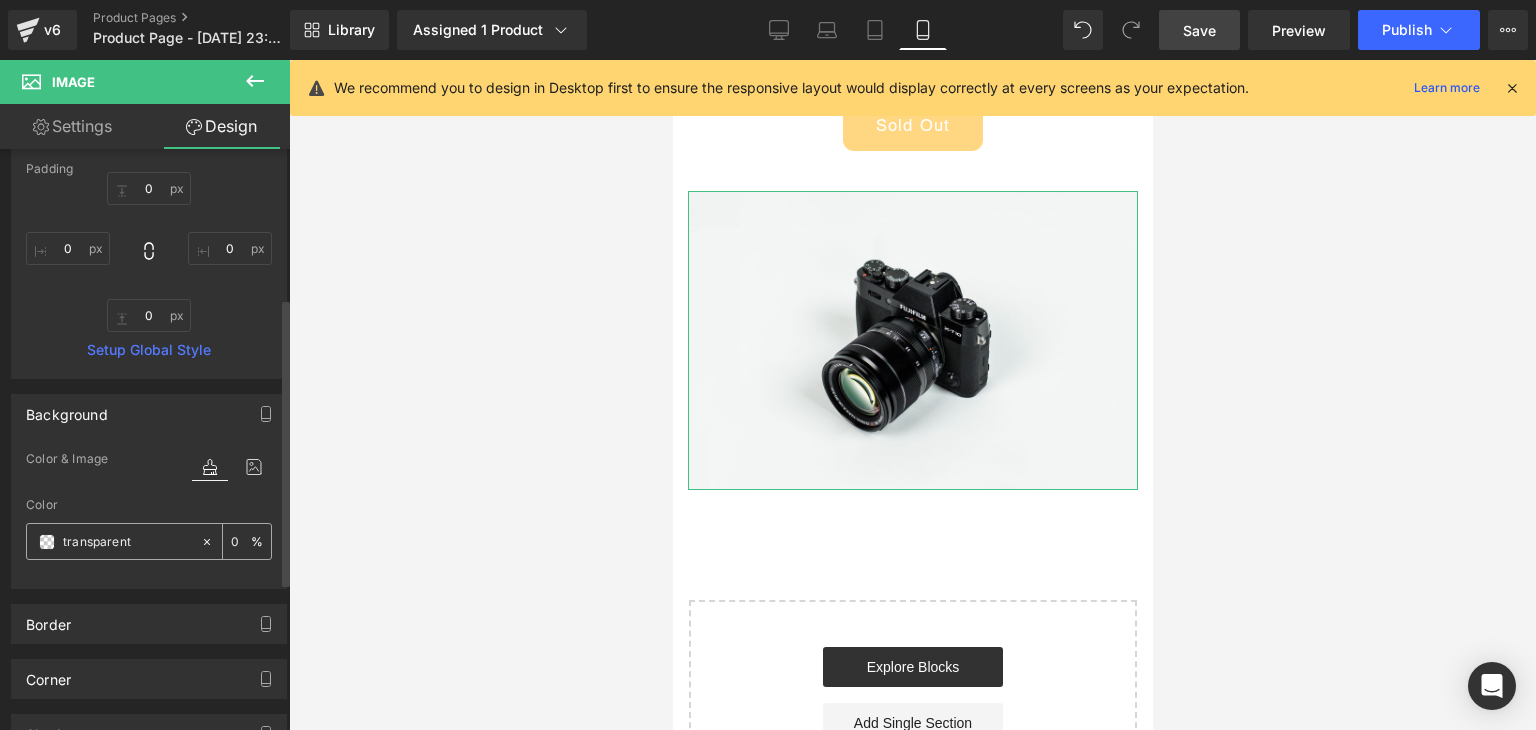 click on "transparent" at bounding box center [127, 542] 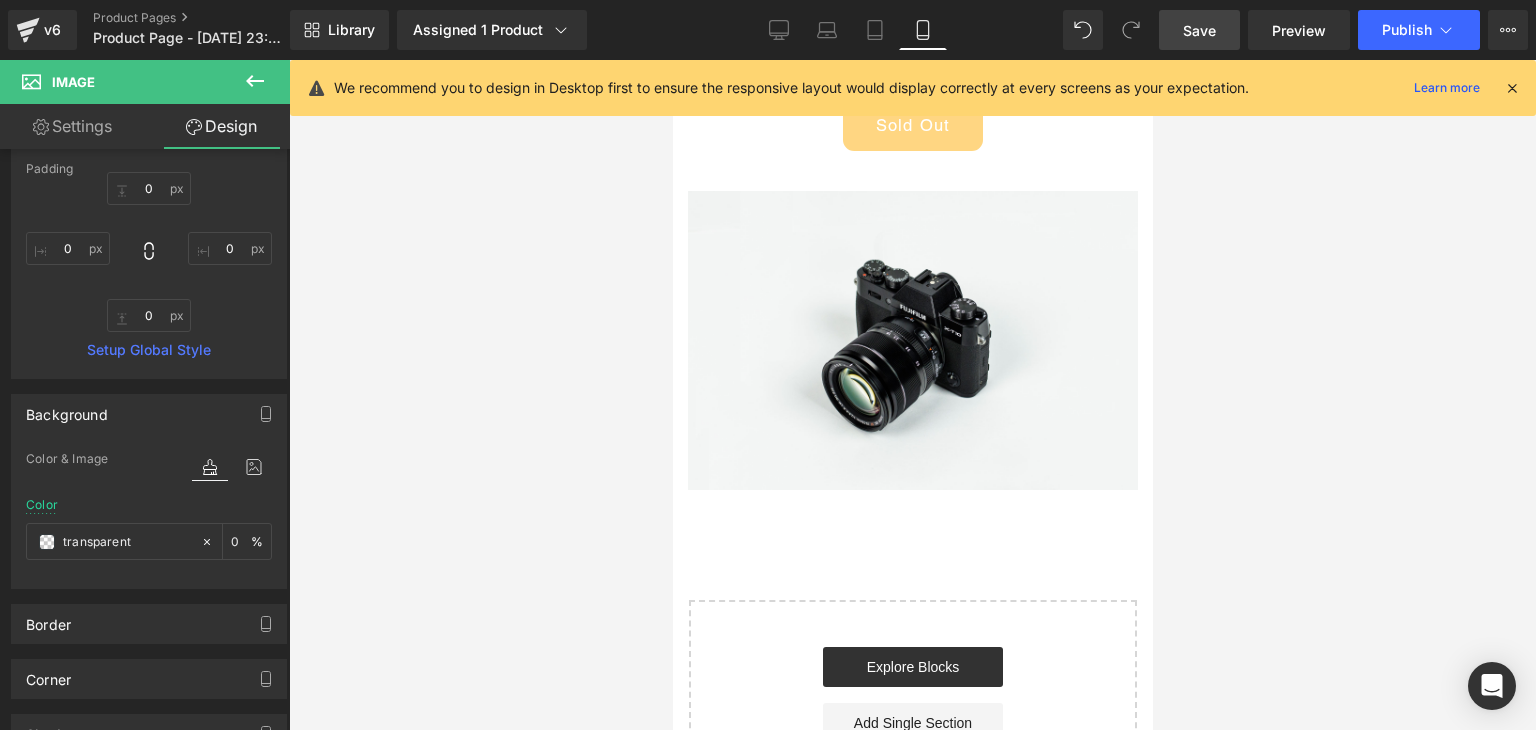 click at bounding box center [912, 395] 